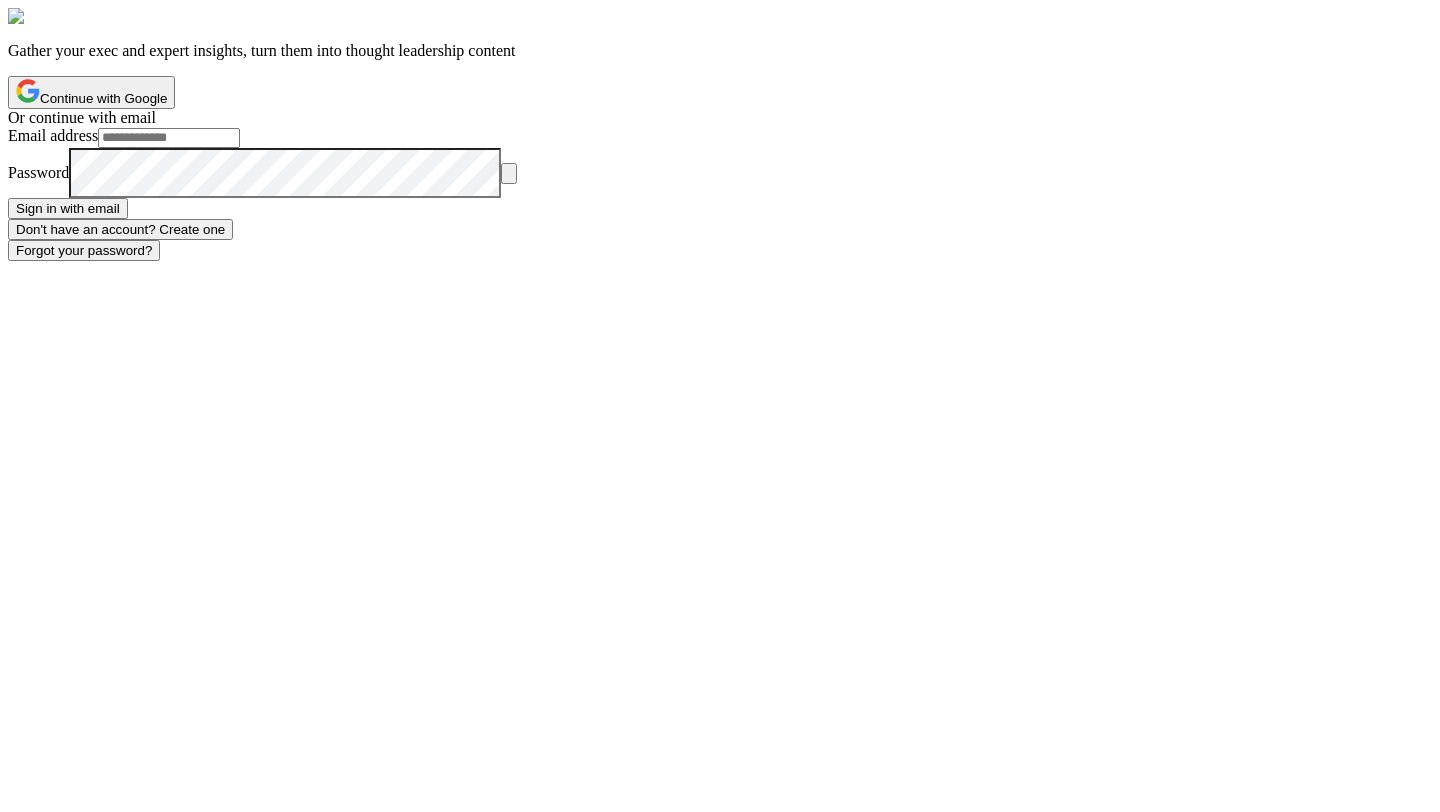 scroll, scrollTop: 0, scrollLeft: 0, axis: both 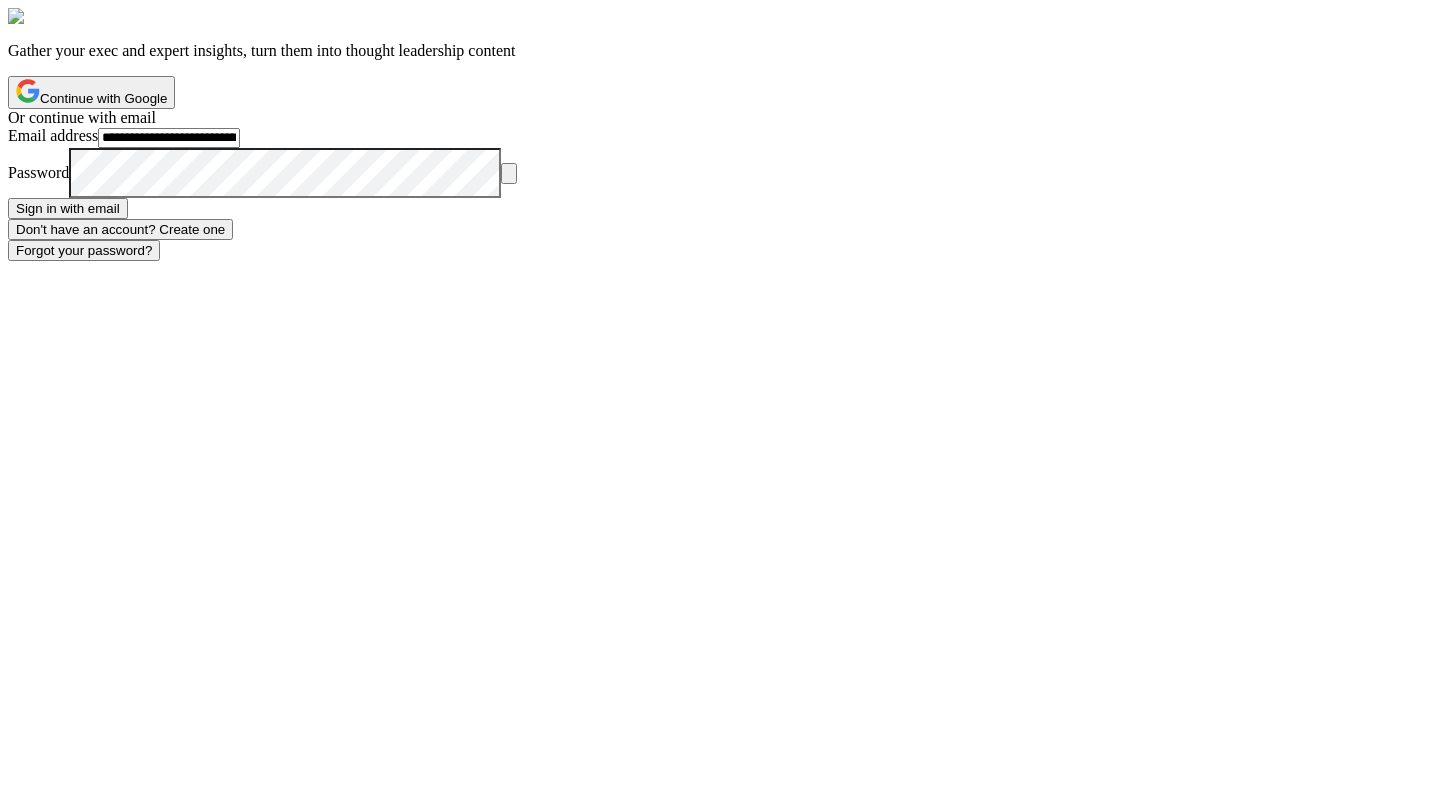 click on "Sign in with email" at bounding box center [68, 208] 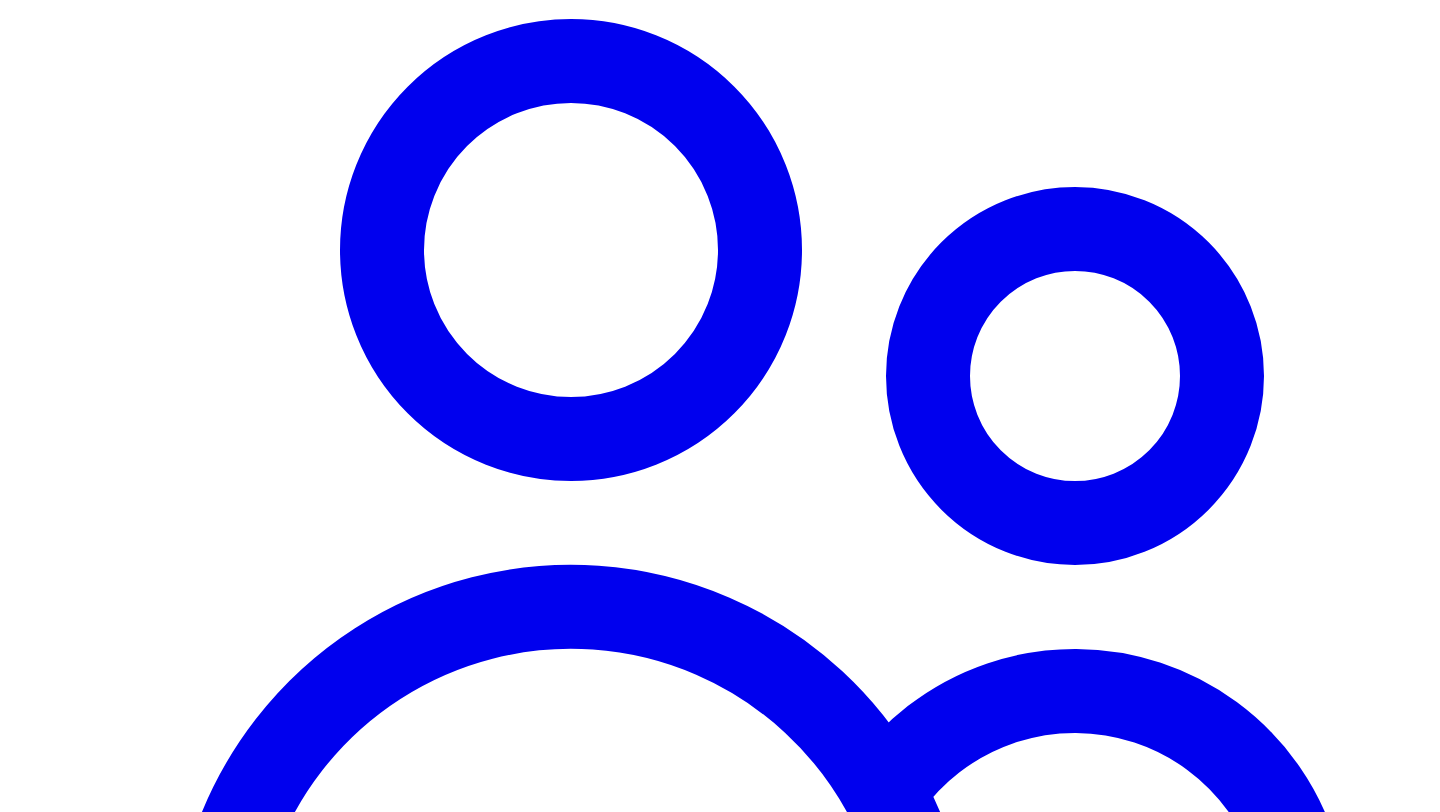 scroll, scrollTop: 1943, scrollLeft: 0, axis: vertical 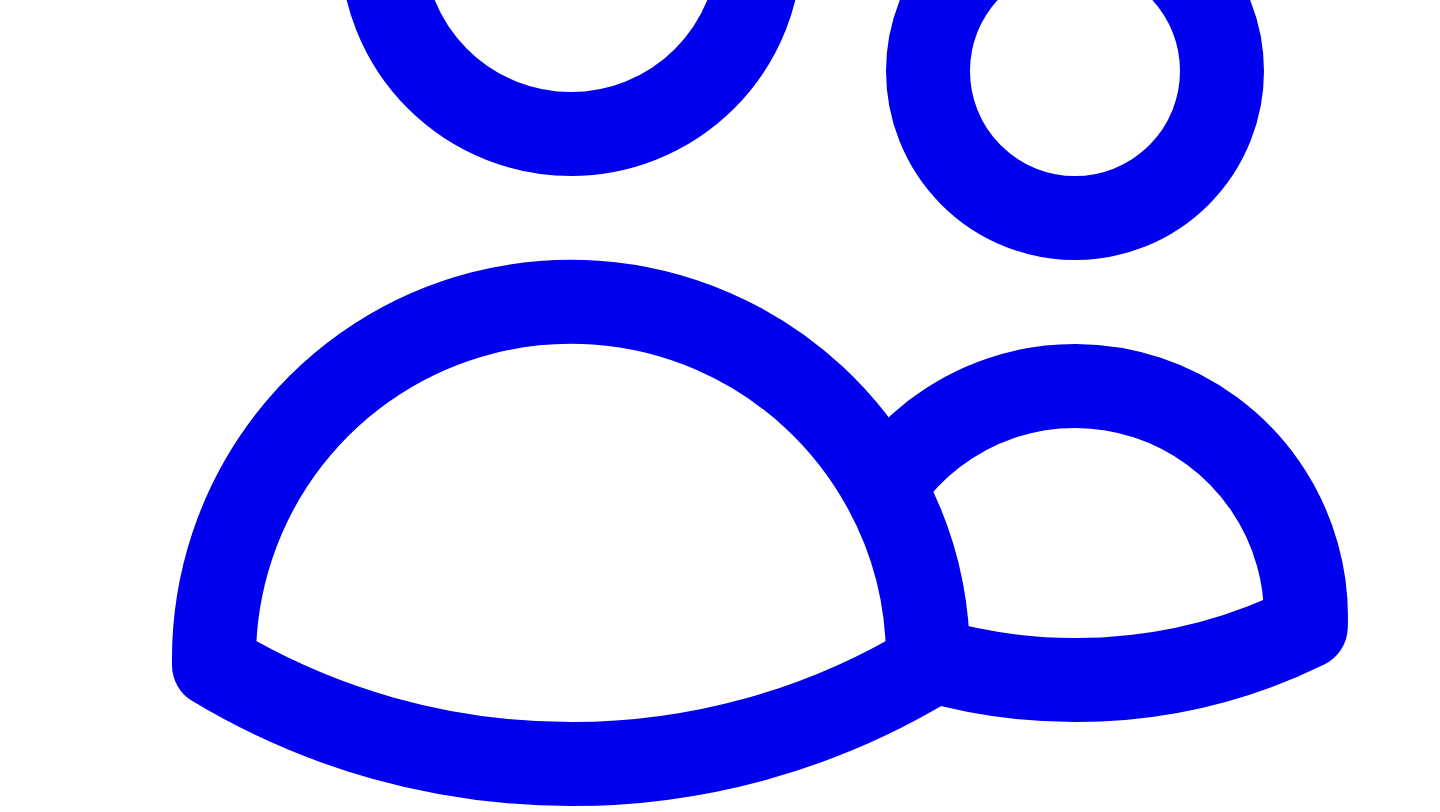 click on "Team" at bounding box center [760, 2301] 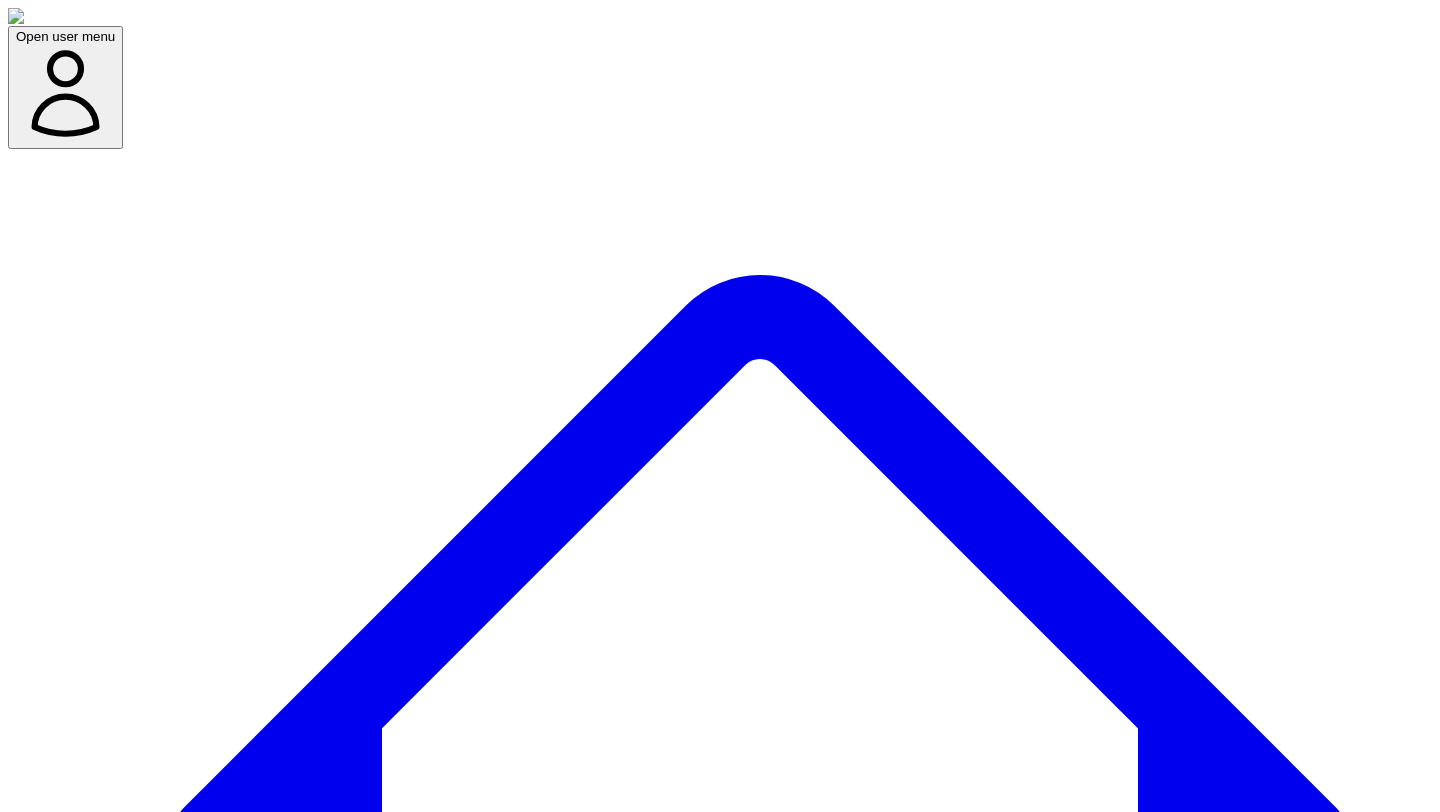 click on "Search" at bounding box center (79, 8952) 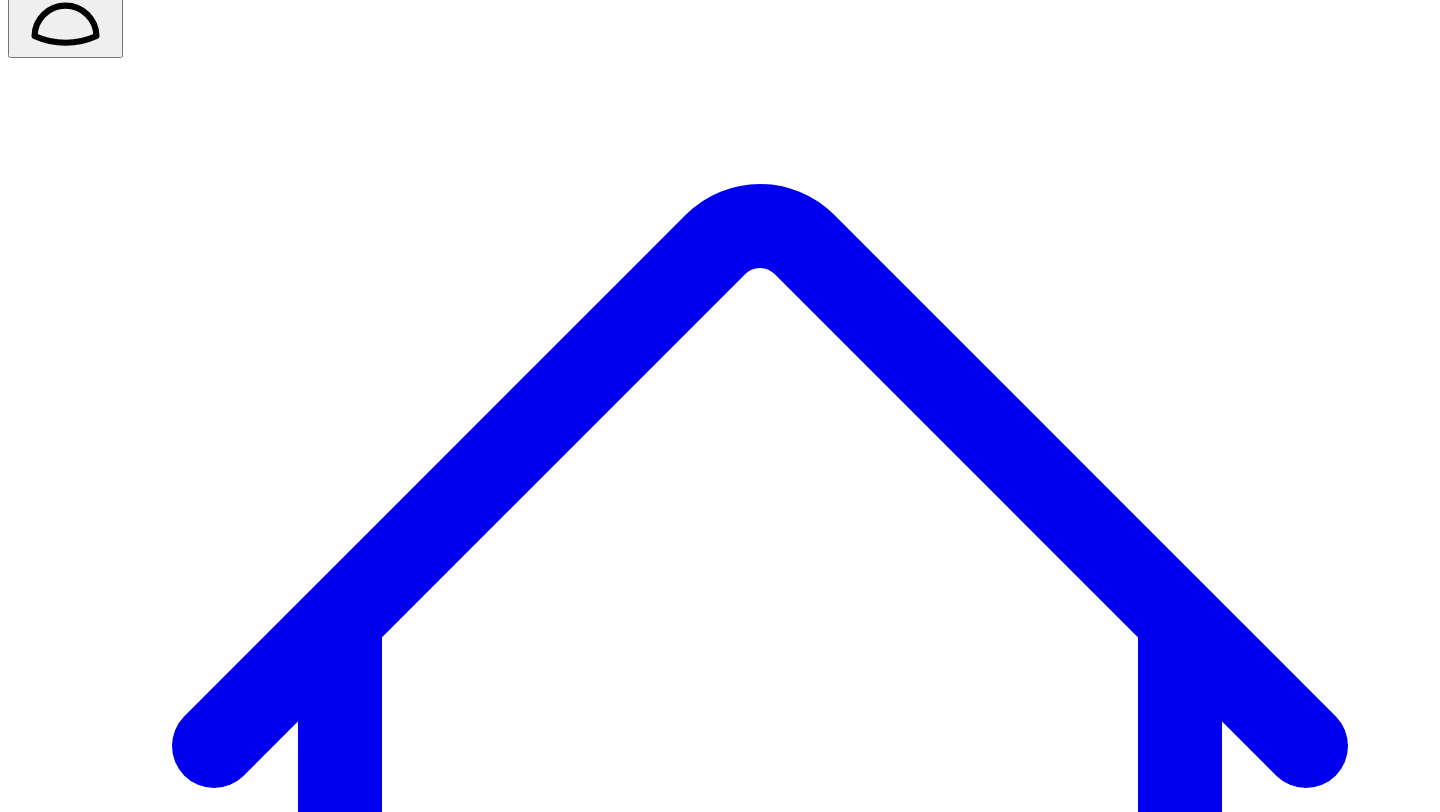 scroll, scrollTop: 118, scrollLeft: 0, axis: vertical 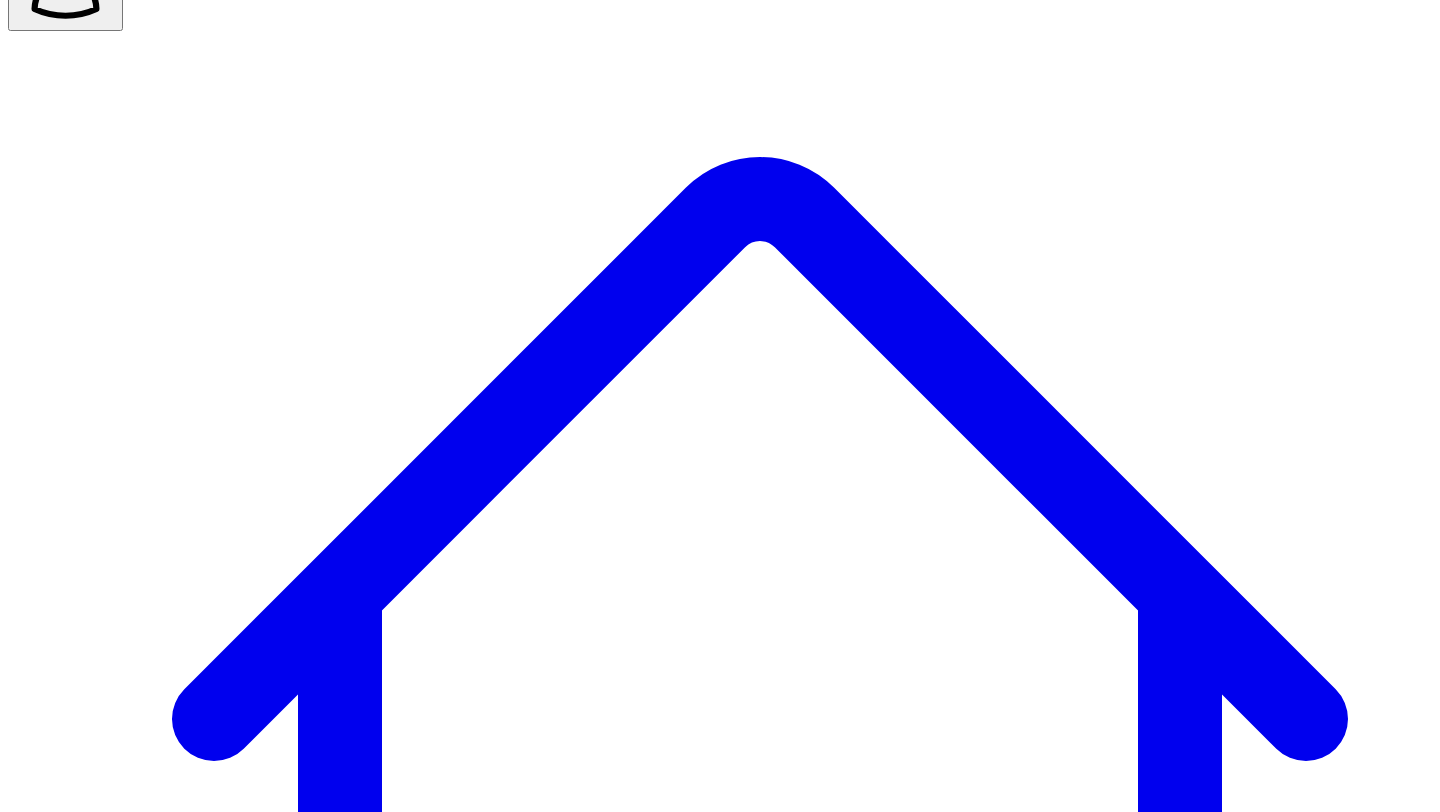 click on "Social Posts" at bounding box center (249, 7542) 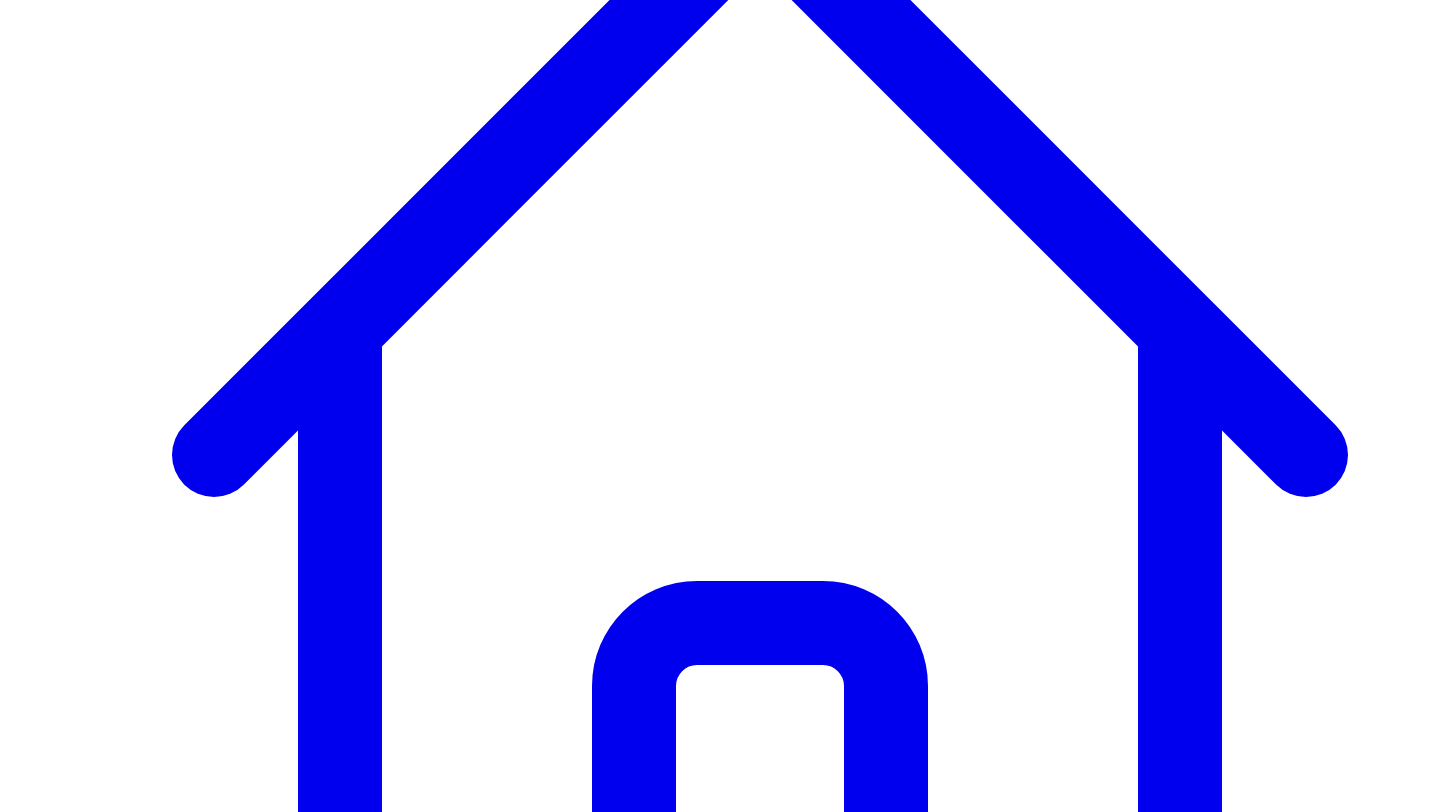 scroll, scrollTop: 520, scrollLeft: 0, axis: vertical 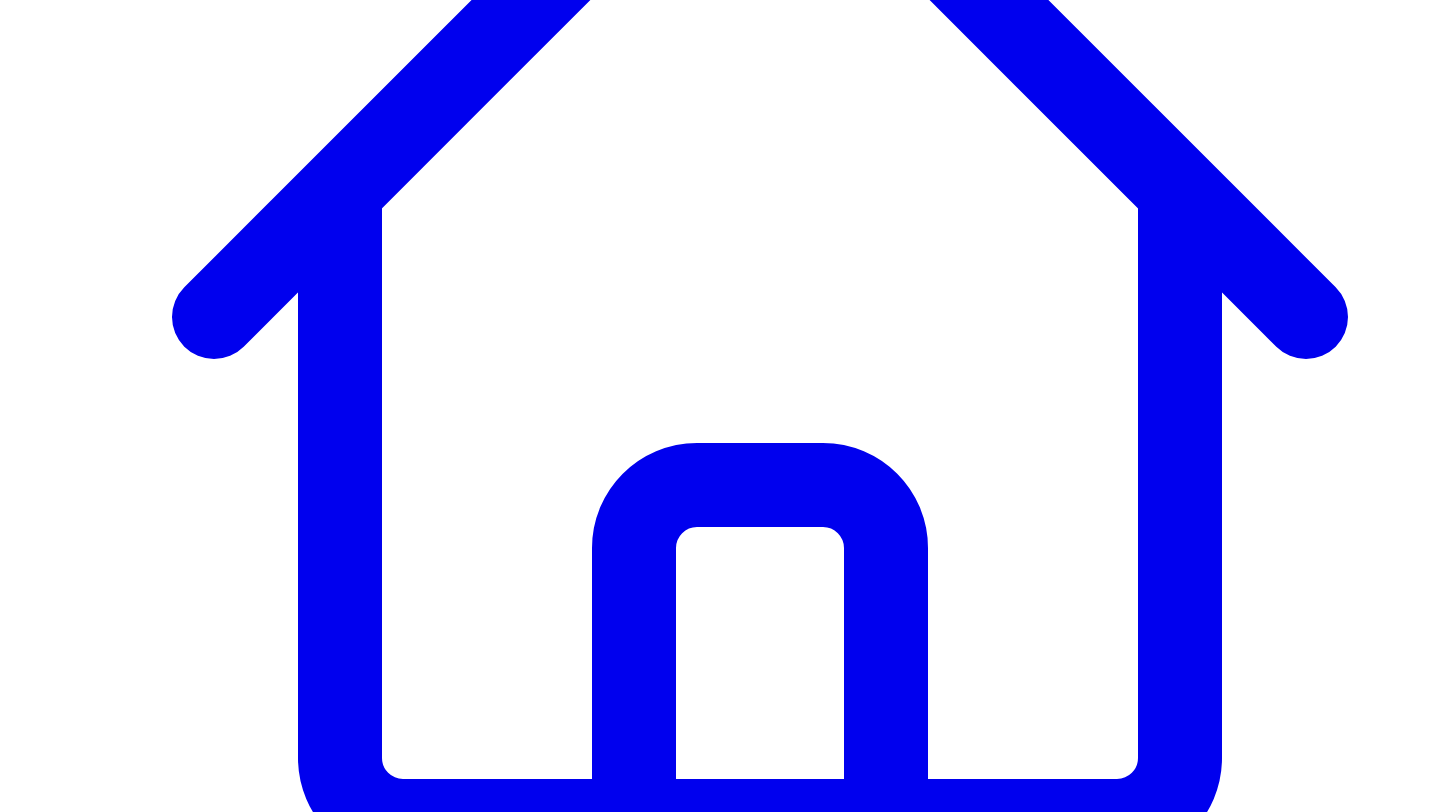 click on "Share on LinkedIn" at bounding box center [94, 7619] 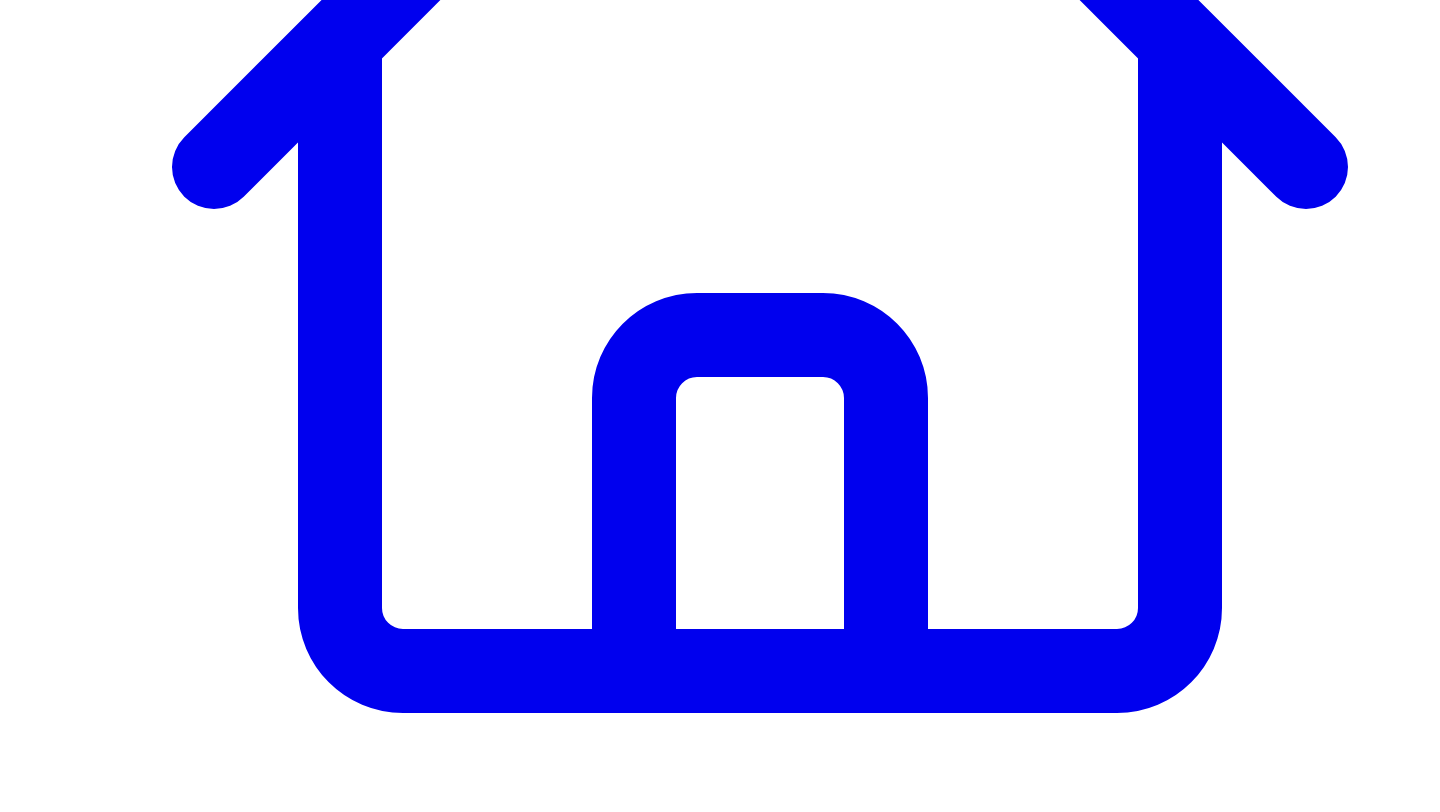 scroll, scrollTop: 756, scrollLeft: 0, axis: vertical 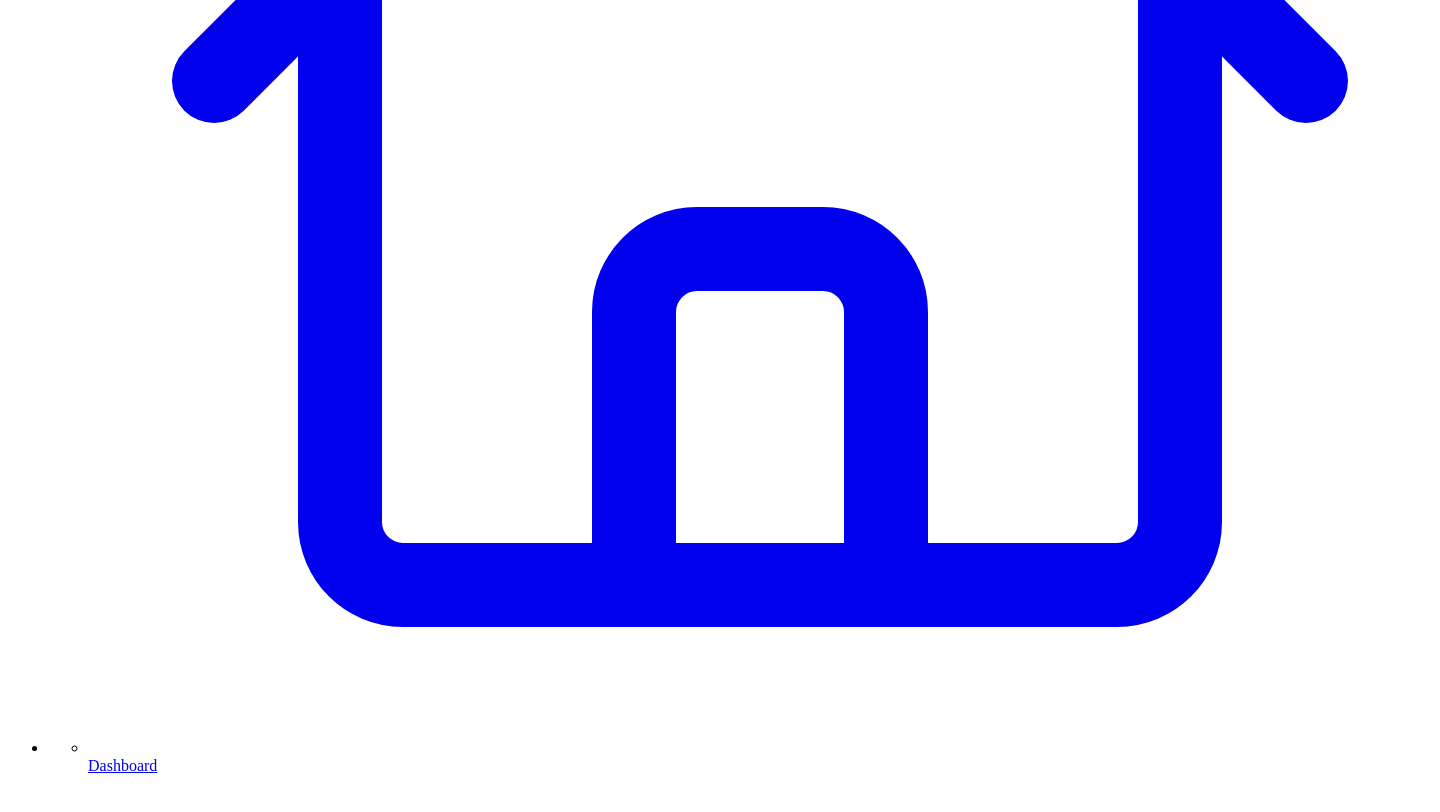 click on "Share on LinkedIn" at bounding box center (94, 7383) 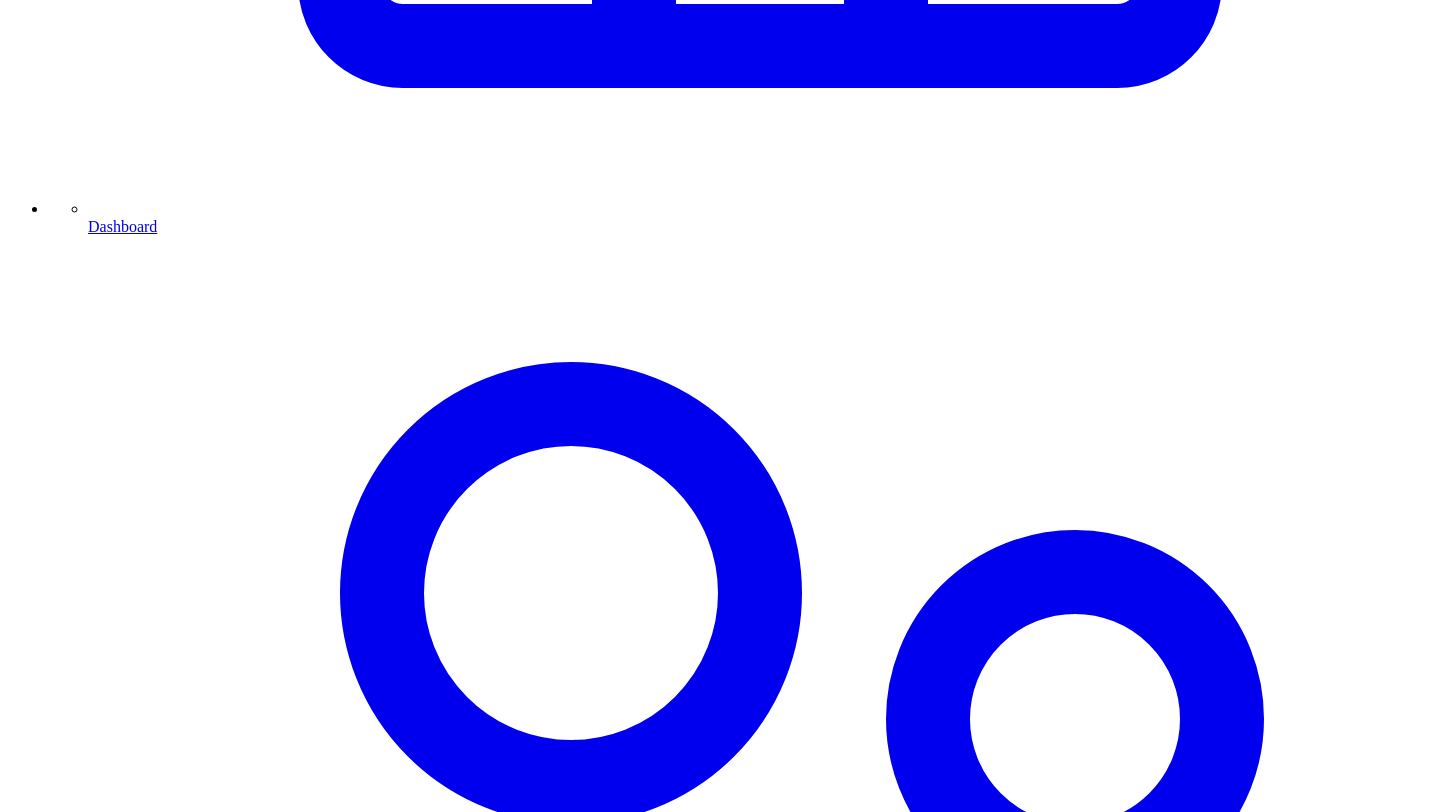 scroll, scrollTop: 1311, scrollLeft: 0, axis: vertical 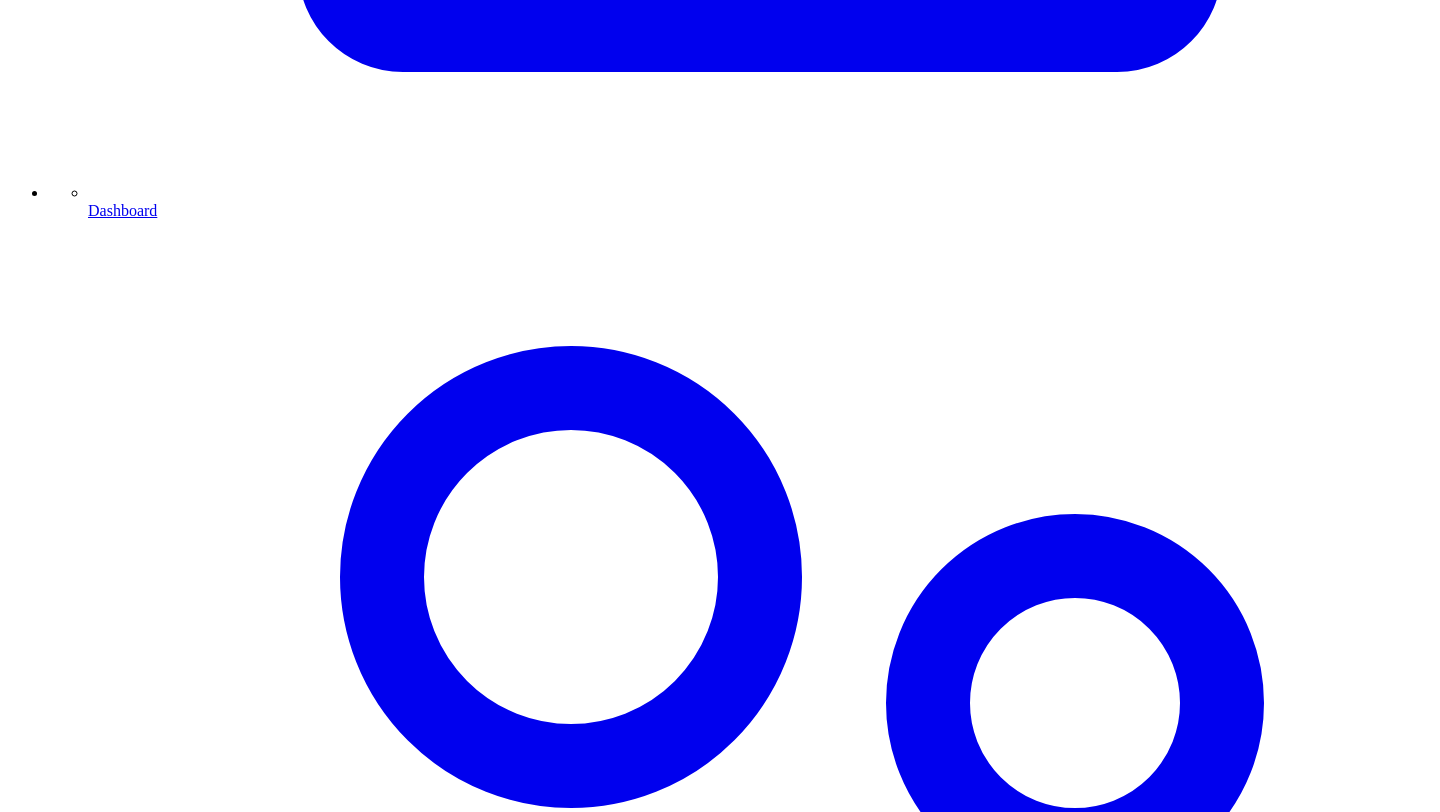 click on "Share on LinkedIn" at bounding box center [94, 7170] 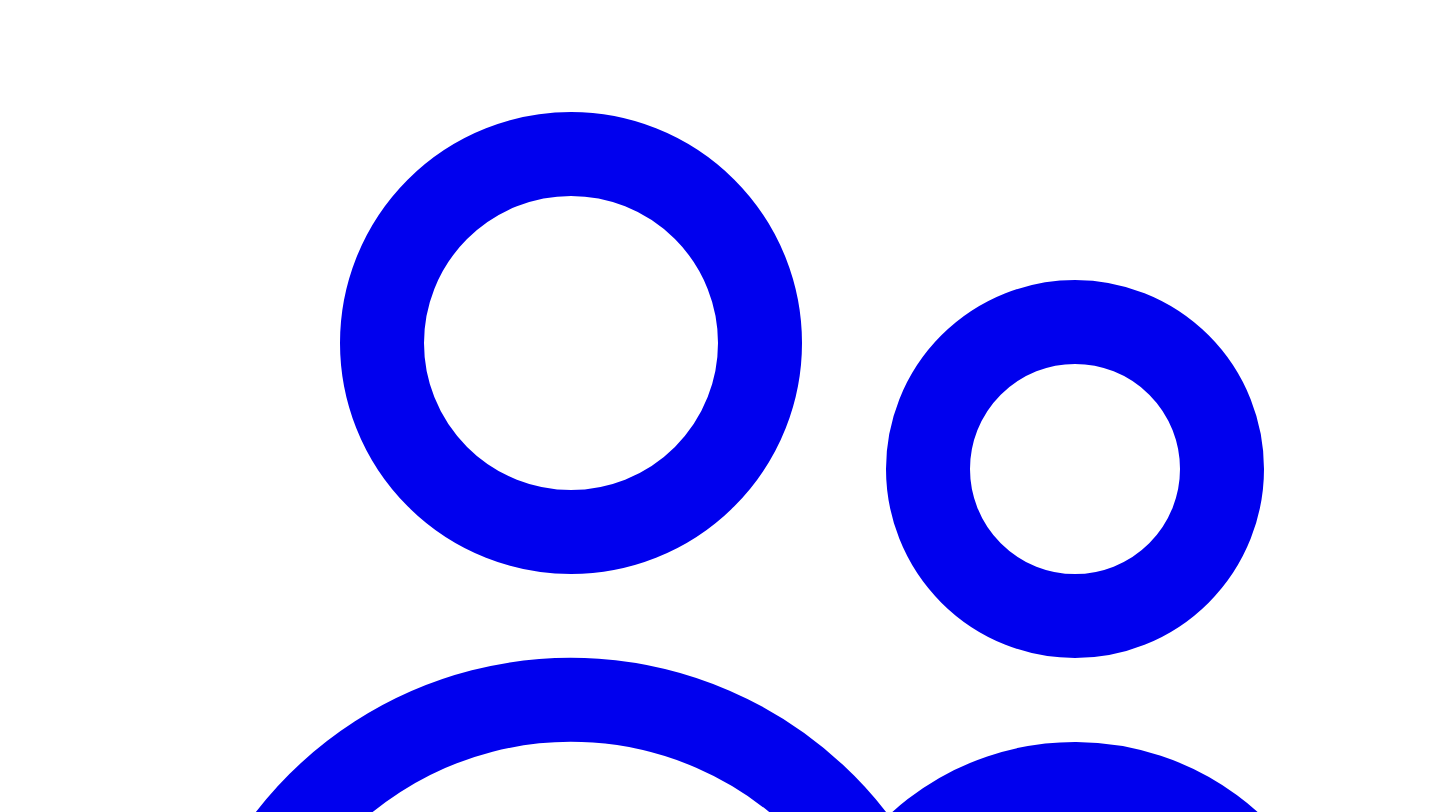 scroll, scrollTop: 1646, scrollLeft: 0, axis: vertical 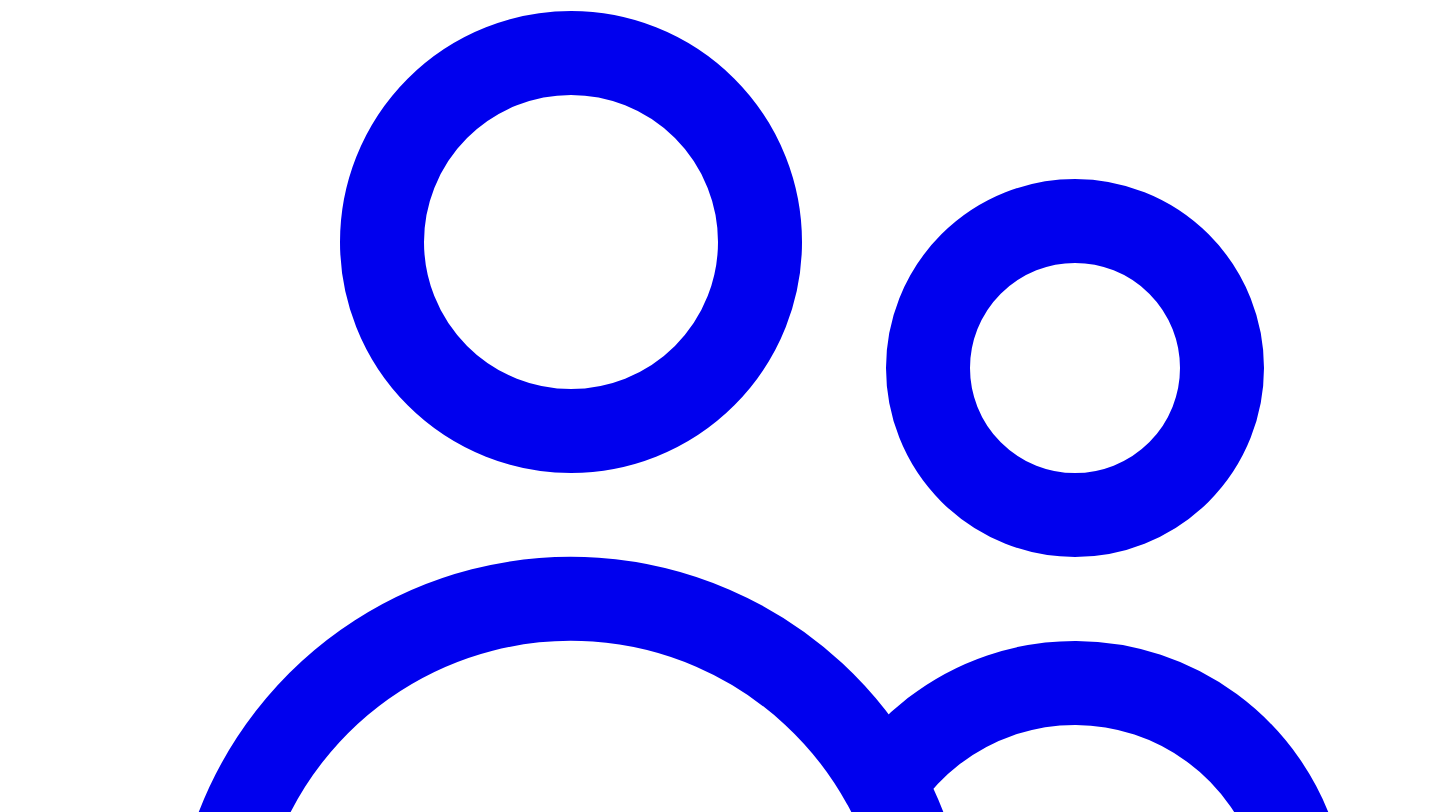 click on "Share on LinkedIn" at bounding box center (94, 6829) 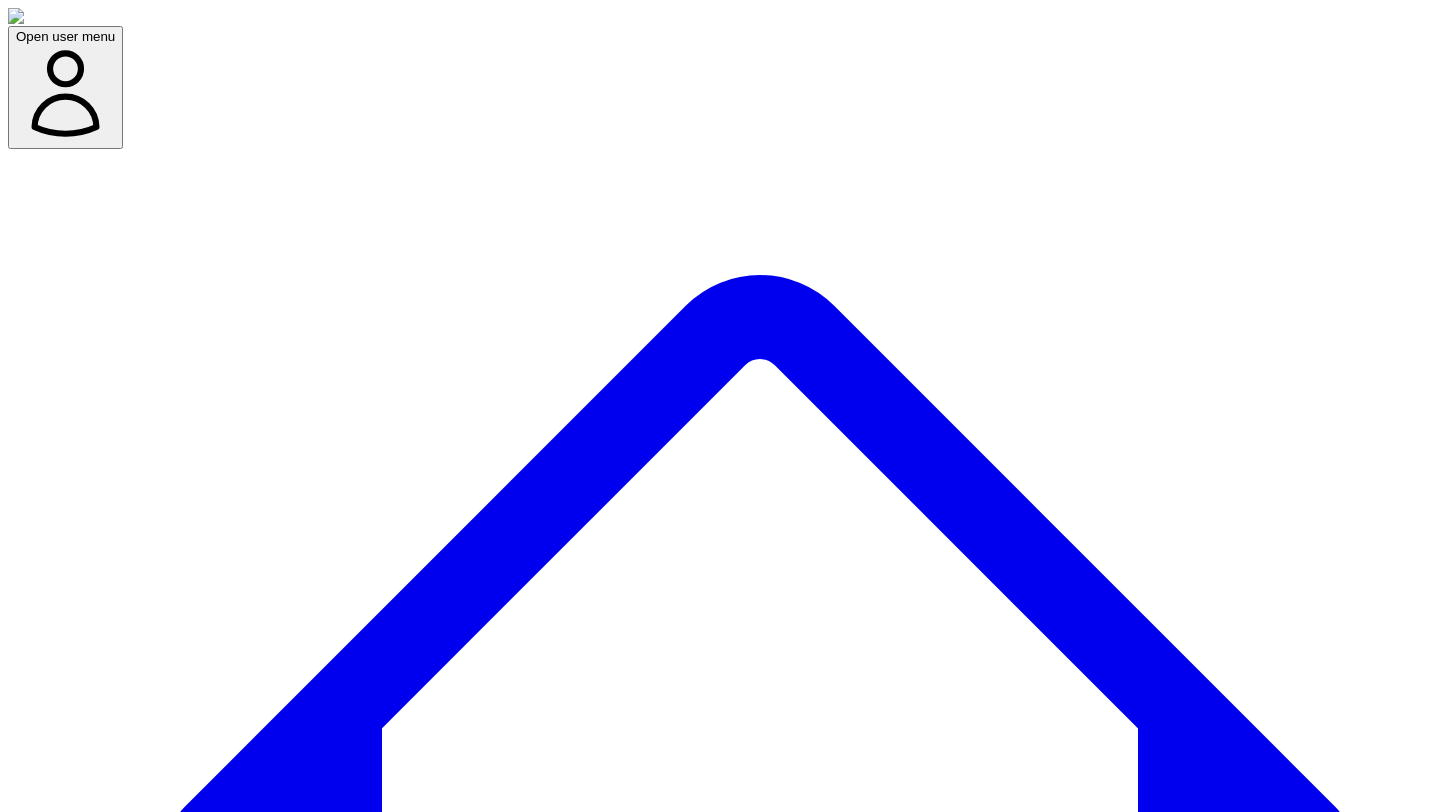 scroll, scrollTop: 0, scrollLeft: 0, axis: both 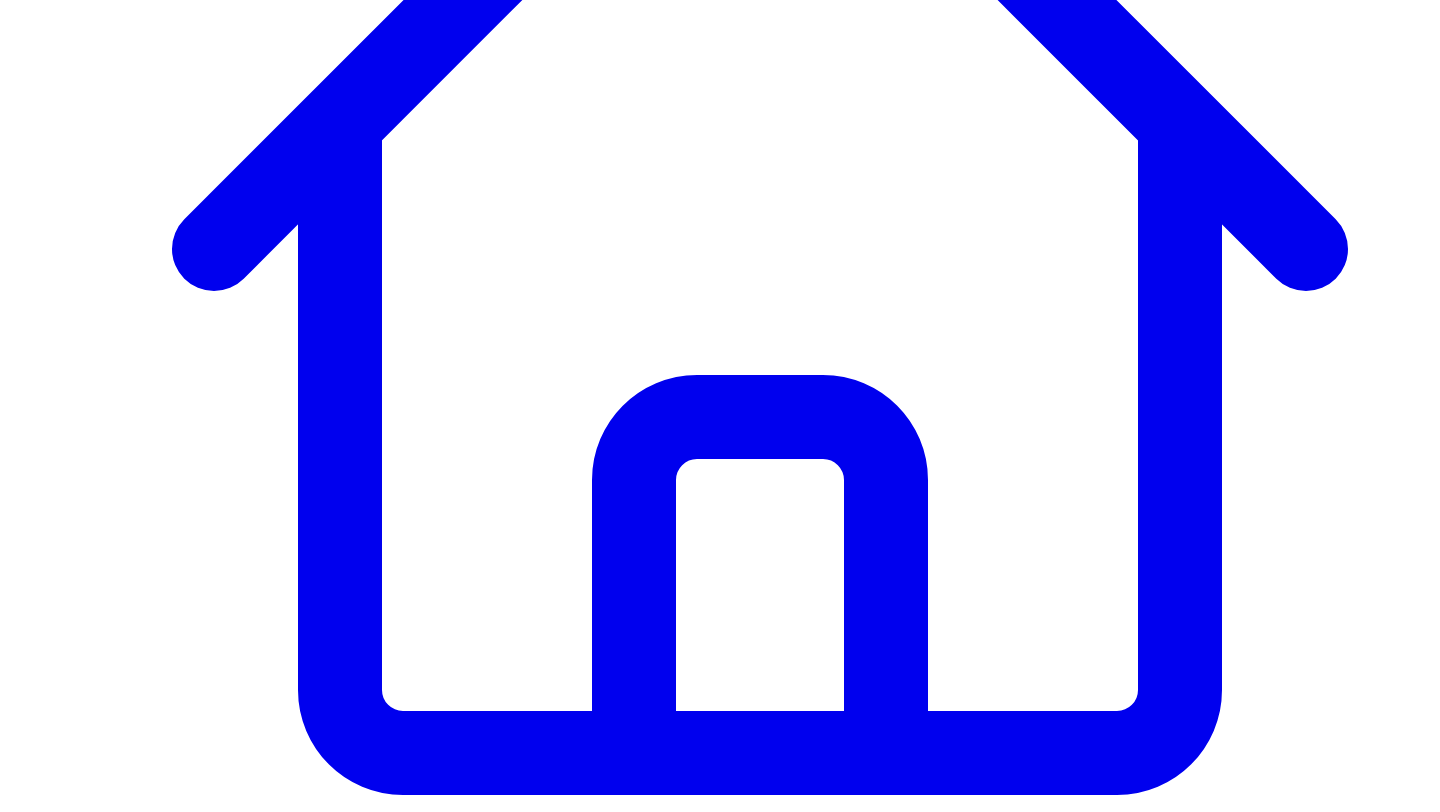 click on "Share on LinkedIn" at bounding box center [94, 7545] 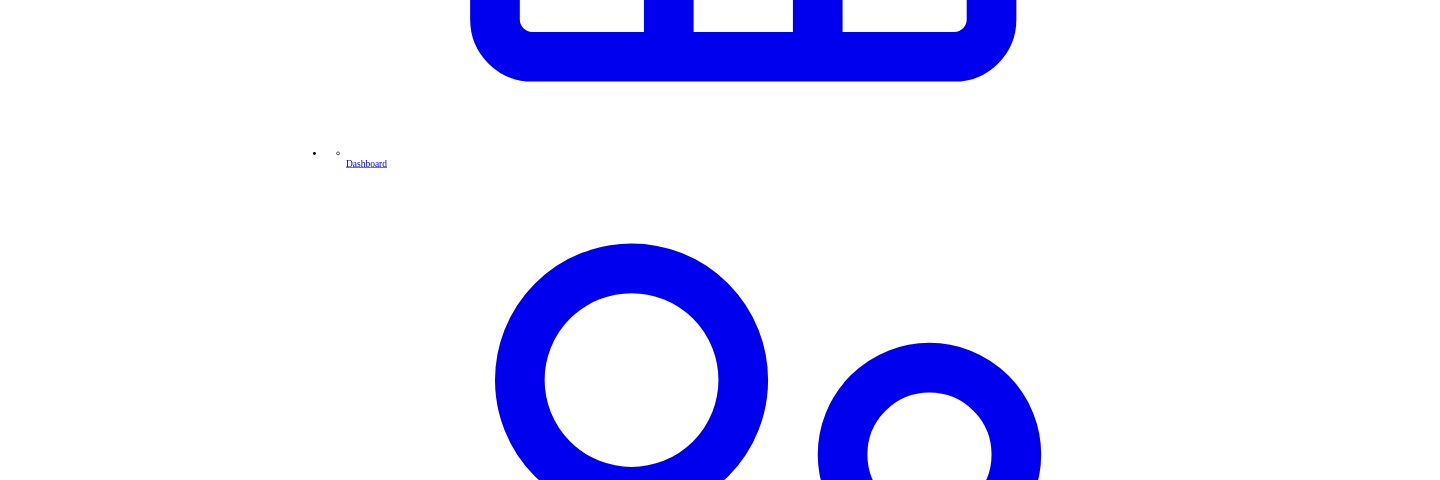scroll, scrollTop: 1307, scrollLeft: 0, axis: vertical 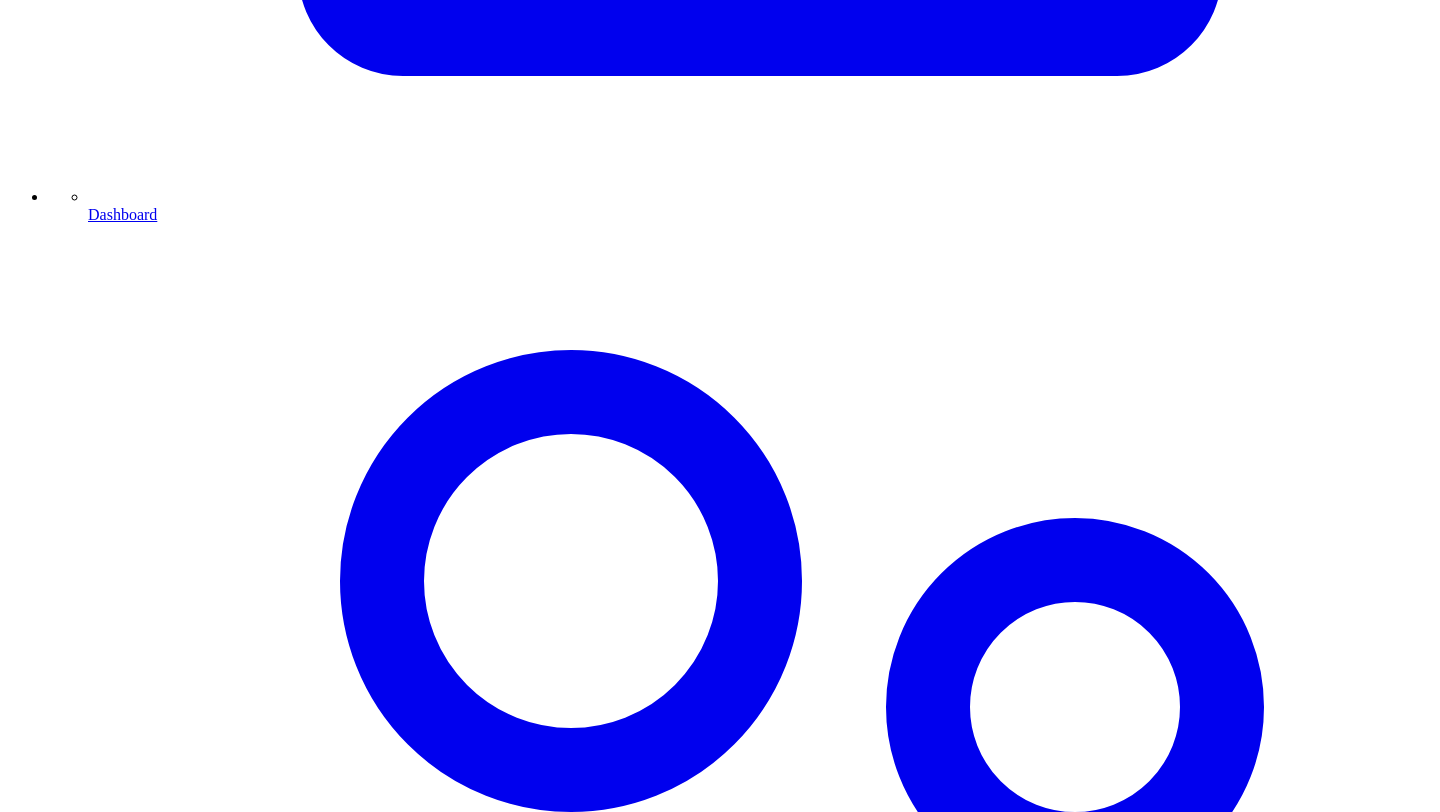 type 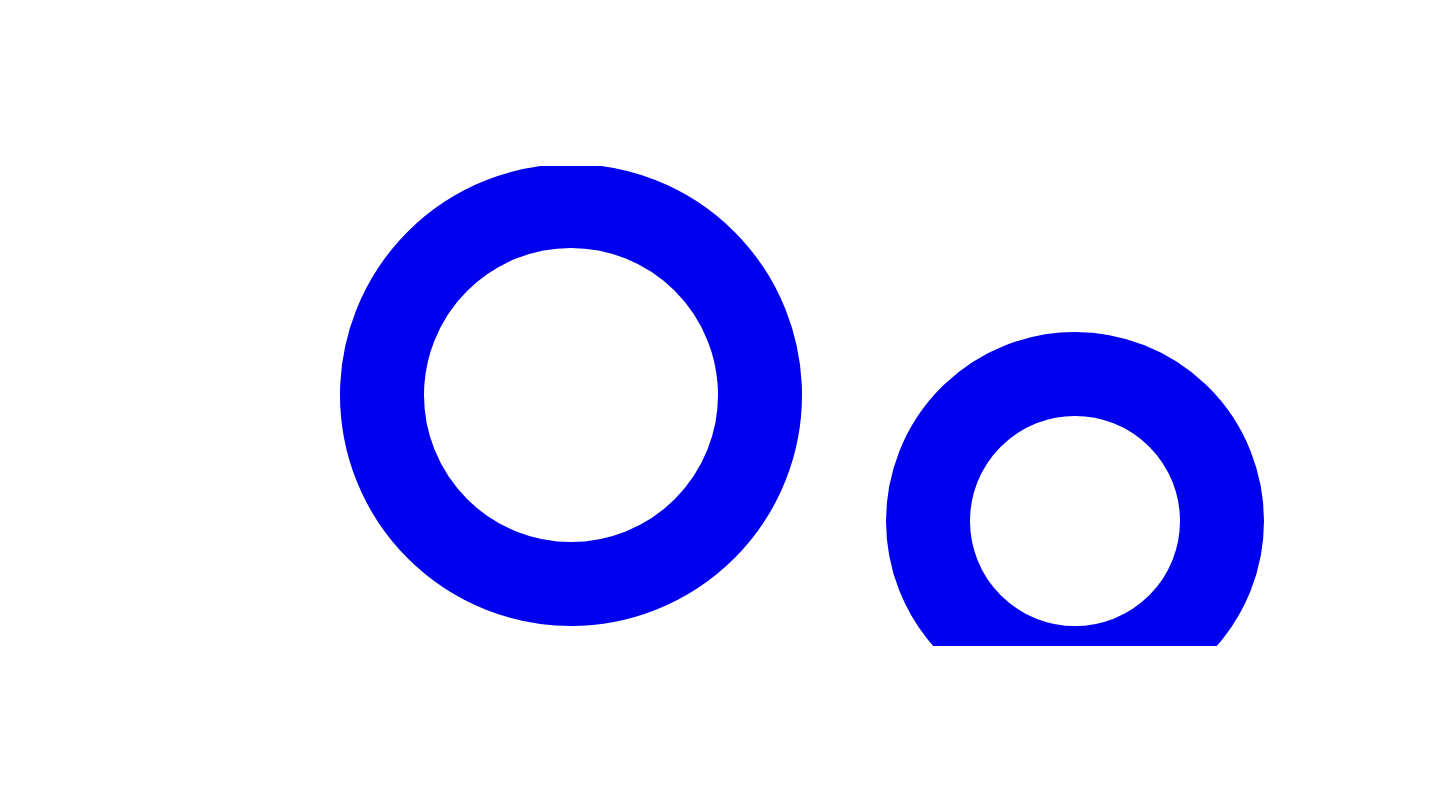 scroll, scrollTop: 1688, scrollLeft: 0, axis: vertical 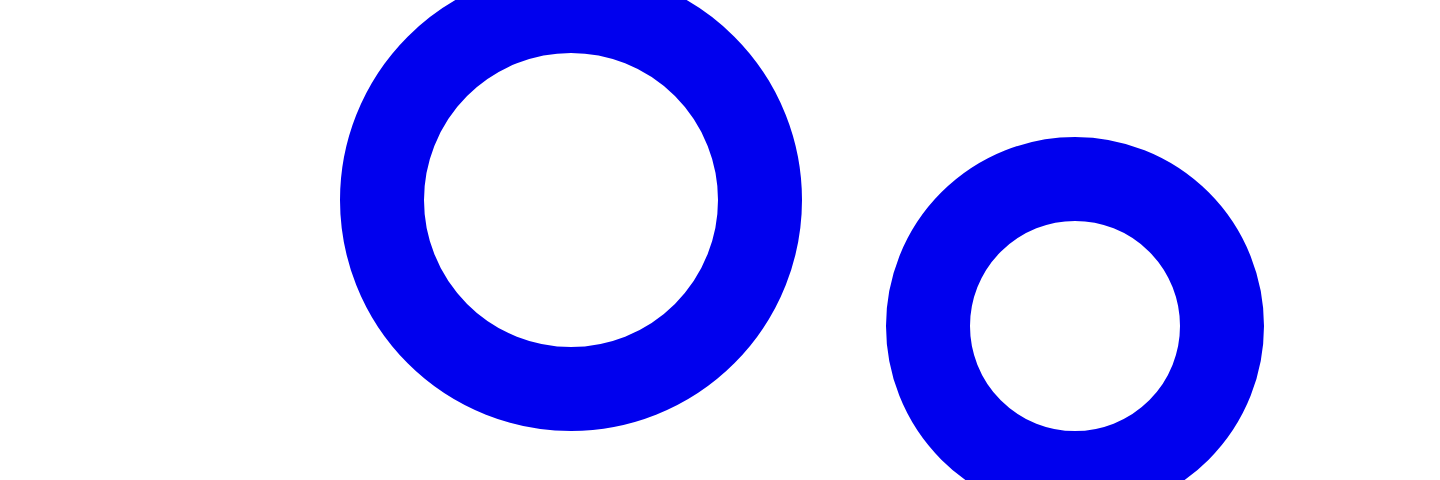 click on "Share on LinkedIn" at bounding box center [94, 6793] 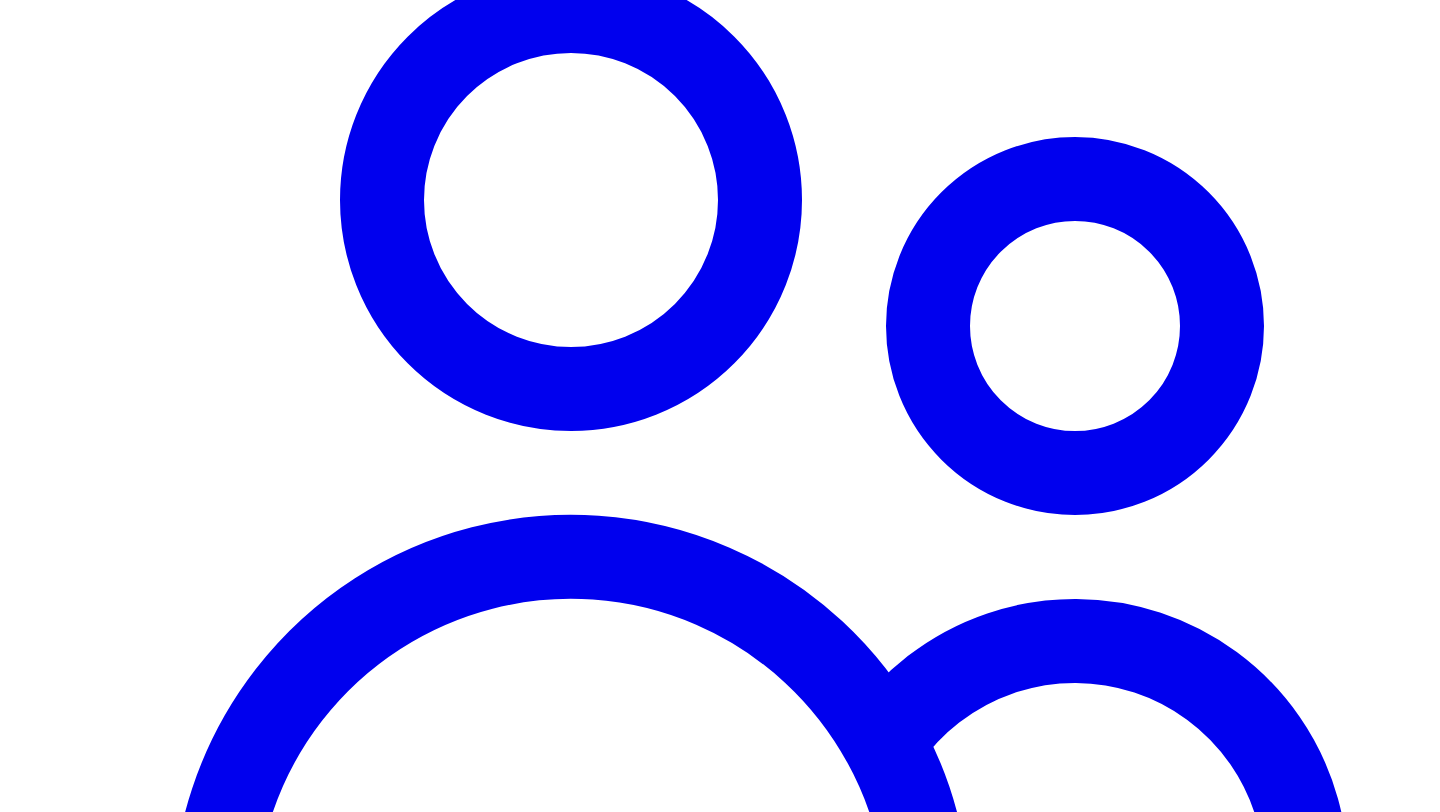 click 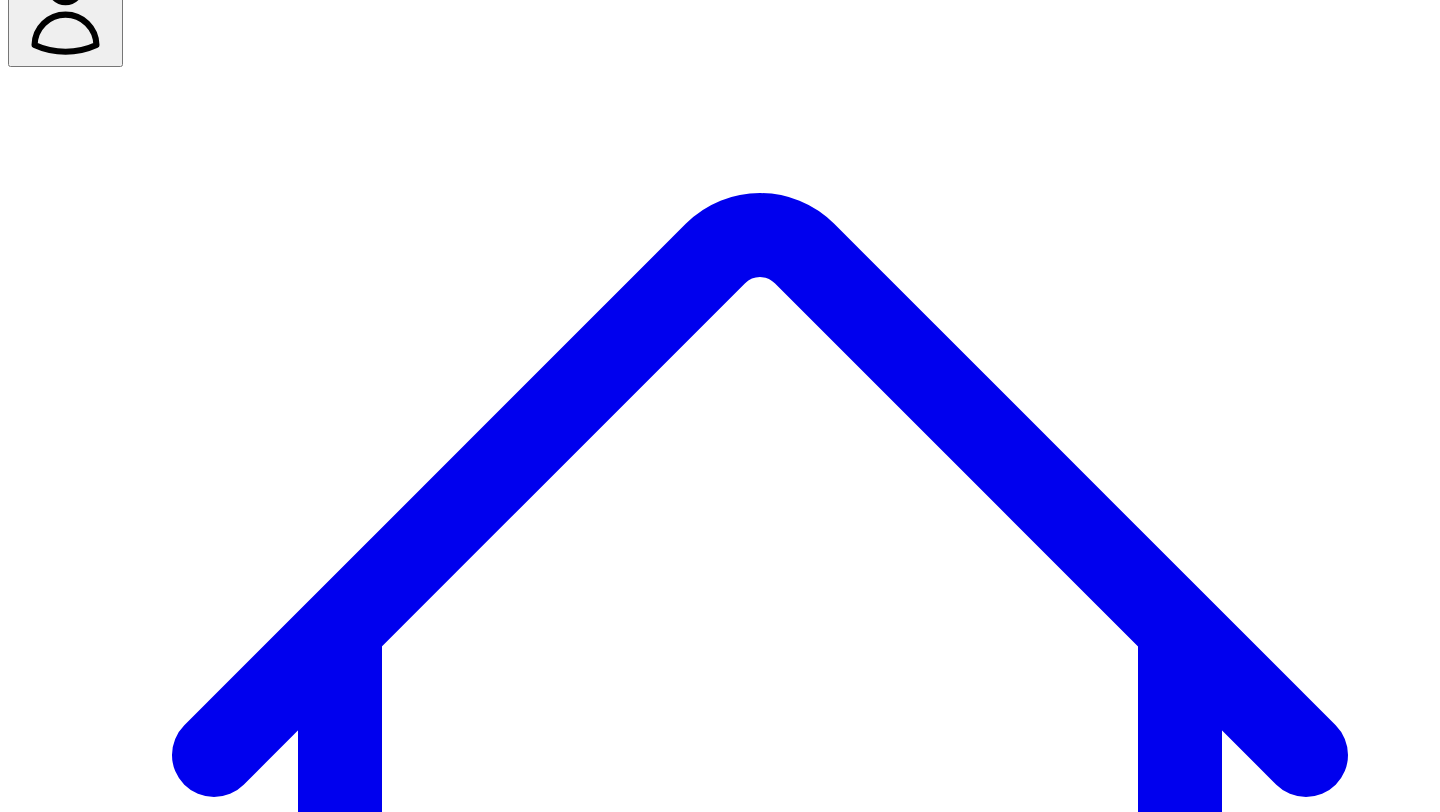 scroll, scrollTop: 105, scrollLeft: 0, axis: vertical 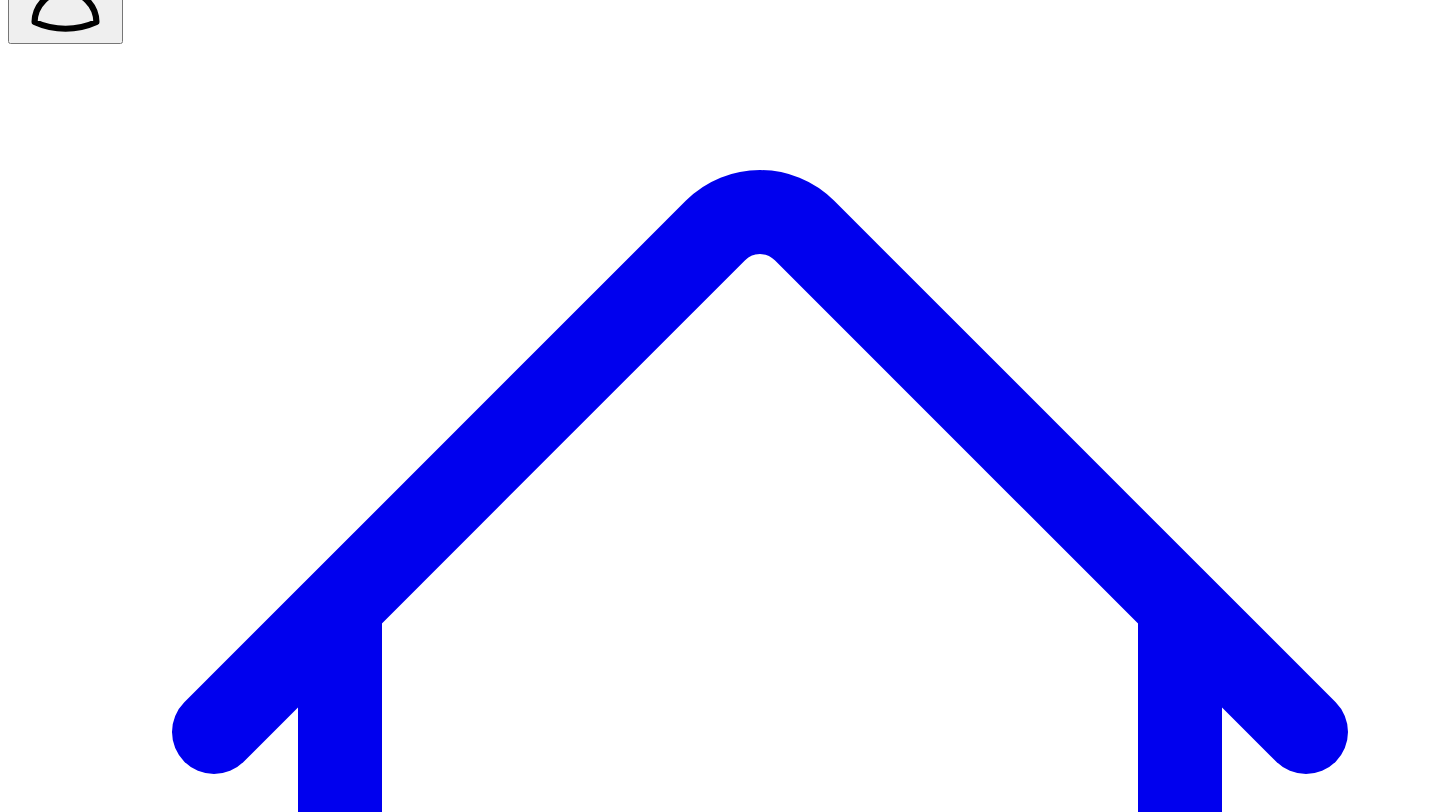 click on "[FIRST] [LAST]" at bounding box center (971, 9308) 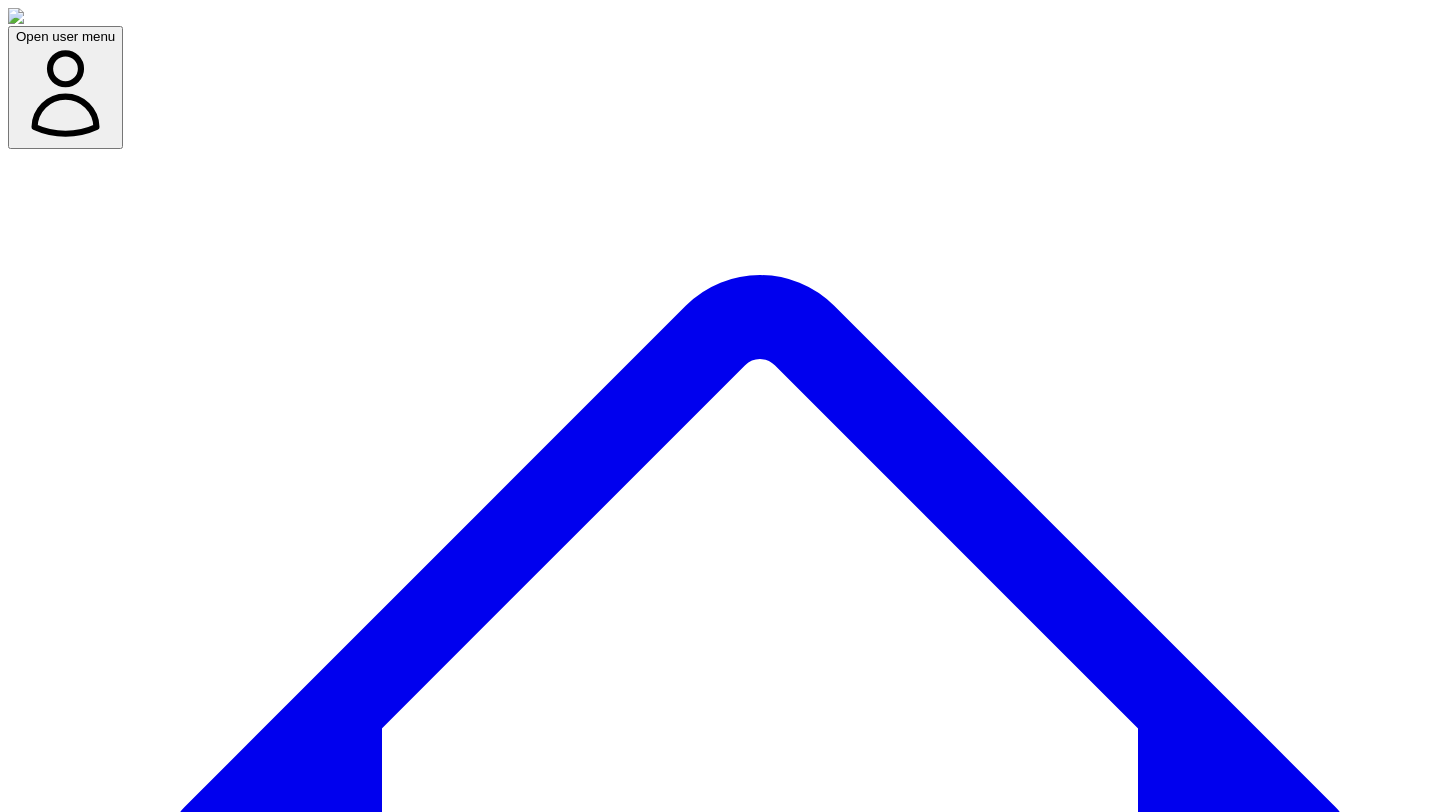 click on "Social Posts" at bounding box center (249, 7697) 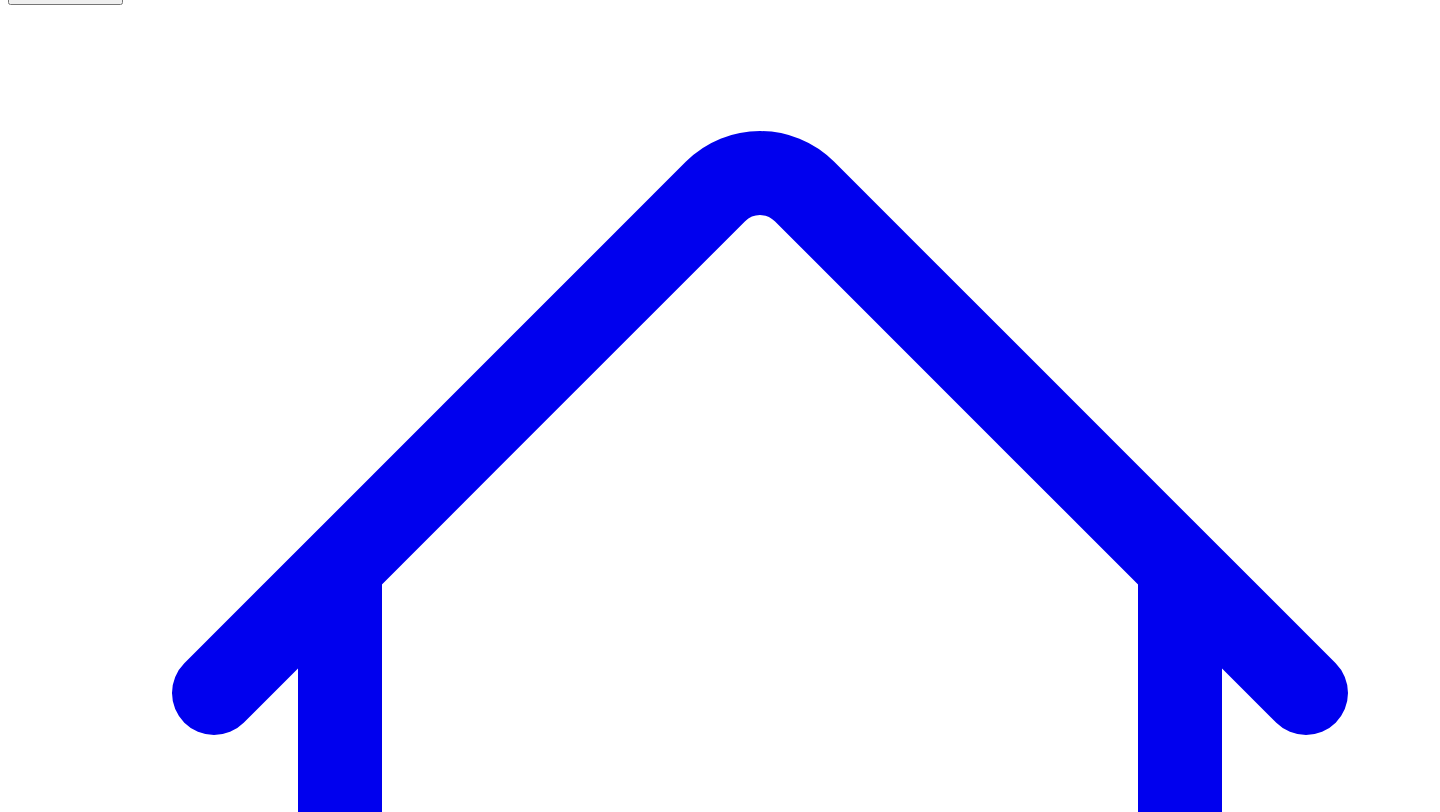 click on "@ [FIRST] [LAST] [NUMBER] post s" at bounding box center [91, 7593] 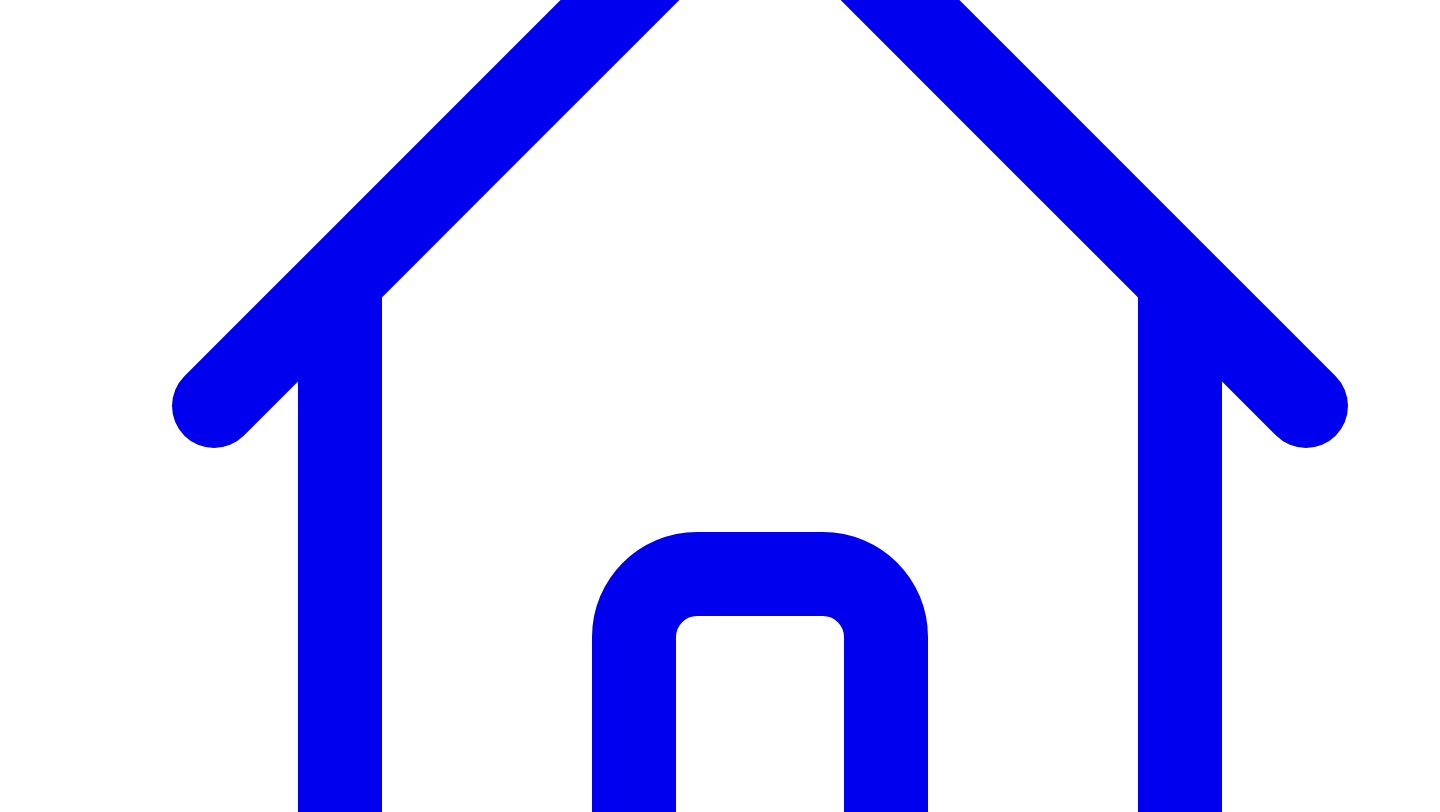 scroll, scrollTop: 620, scrollLeft: 0, axis: vertical 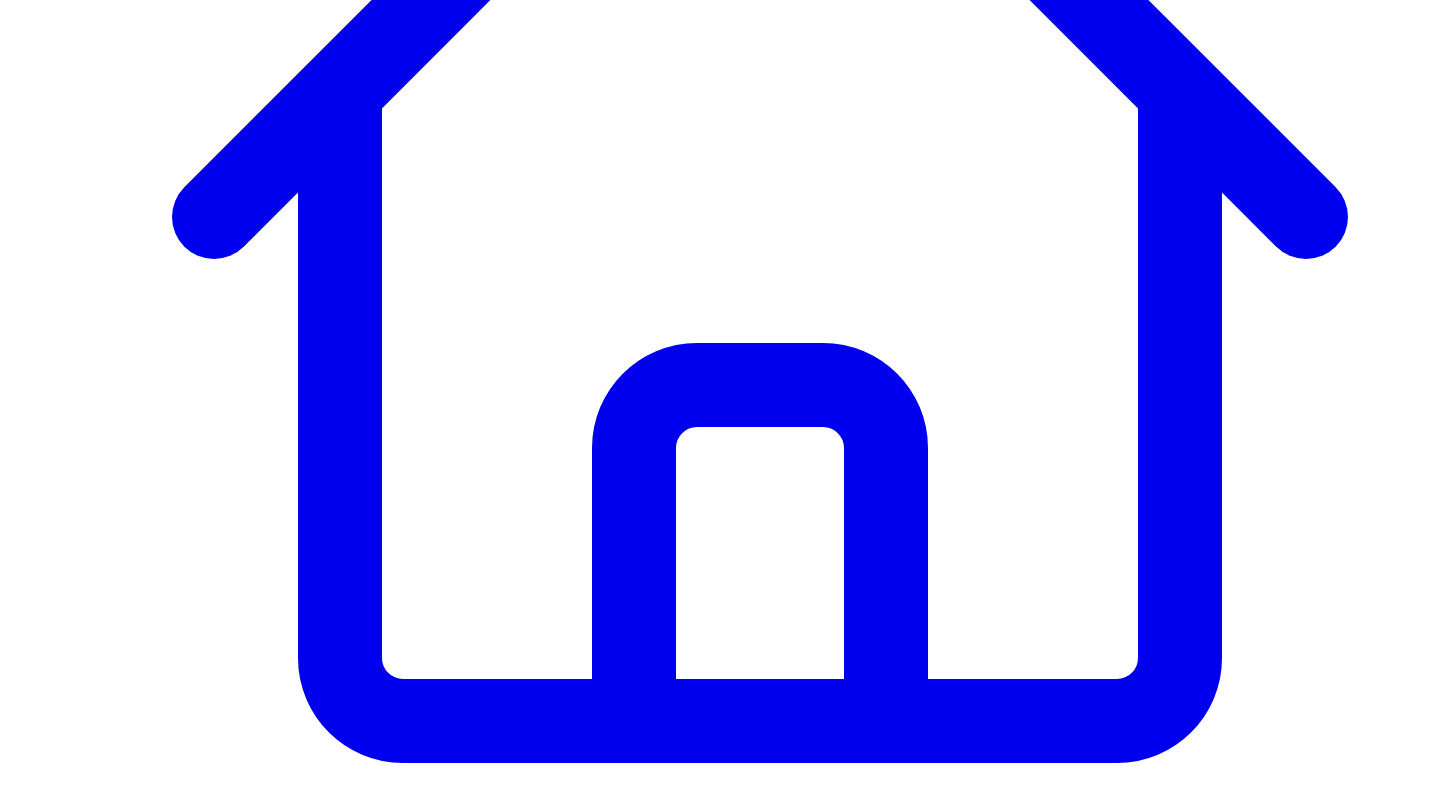 click on "Share on LinkedIn" at bounding box center [94, 7568] 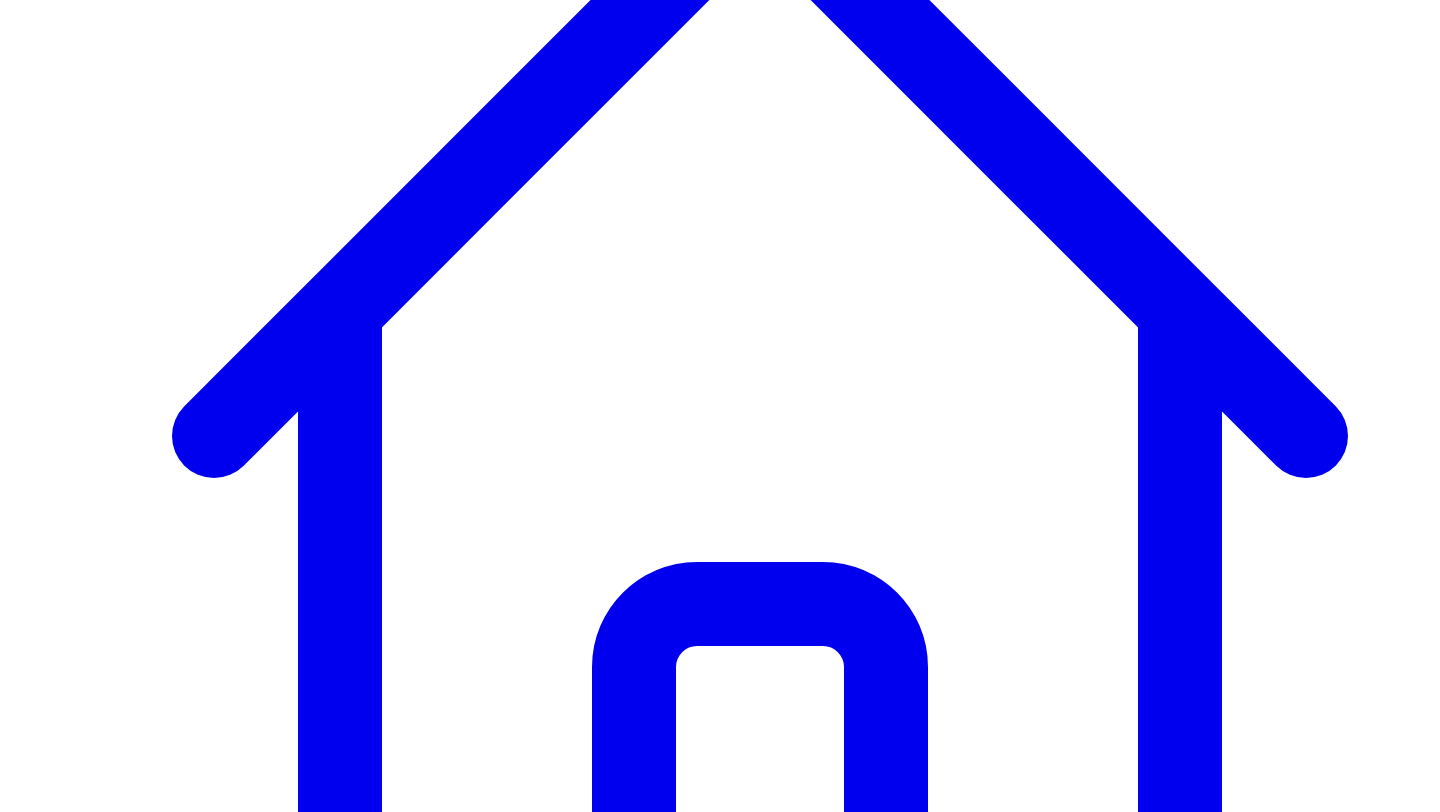 scroll, scrollTop: 0, scrollLeft: 0, axis: both 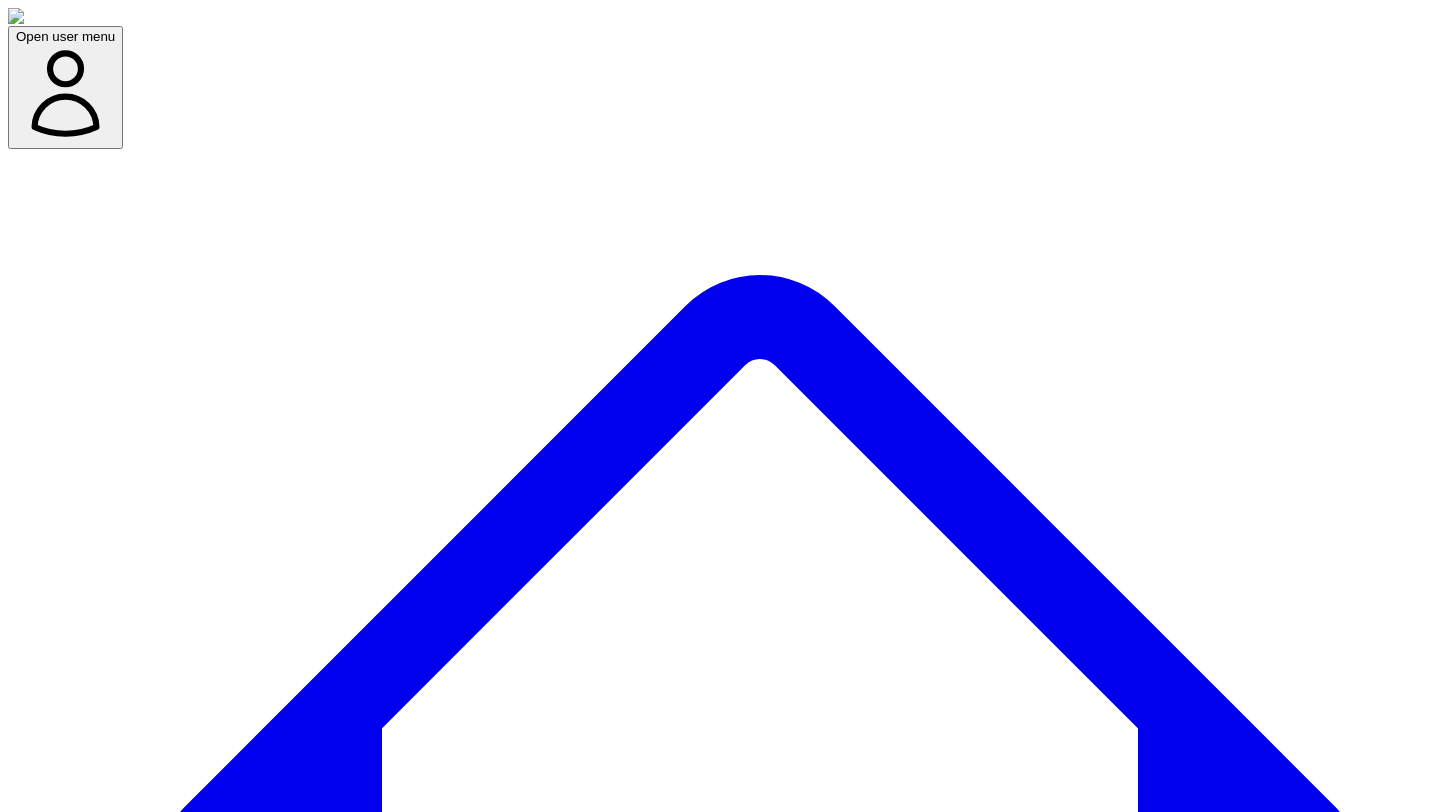 click on "Social Posts" at bounding box center [249, 7660] 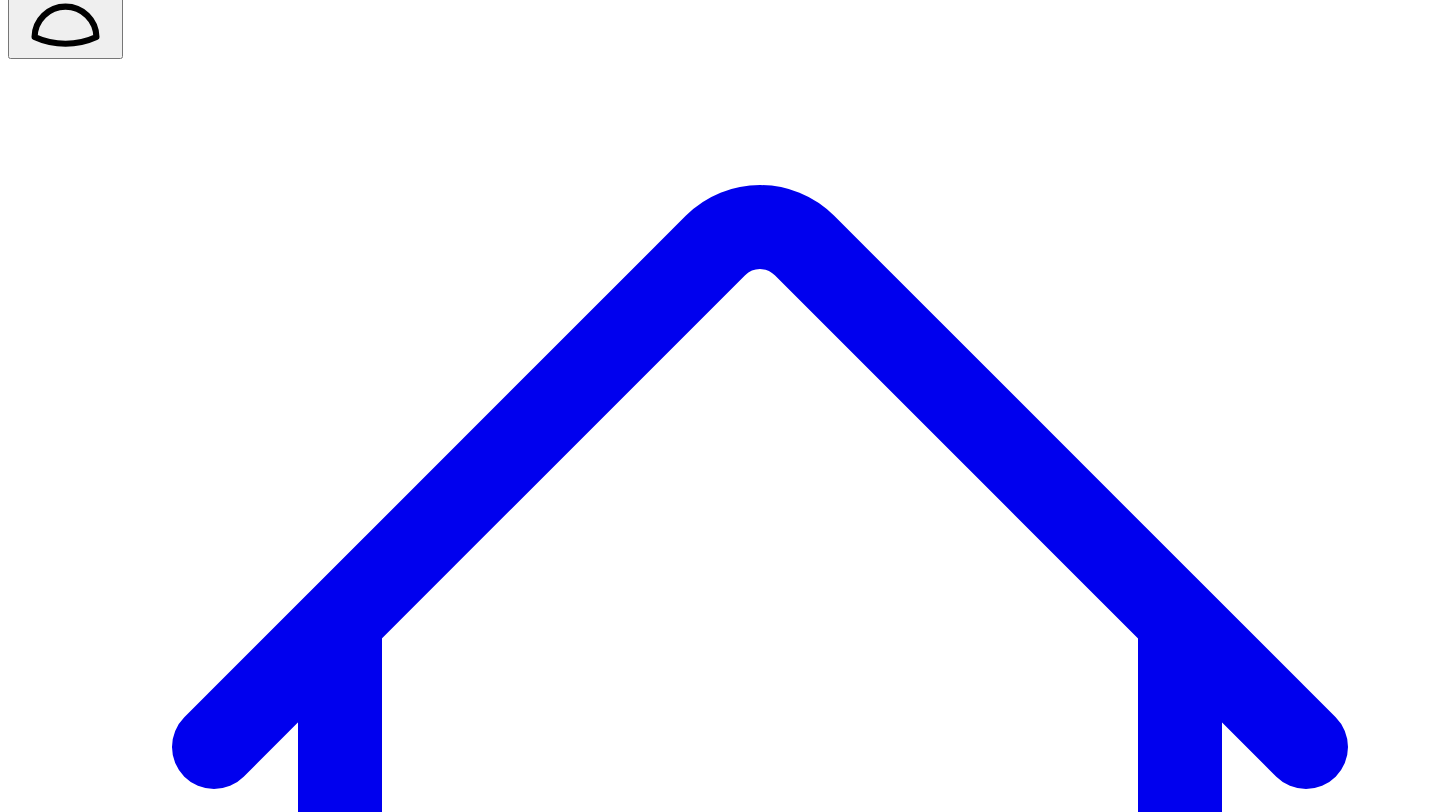 scroll, scrollTop: 144, scrollLeft: 0, axis: vertical 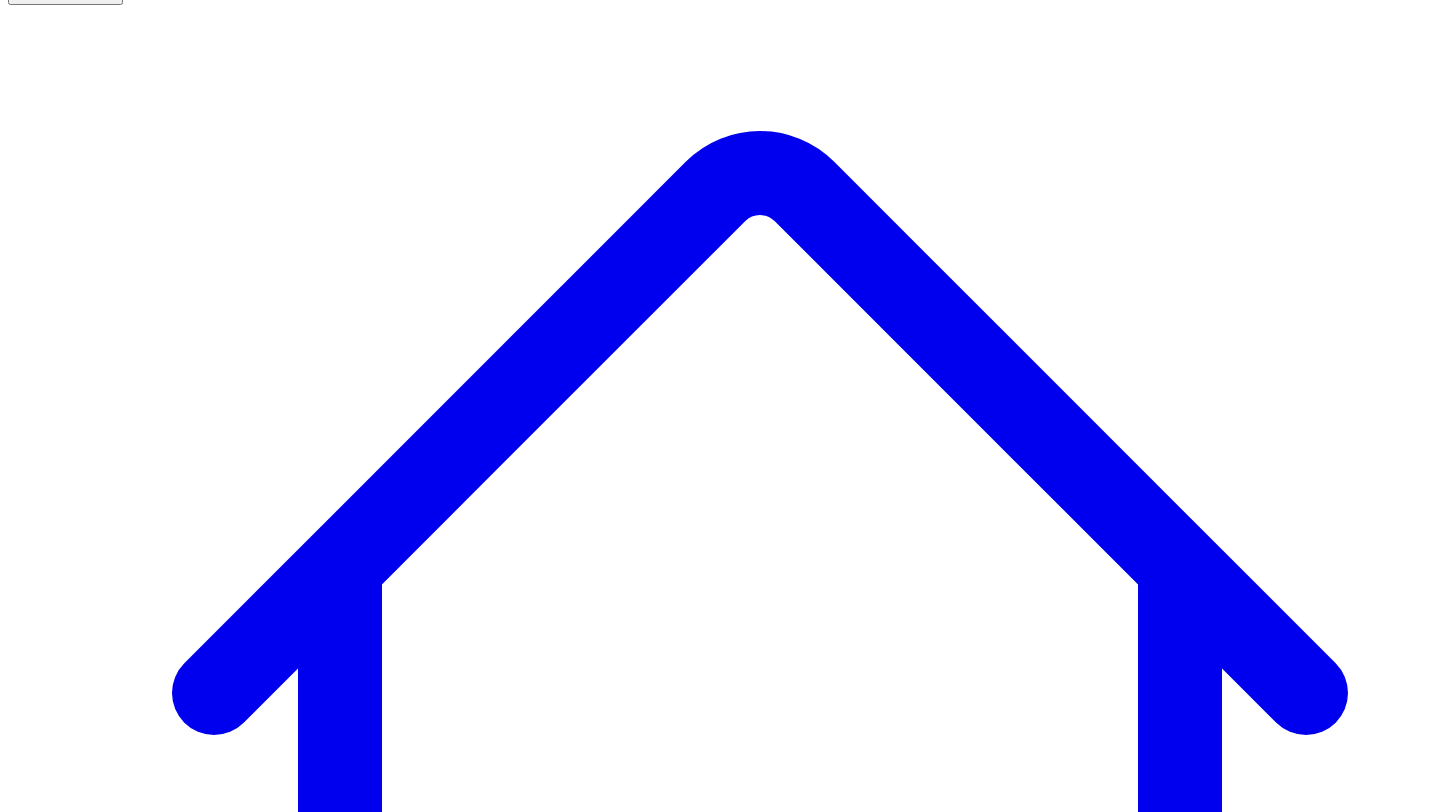 click on "@ [FIRST] [LAST] 10  post s" at bounding box center (91, 7570) 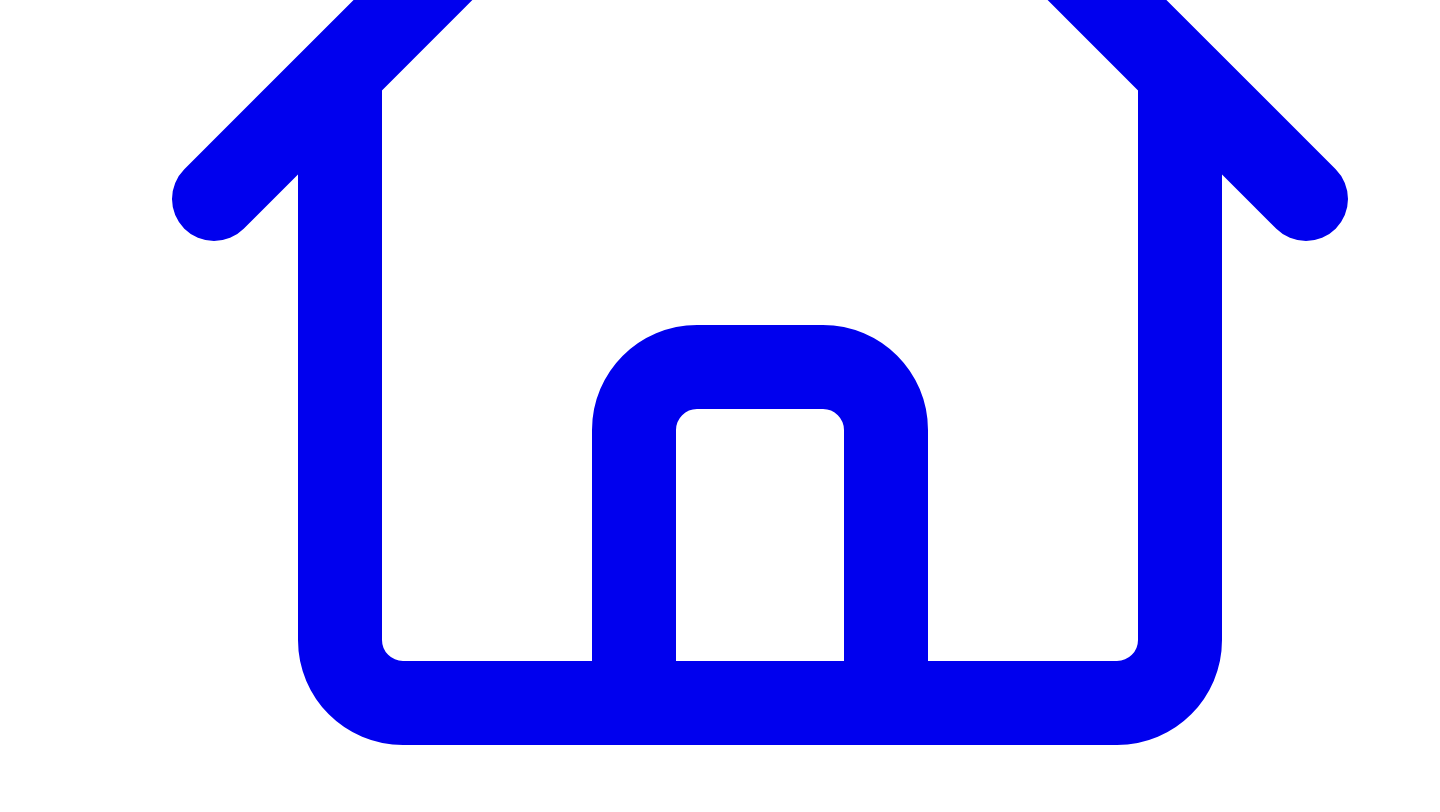 scroll, scrollTop: 718, scrollLeft: 0, axis: vertical 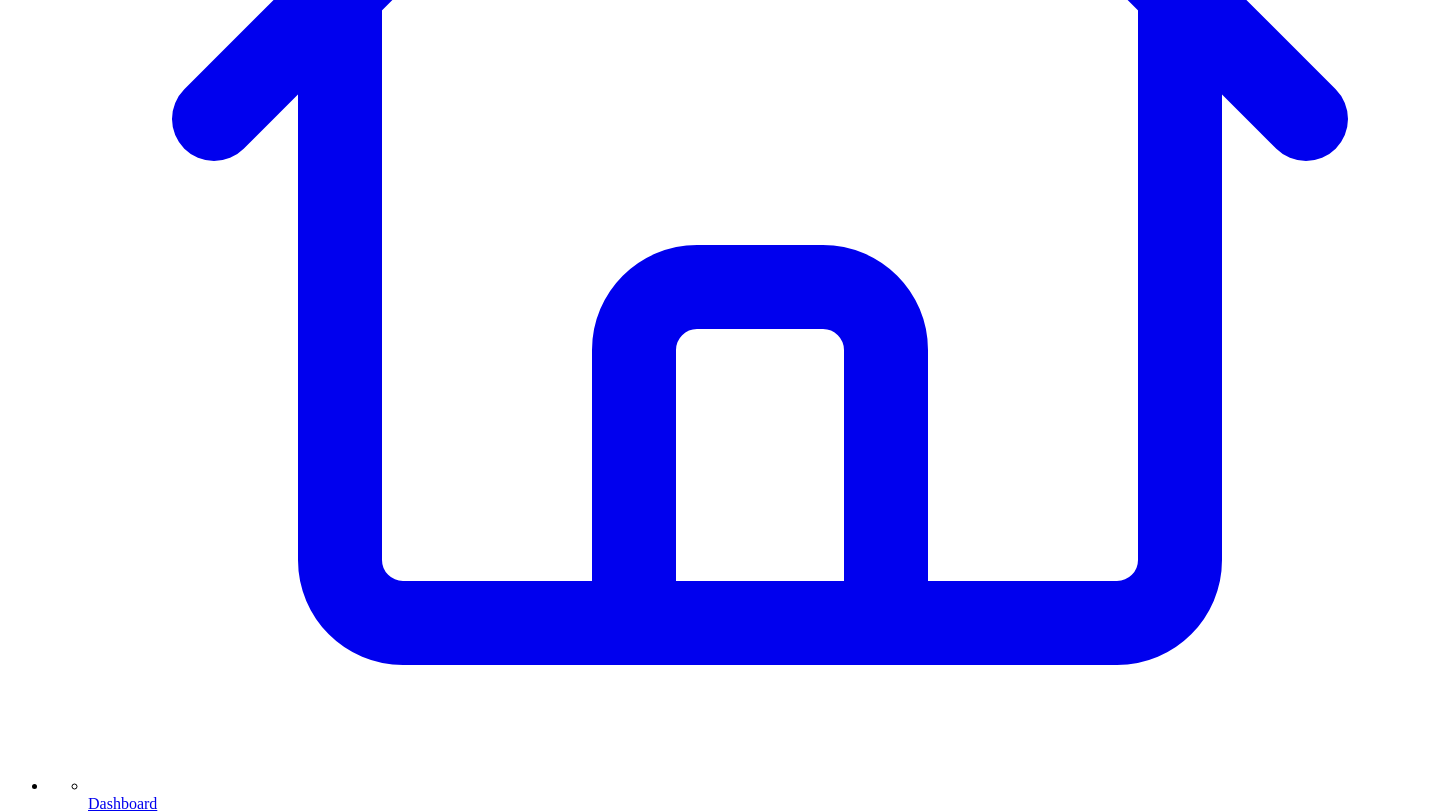click on "Share on LinkedIn" at bounding box center (94, 7421) 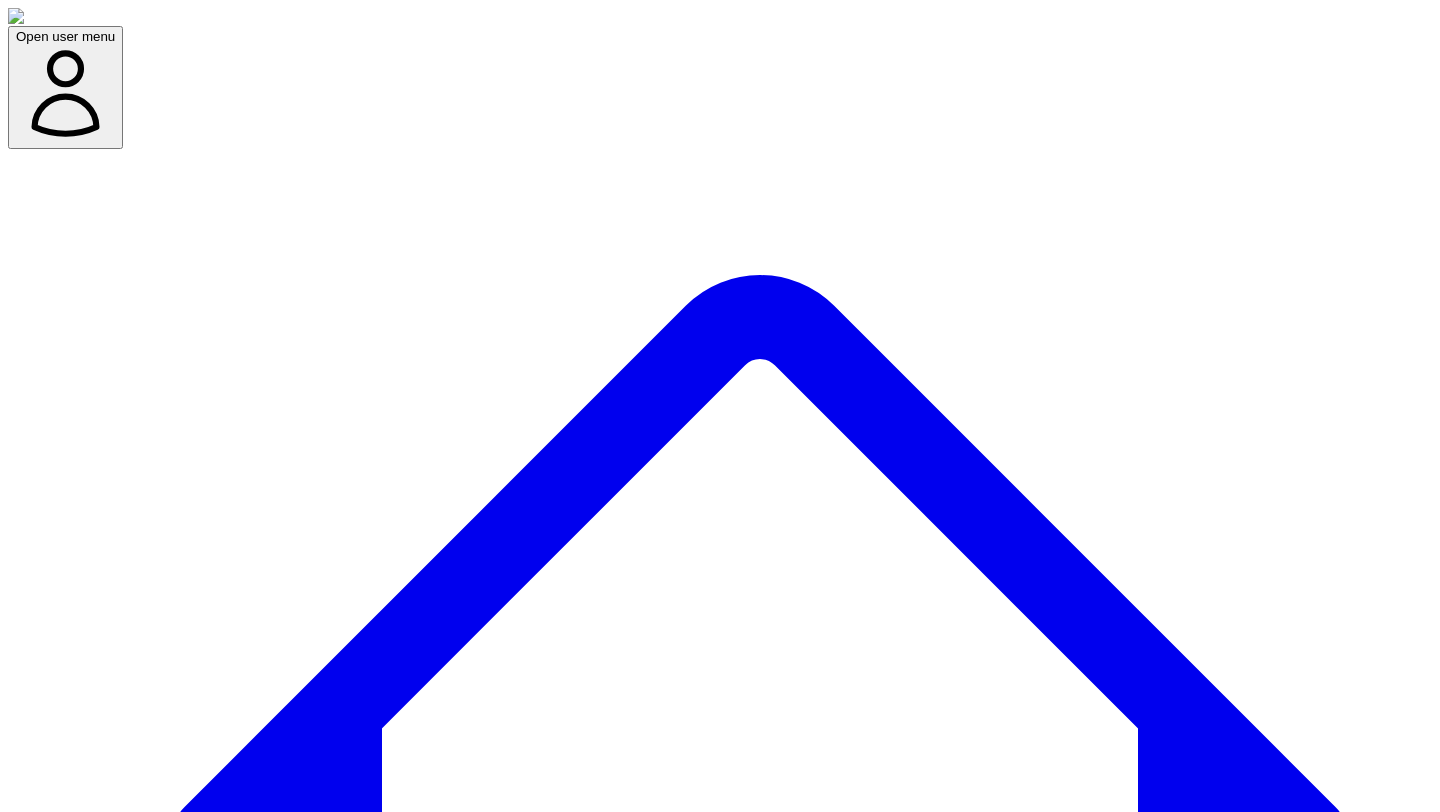 click on "Cancel" at bounding box center (106, 11313) 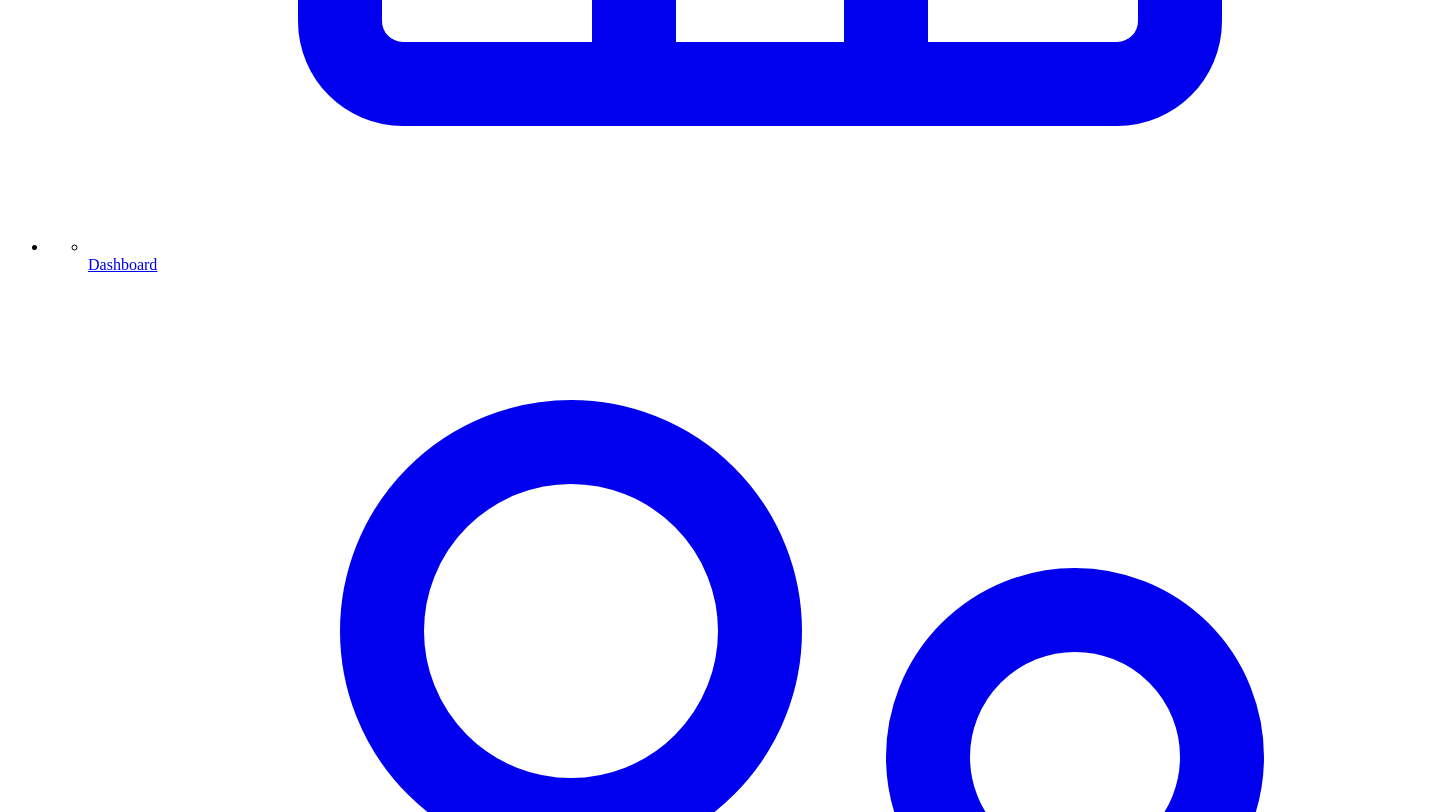 scroll, scrollTop: 1187, scrollLeft: 0, axis: vertical 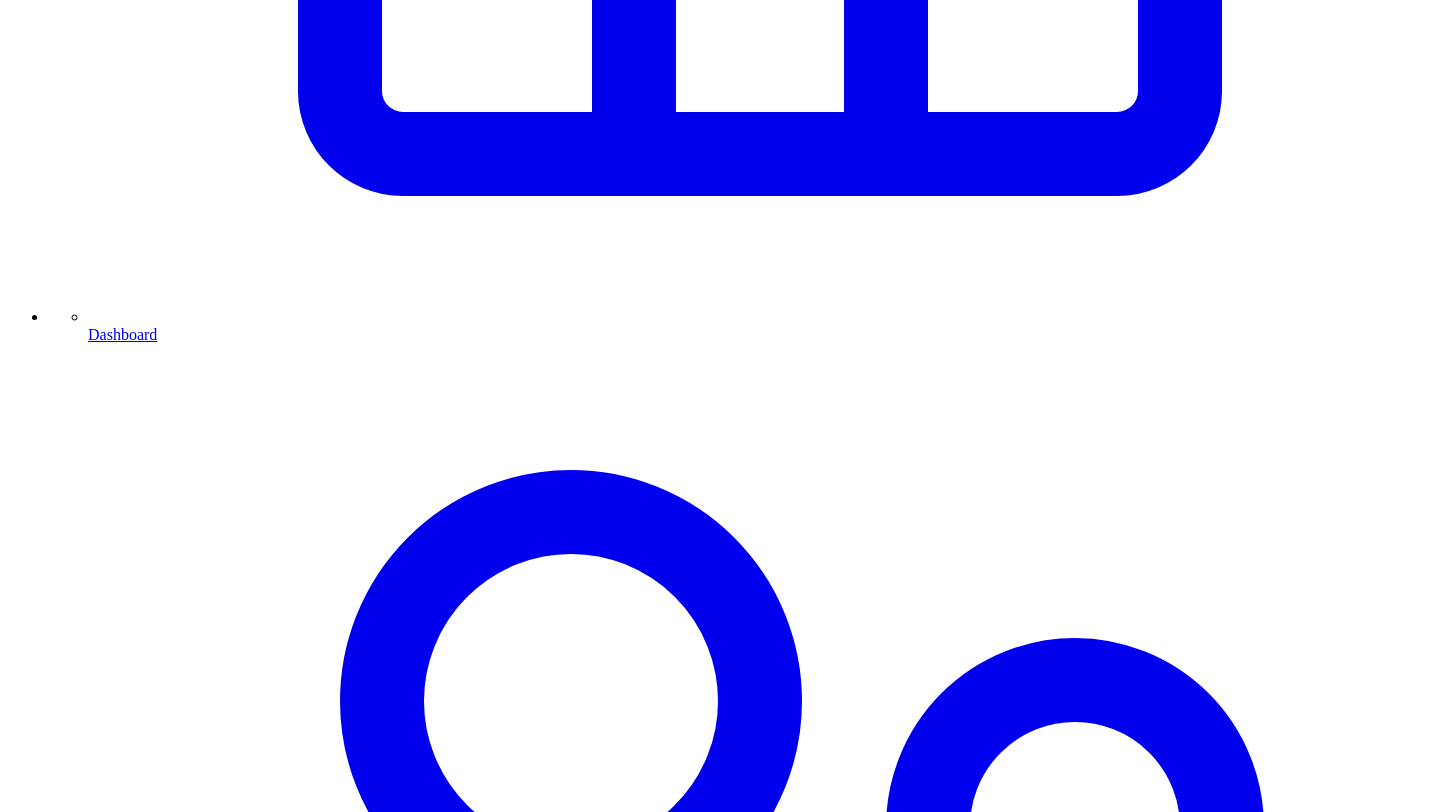 click on "Share on LinkedIn" at bounding box center (94, 7288) 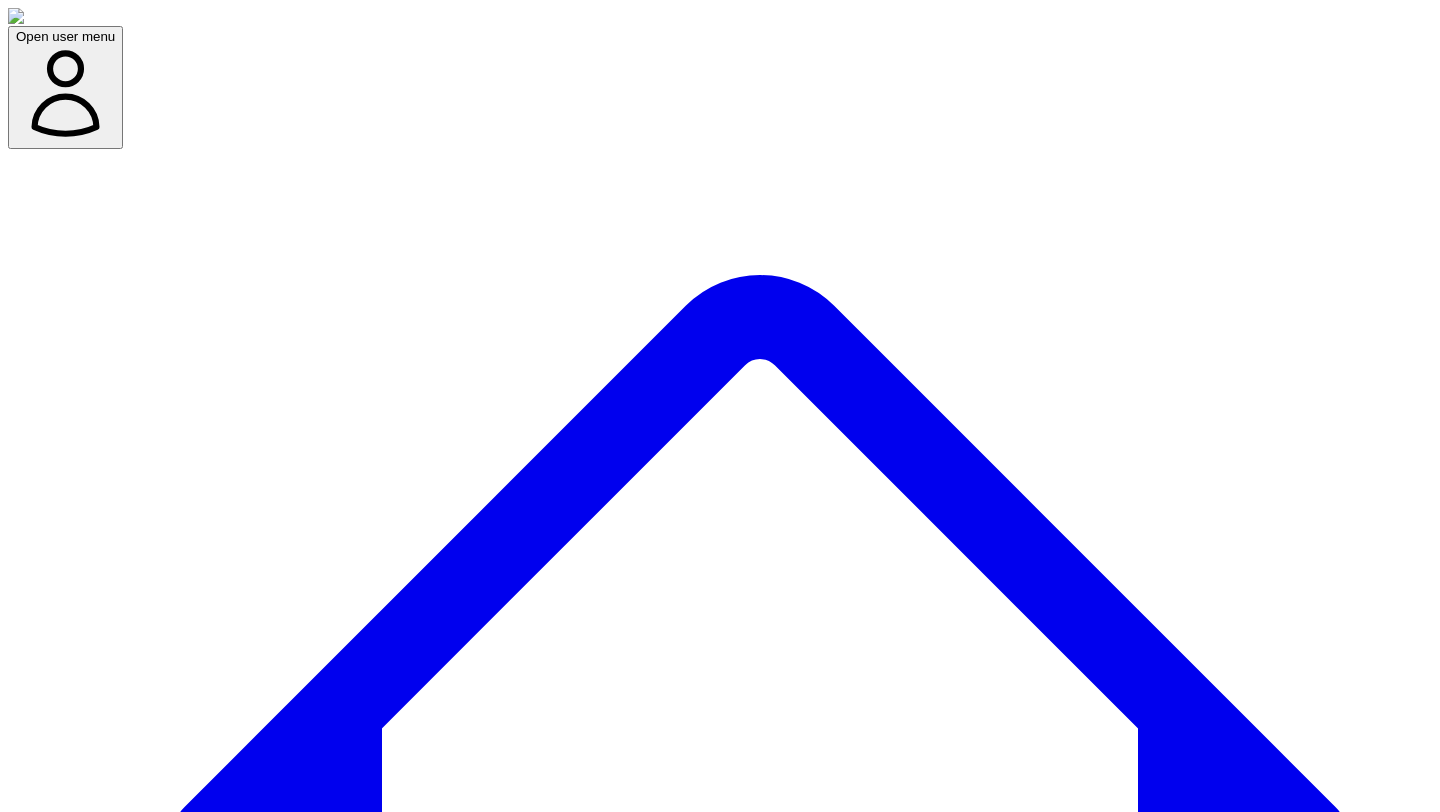 click on "Cancel" at bounding box center [106, 11313] 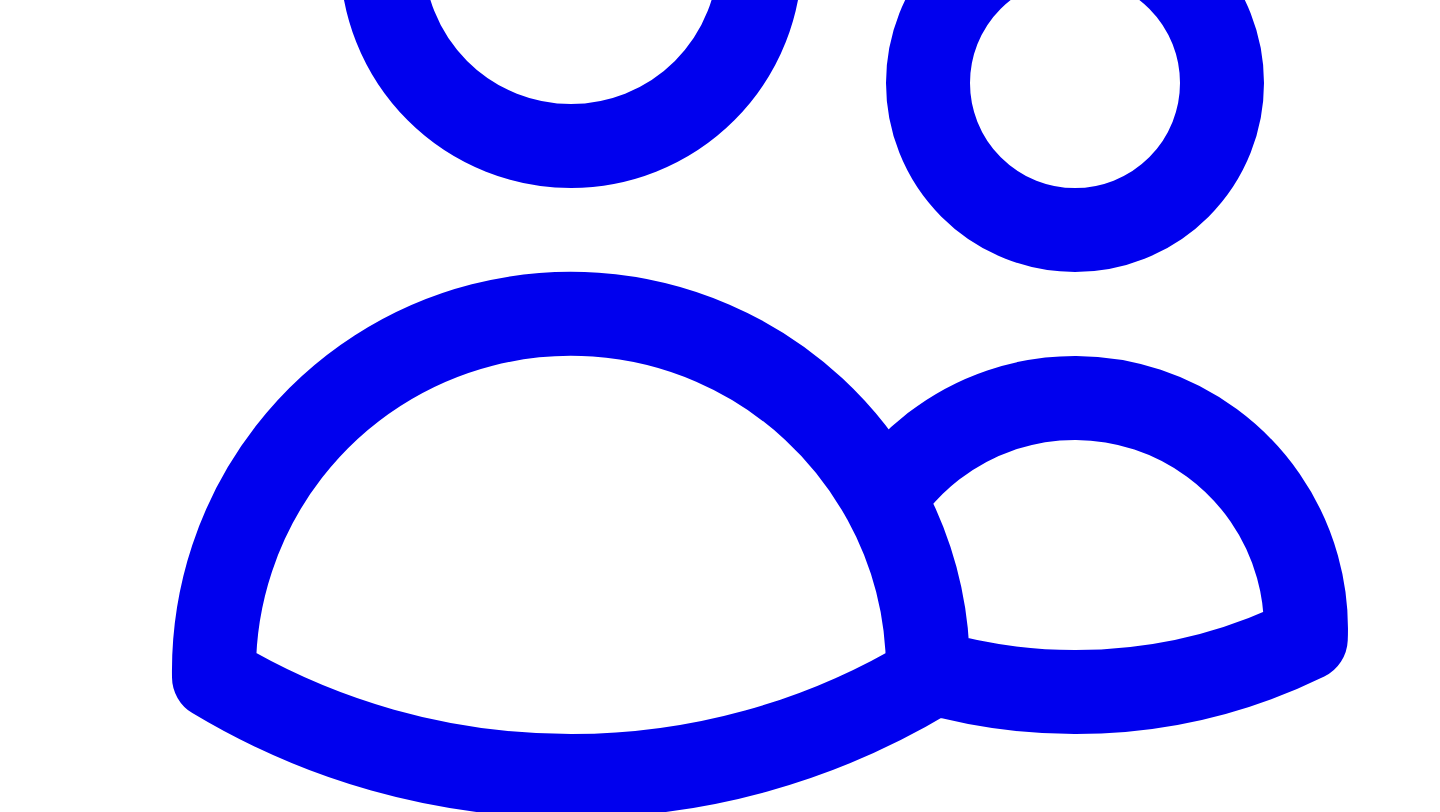 scroll, scrollTop: 1930, scrollLeft: 0, axis: vertical 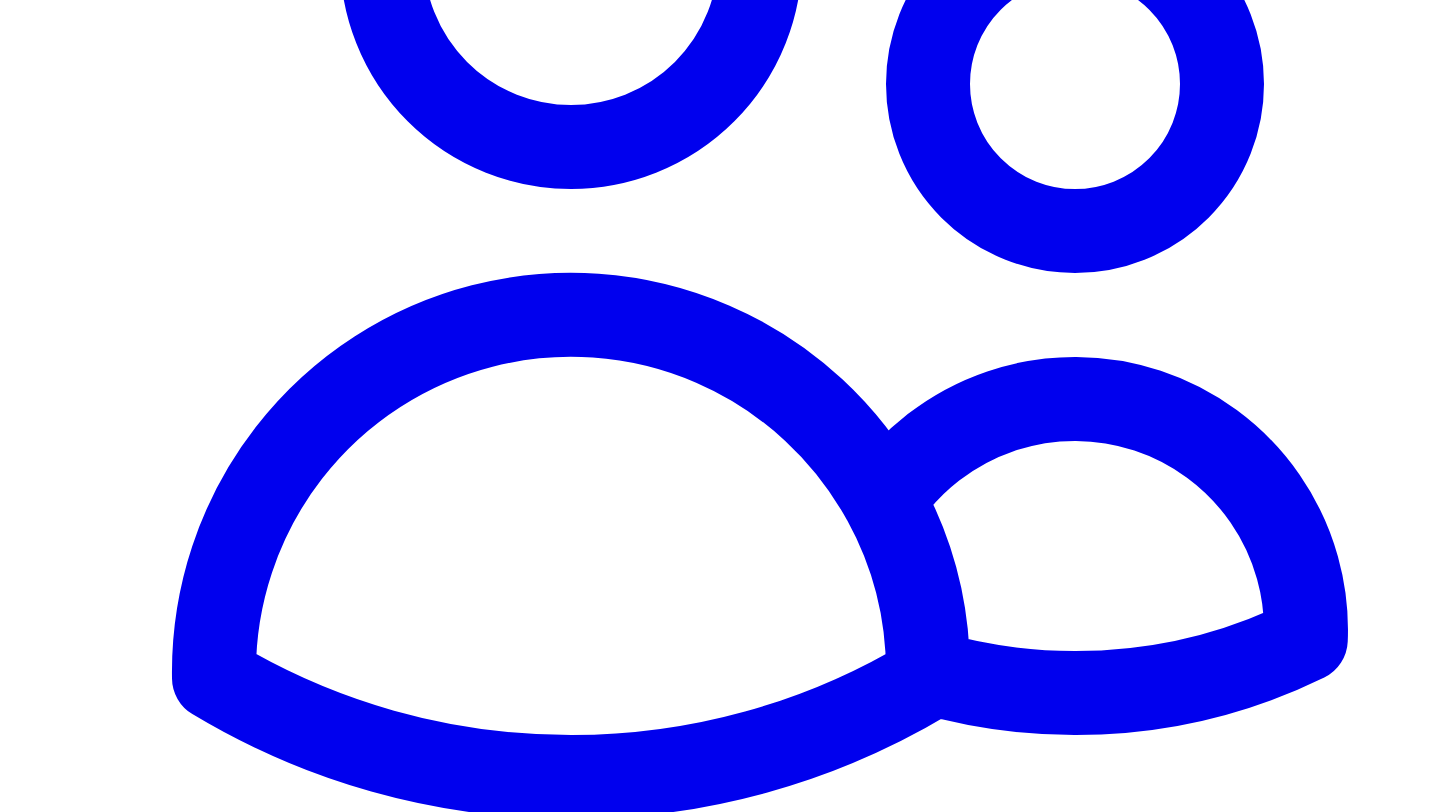 click on "Share on LinkedIn" at bounding box center [94, 6894] 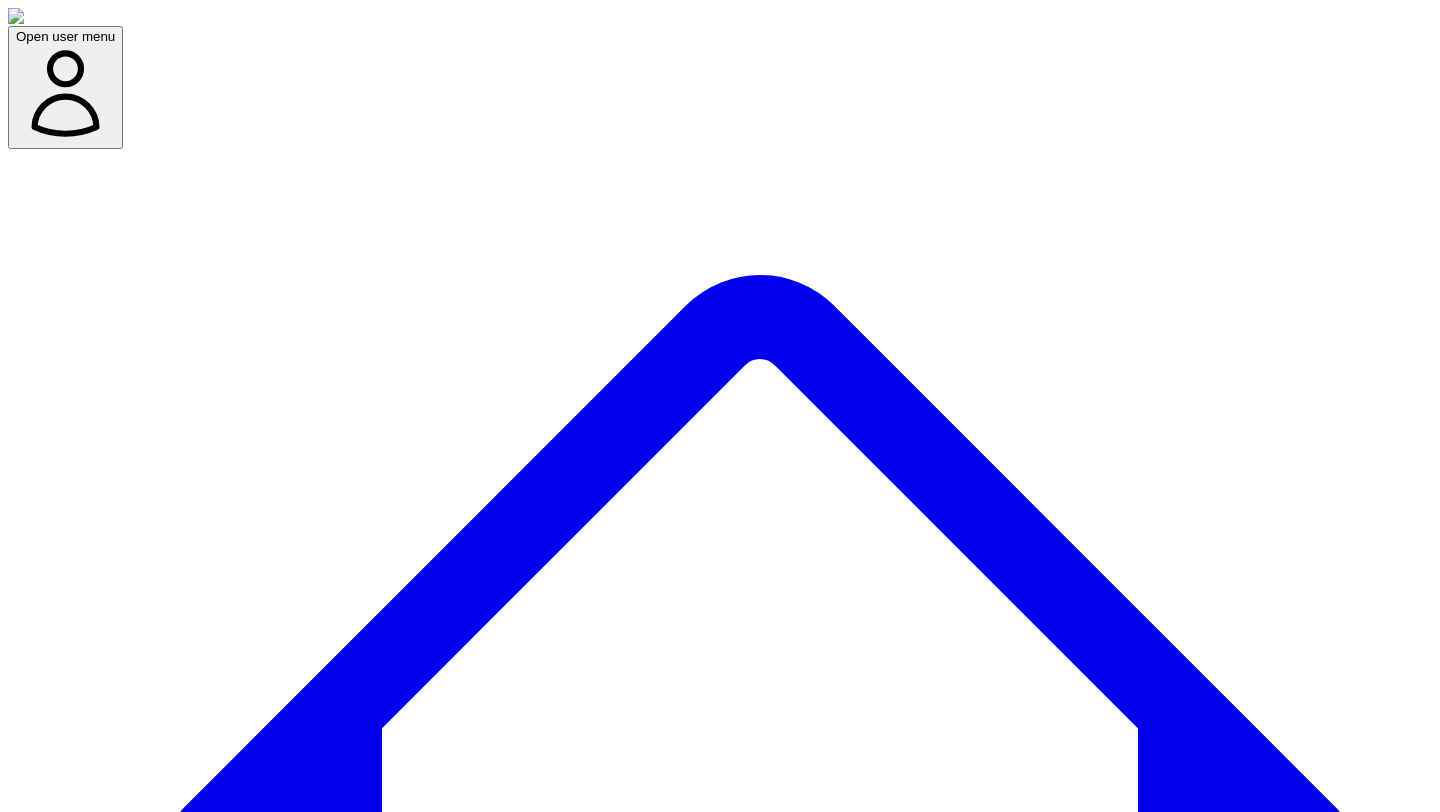 click on "Cancel" at bounding box center [106, 11313] 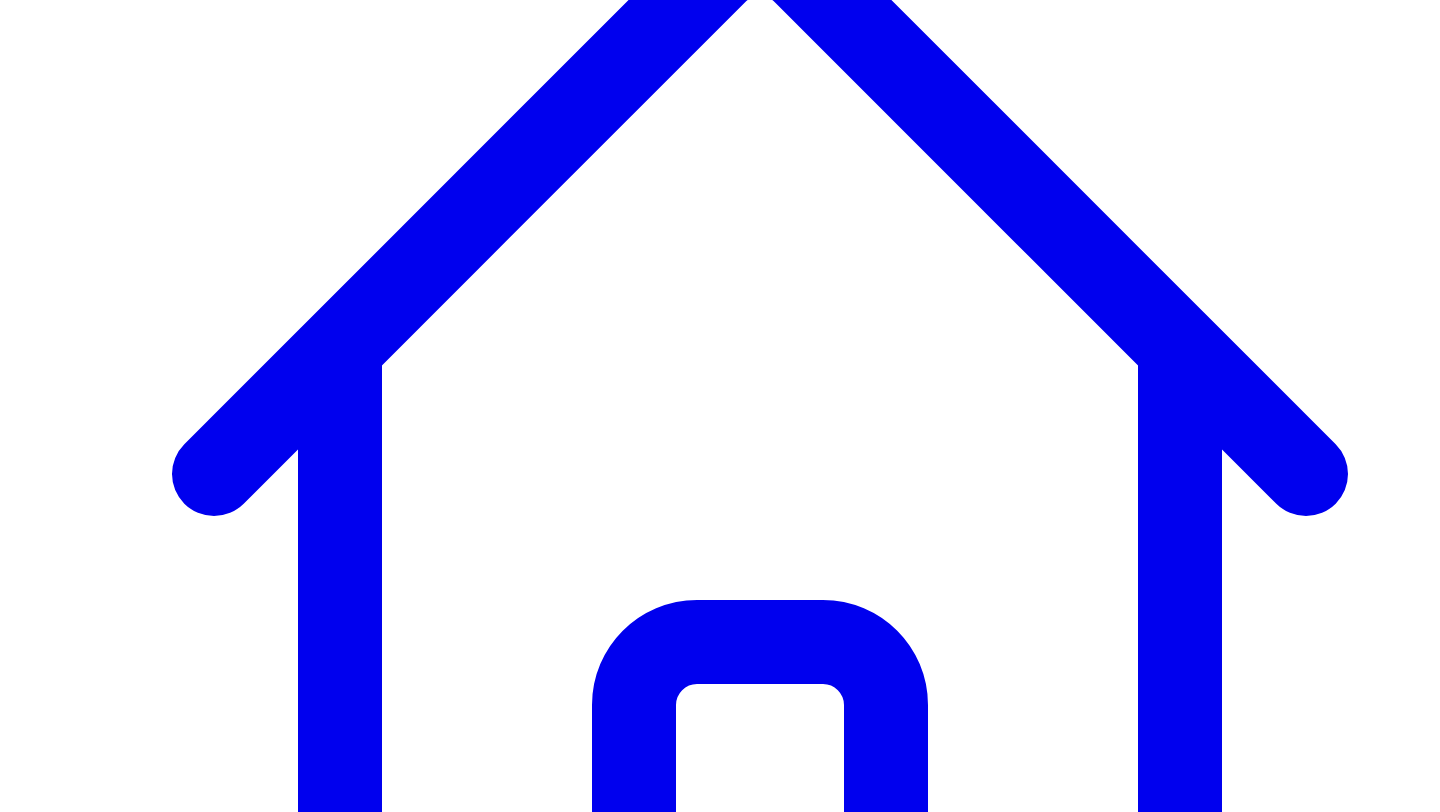 scroll, scrollTop: 569, scrollLeft: 0, axis: vertical 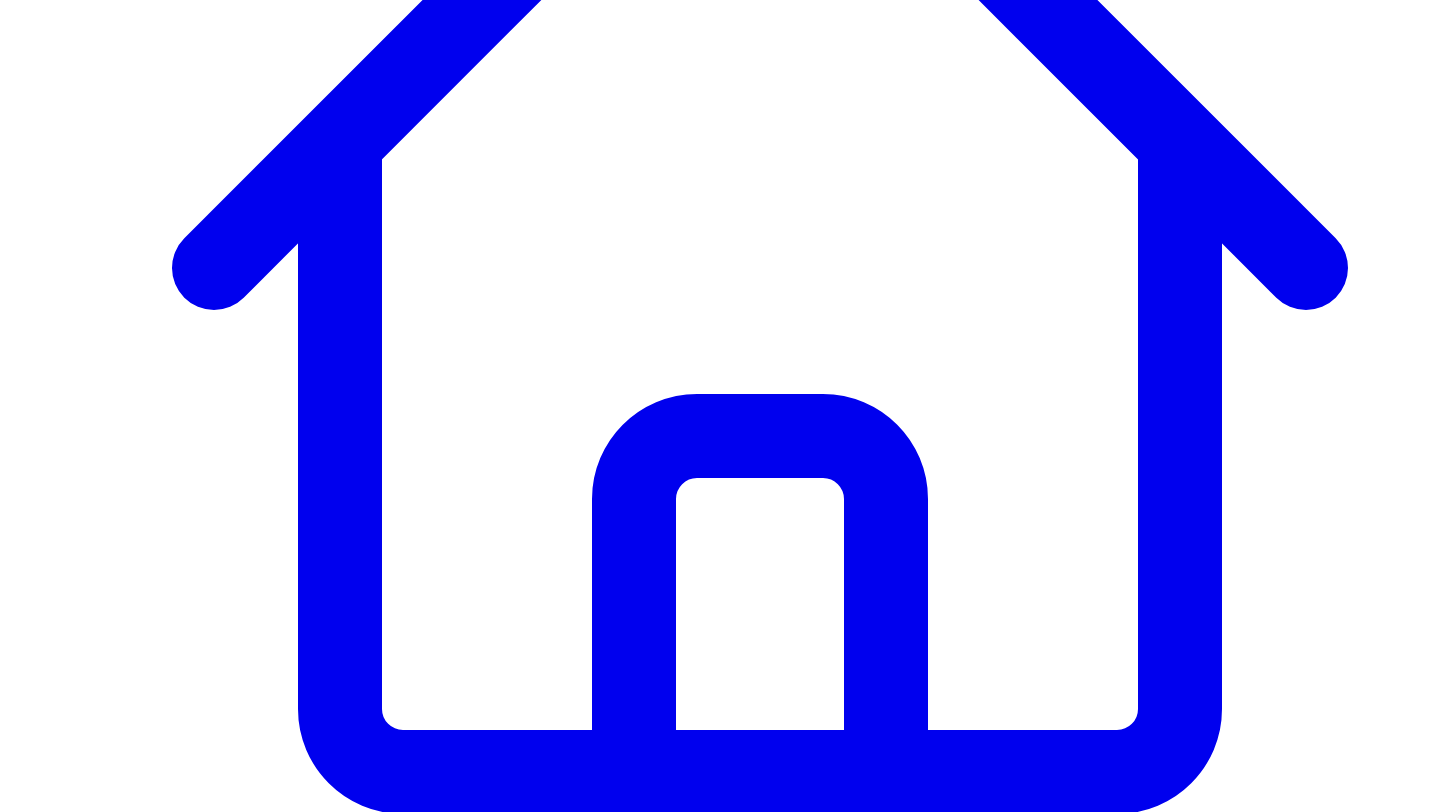 click on "Share on LinkedIn" at bounding box center (94, 7570) 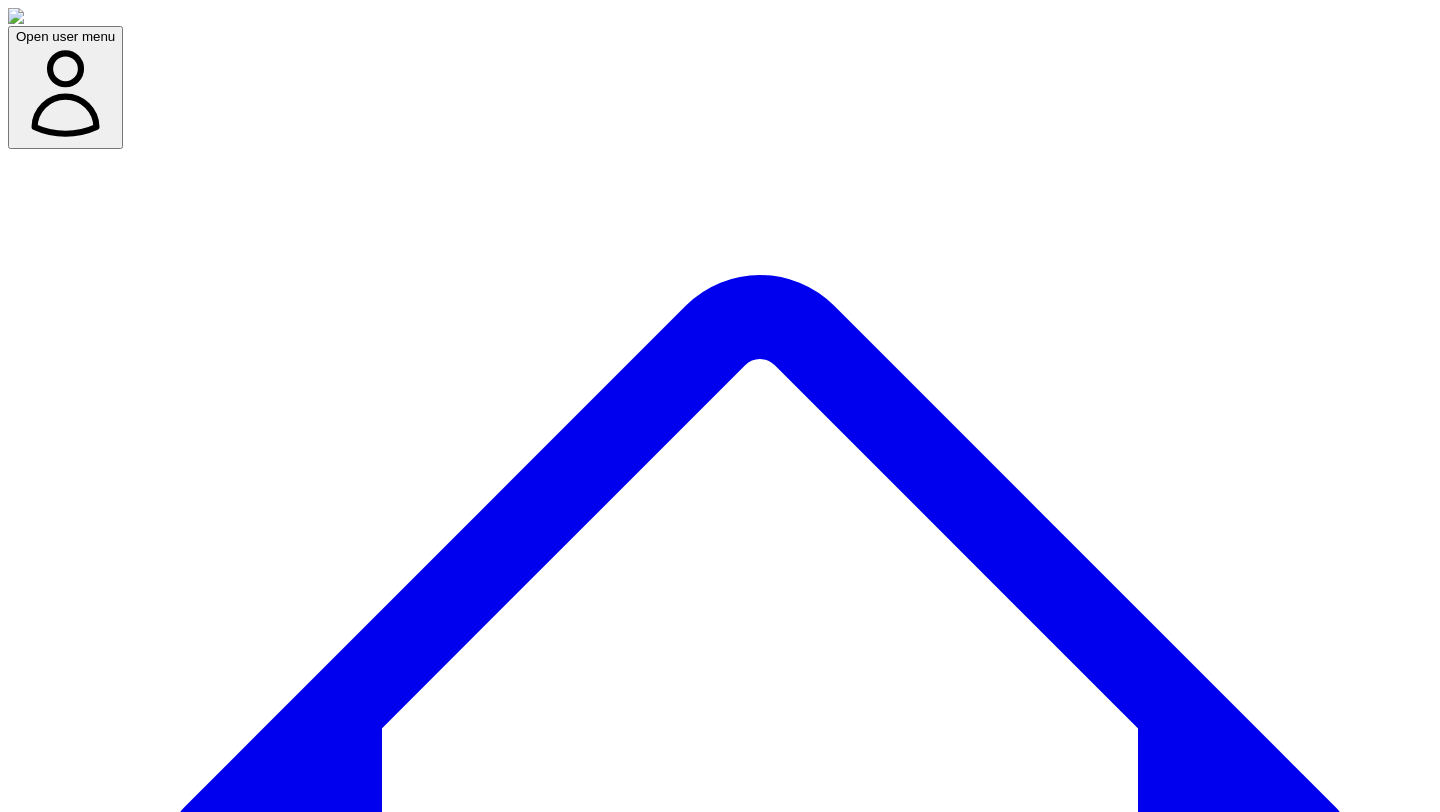 click on "Continue" at bounding box center (42, 11313) 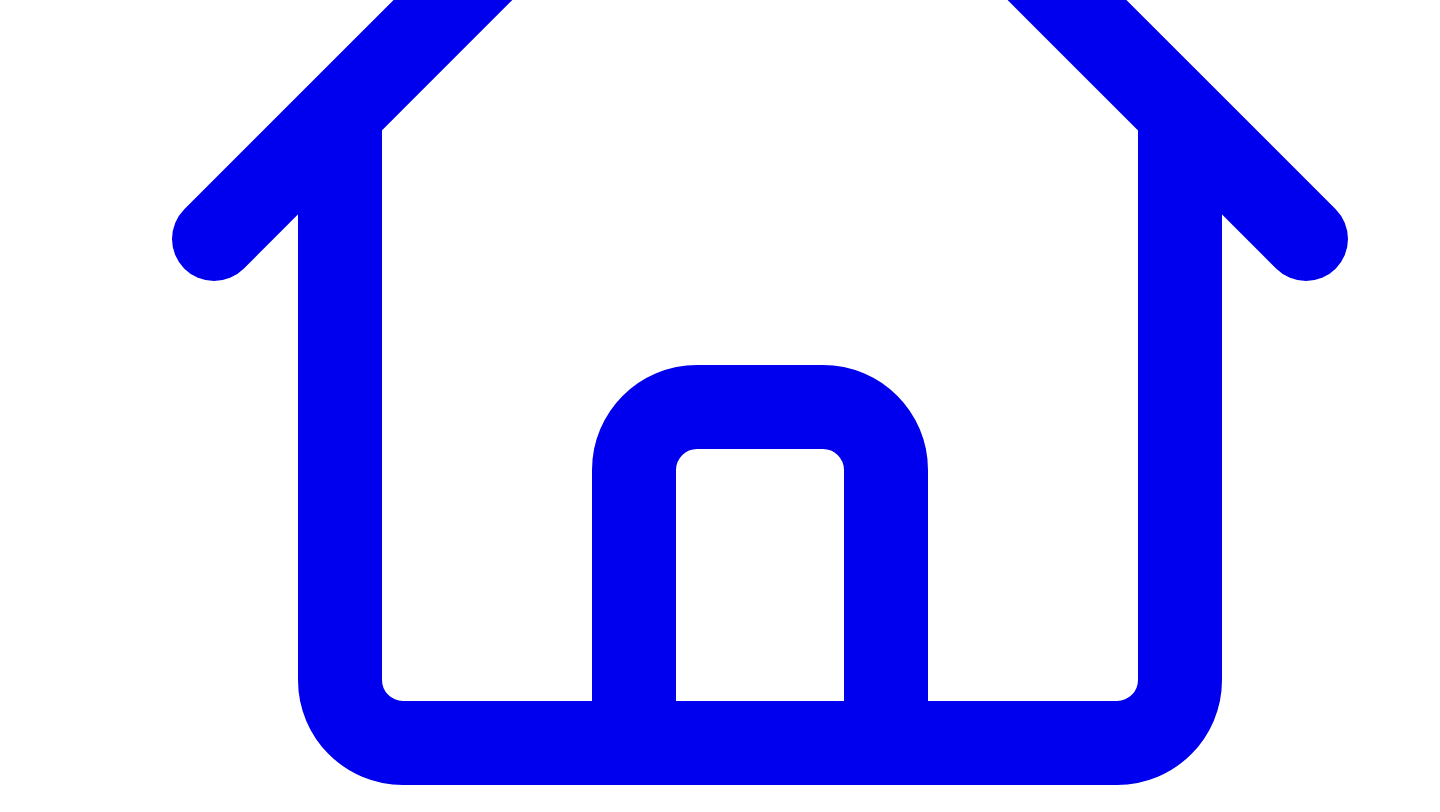 scroll, scrollTop: 766, scrollLeft: 0, axis: vertical 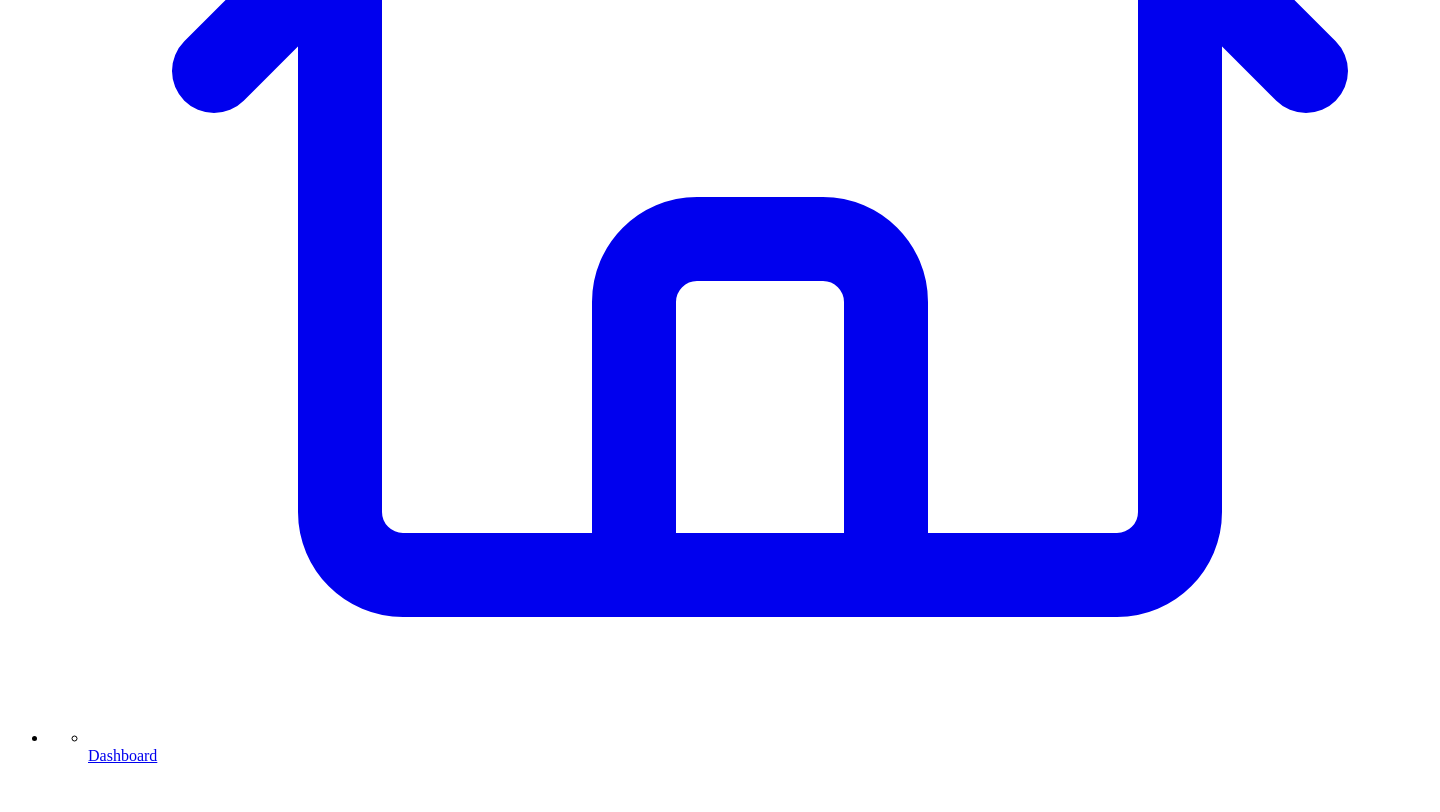 click on "Share on LinkedIn" at bounding box center (94, 7367) 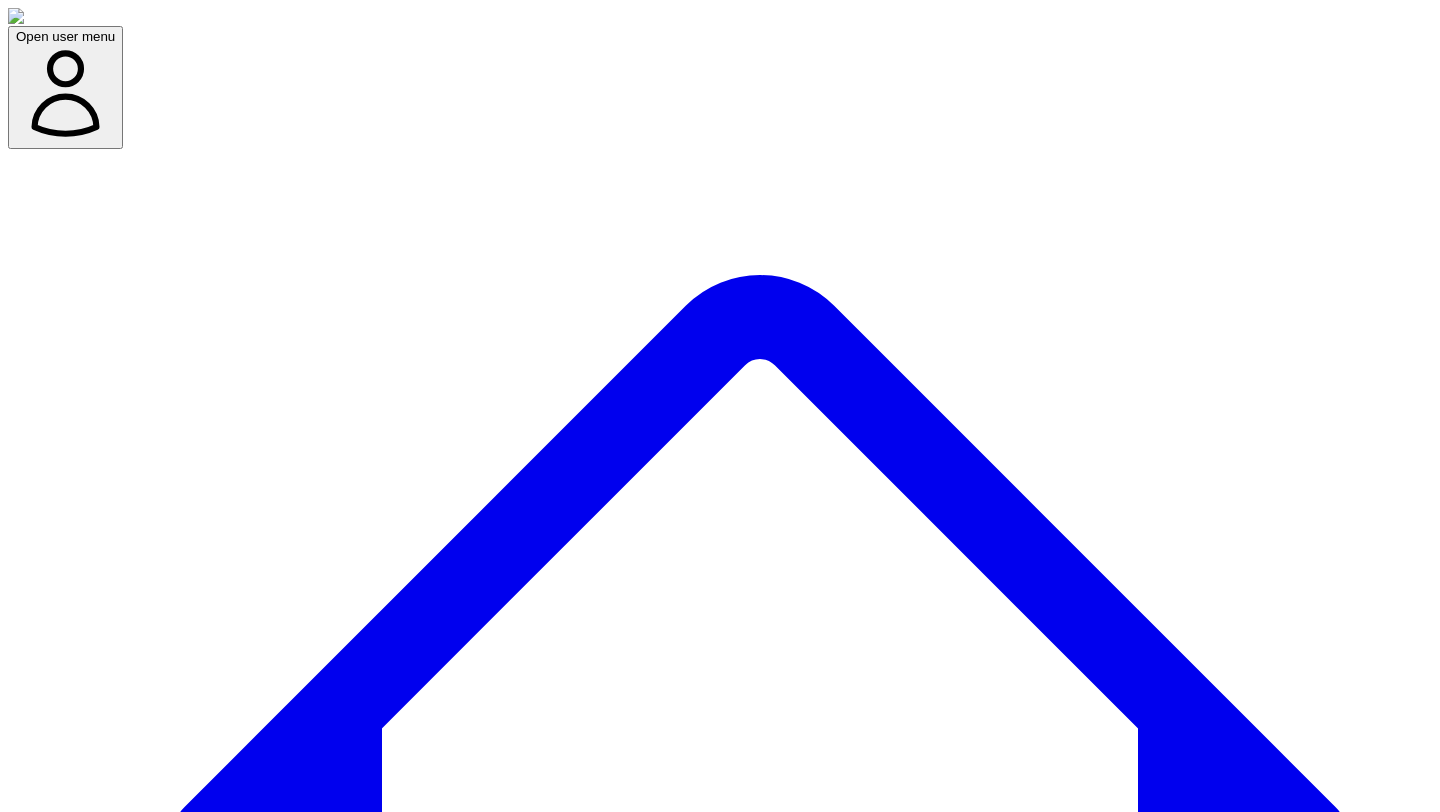 click on "Continue" at bounding box center [42, 11313] 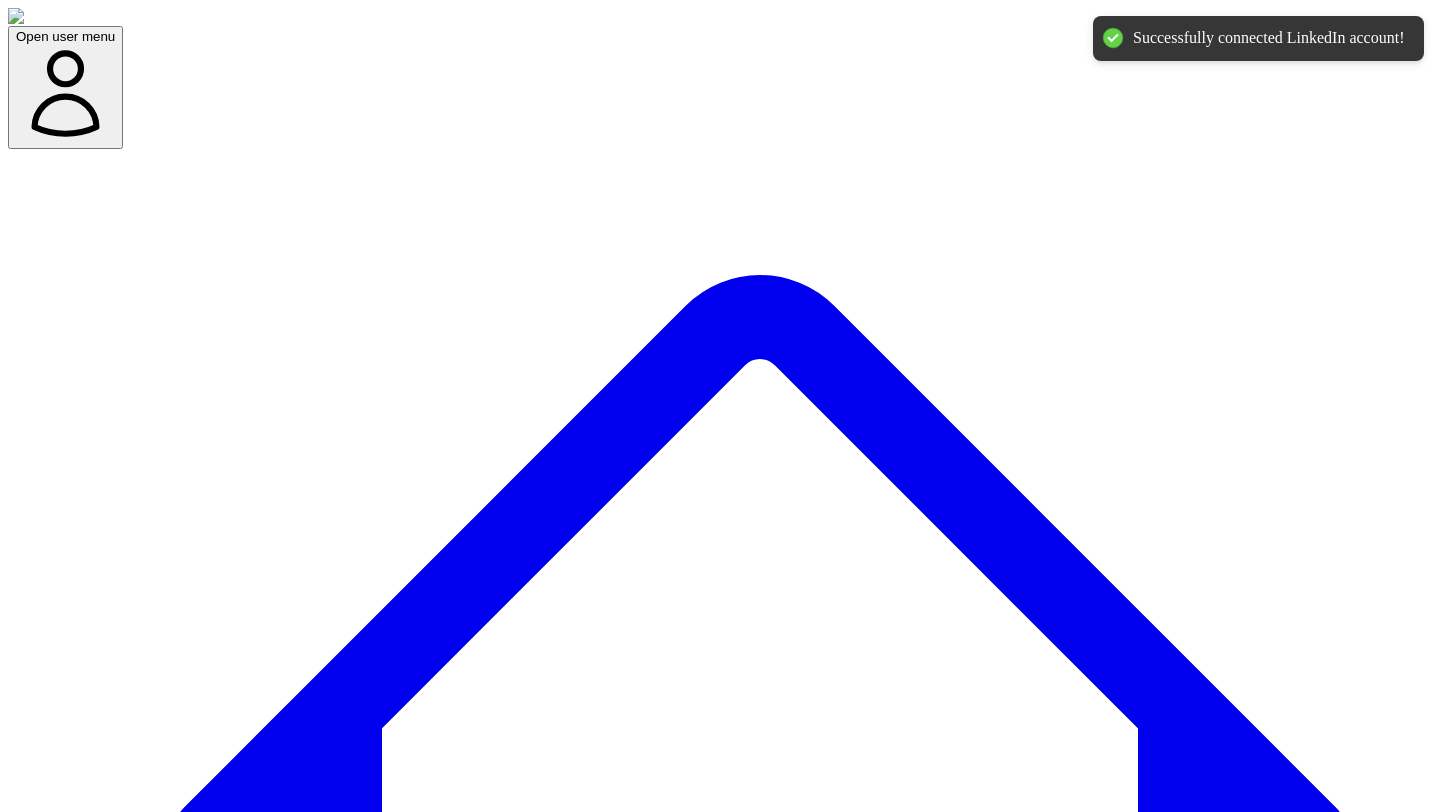 click on "@ [FIRST] [LAST] [NUMBER] post s" at bounding box center [91, 7700] 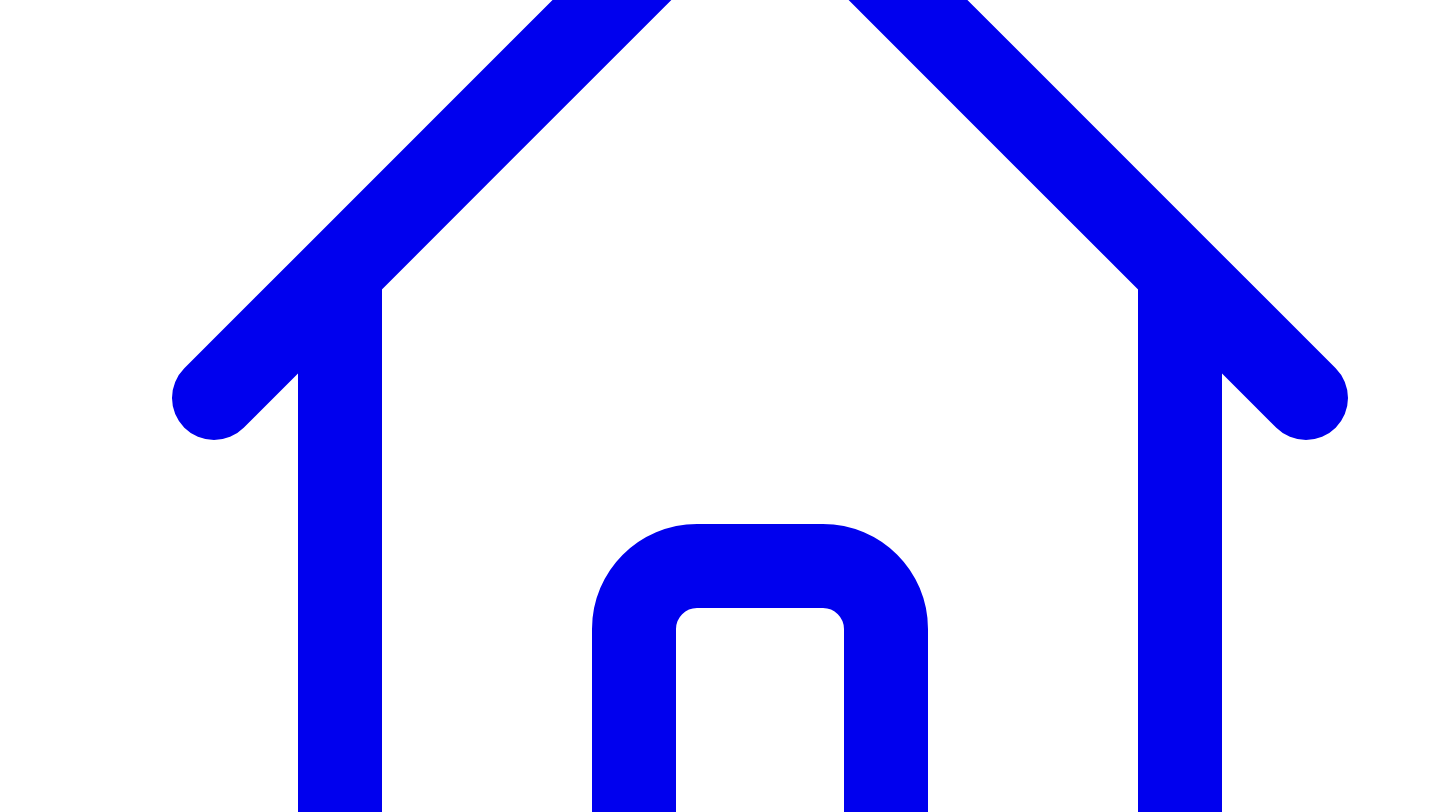 scroll, scrollTop: 741, scrollLeft: 0, axis: vertical 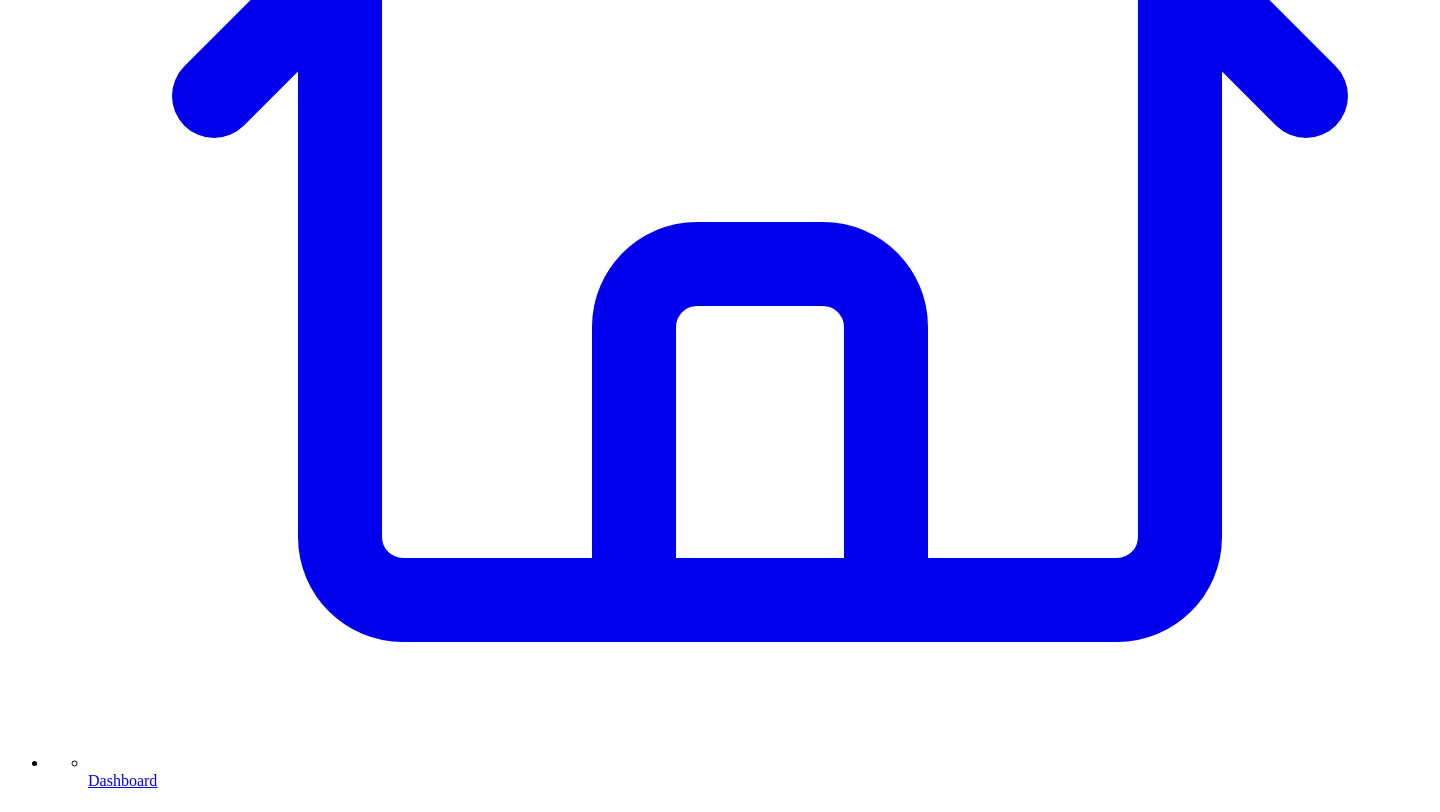 click on "Share on LinkedIn" at bounding box center [94, 7392] 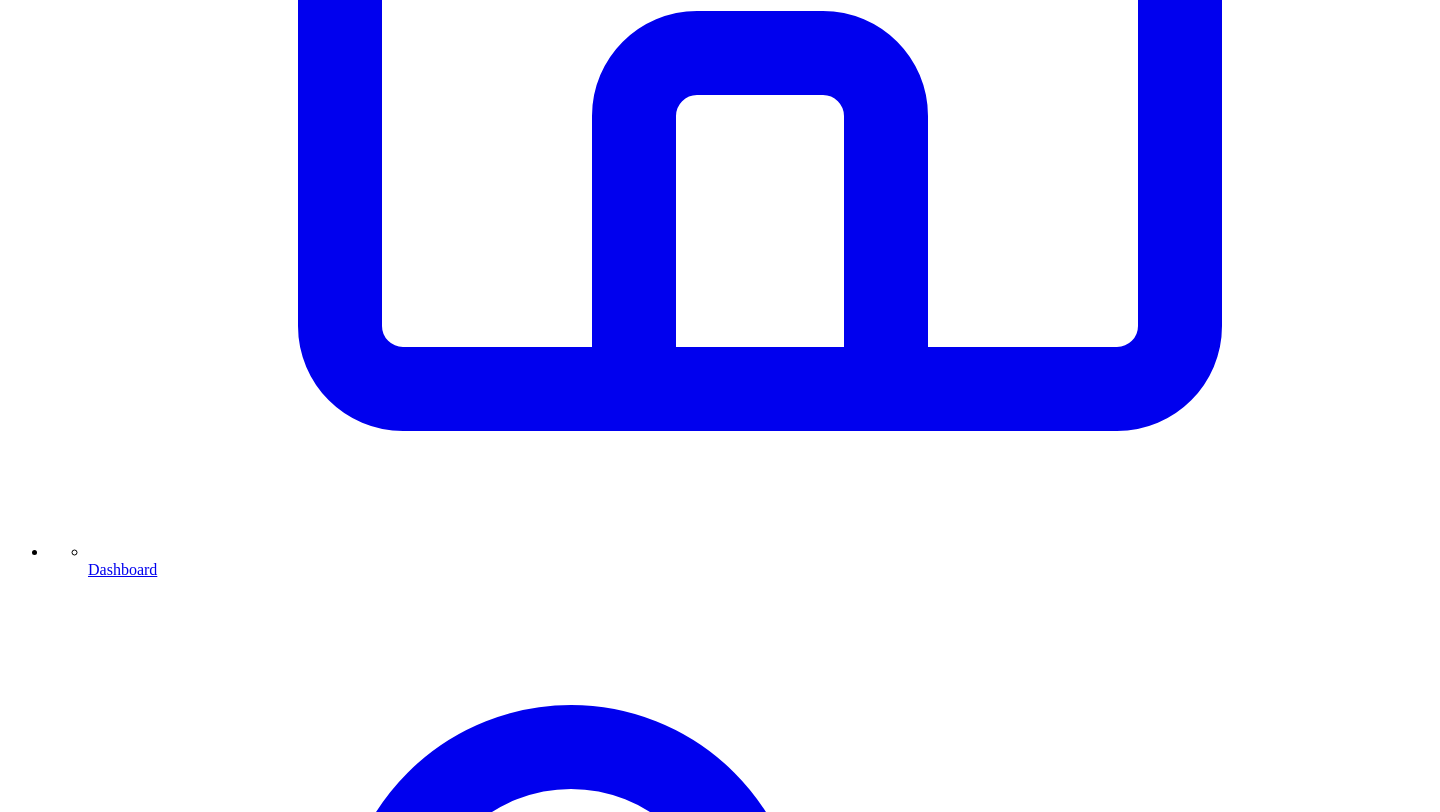 scroll, scrollTop: 978, scrollLeft: 0, axis: vertical 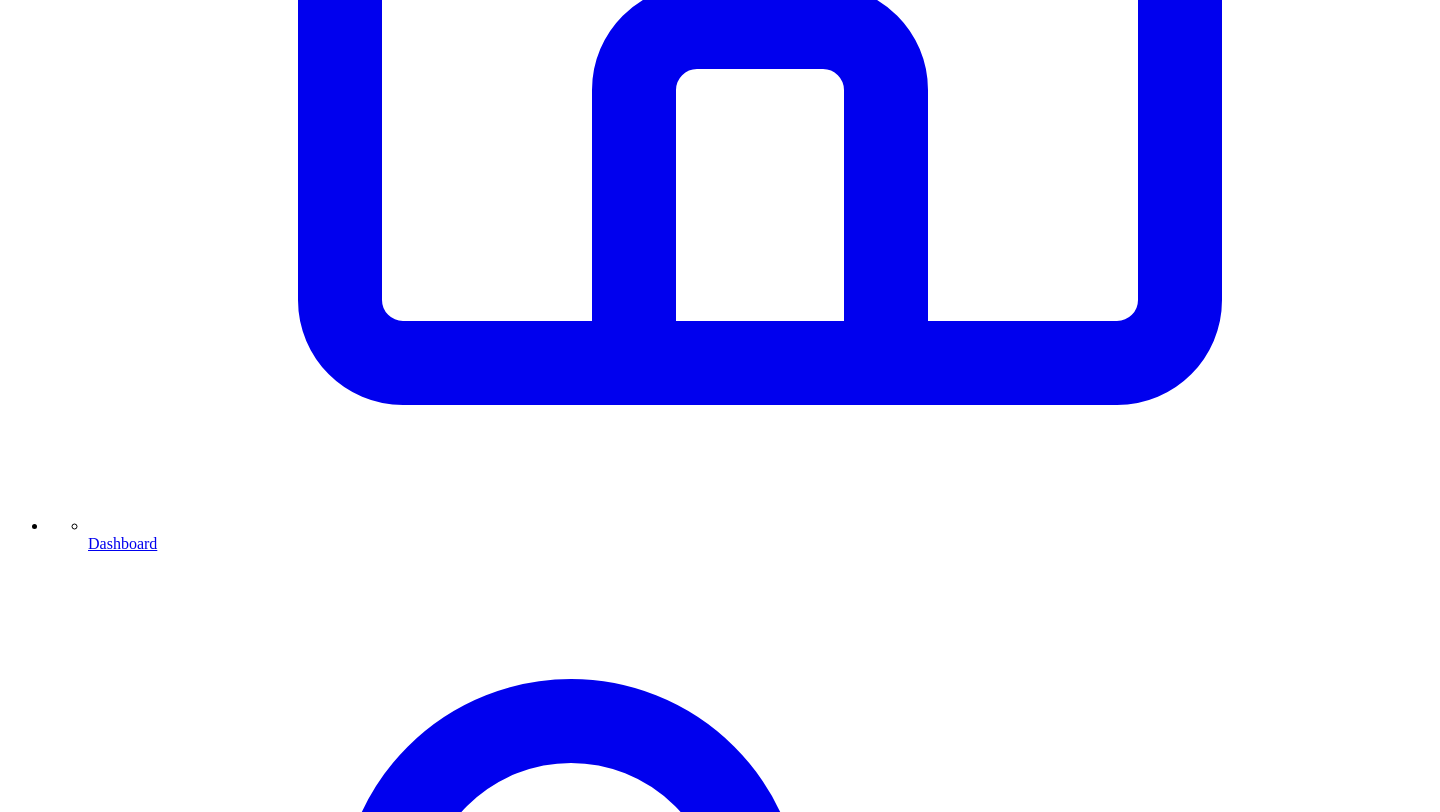 click on "Schedule for Later" at bounding box center (143, 7198) 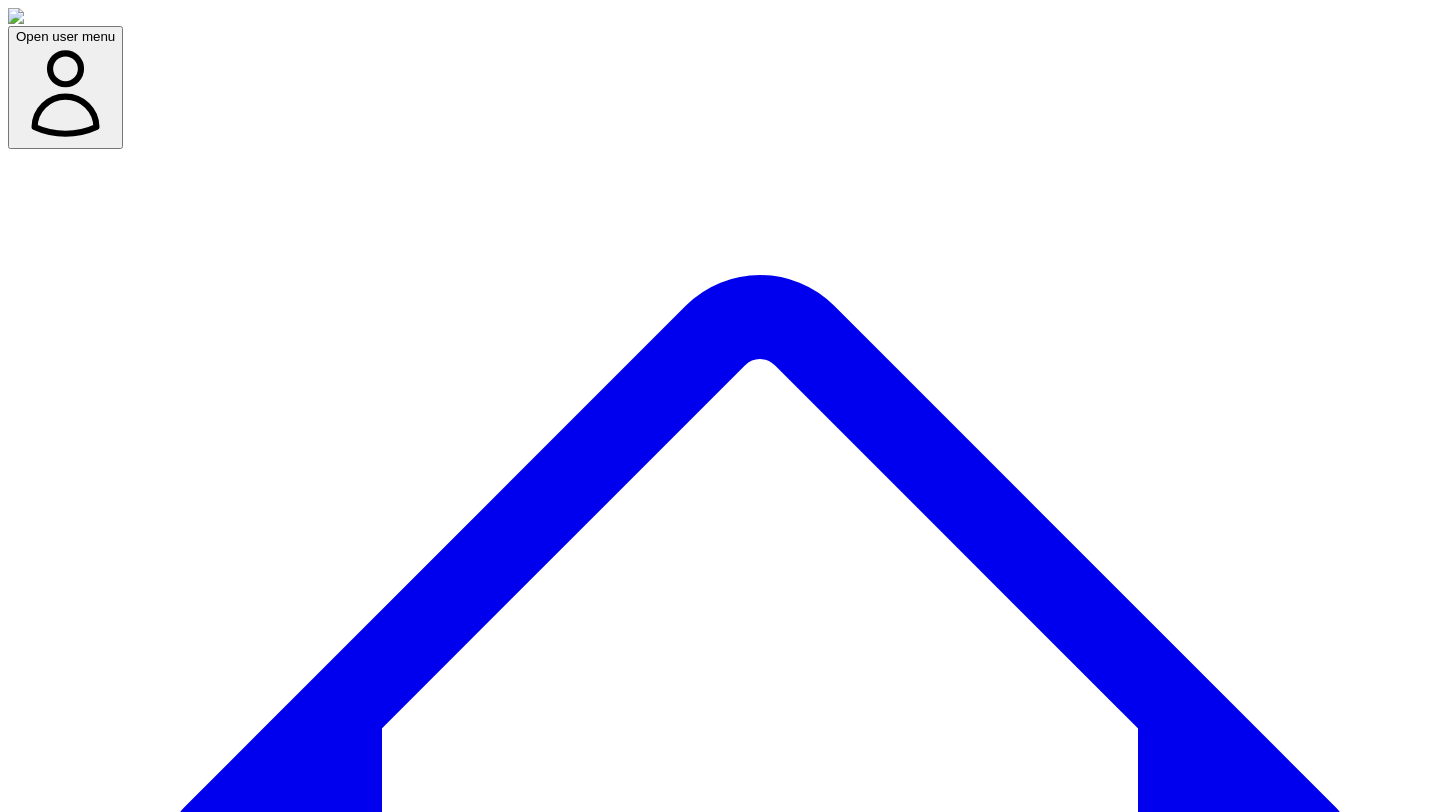 click at bounding box center (79, 11438) 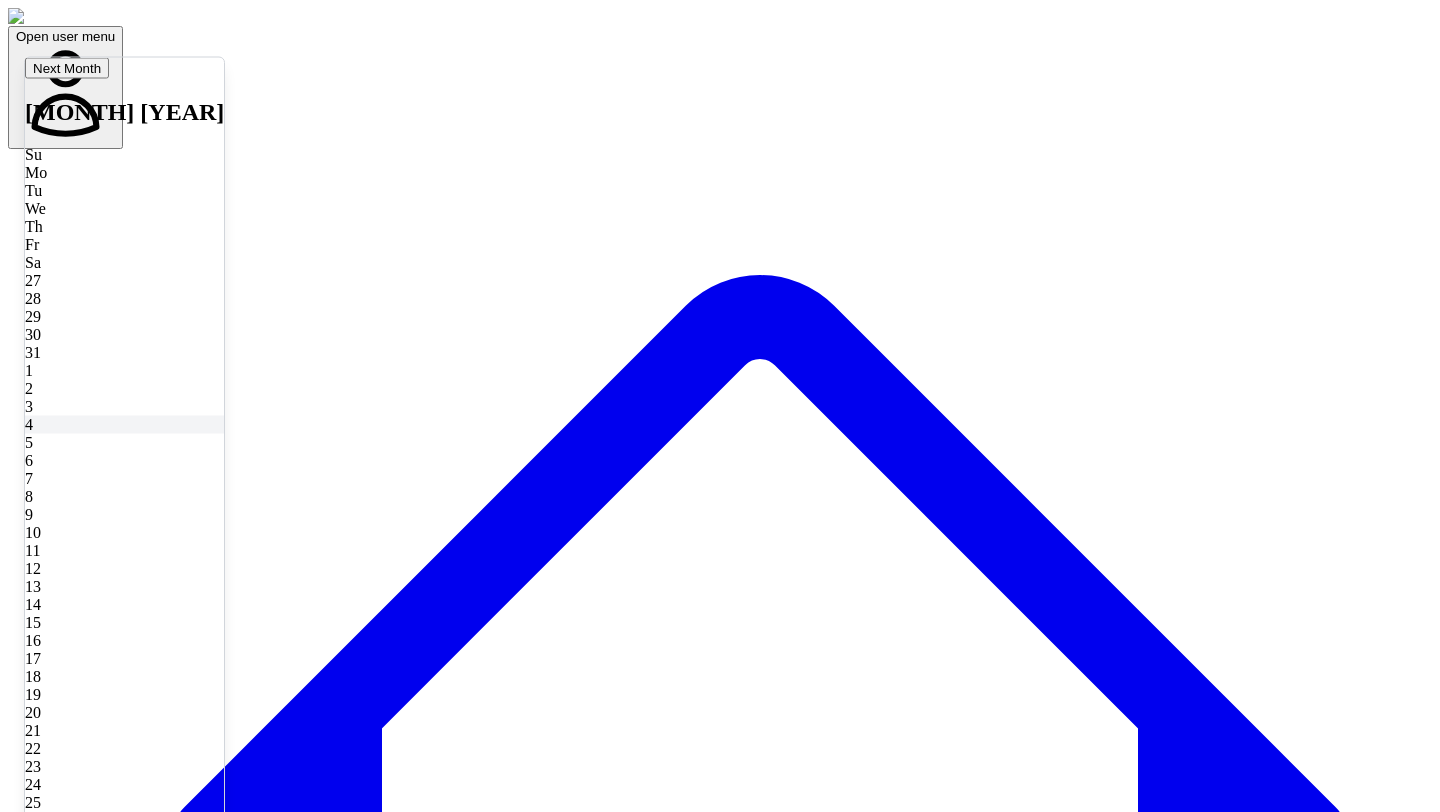 click on "4" at bounding box center (124, 424) 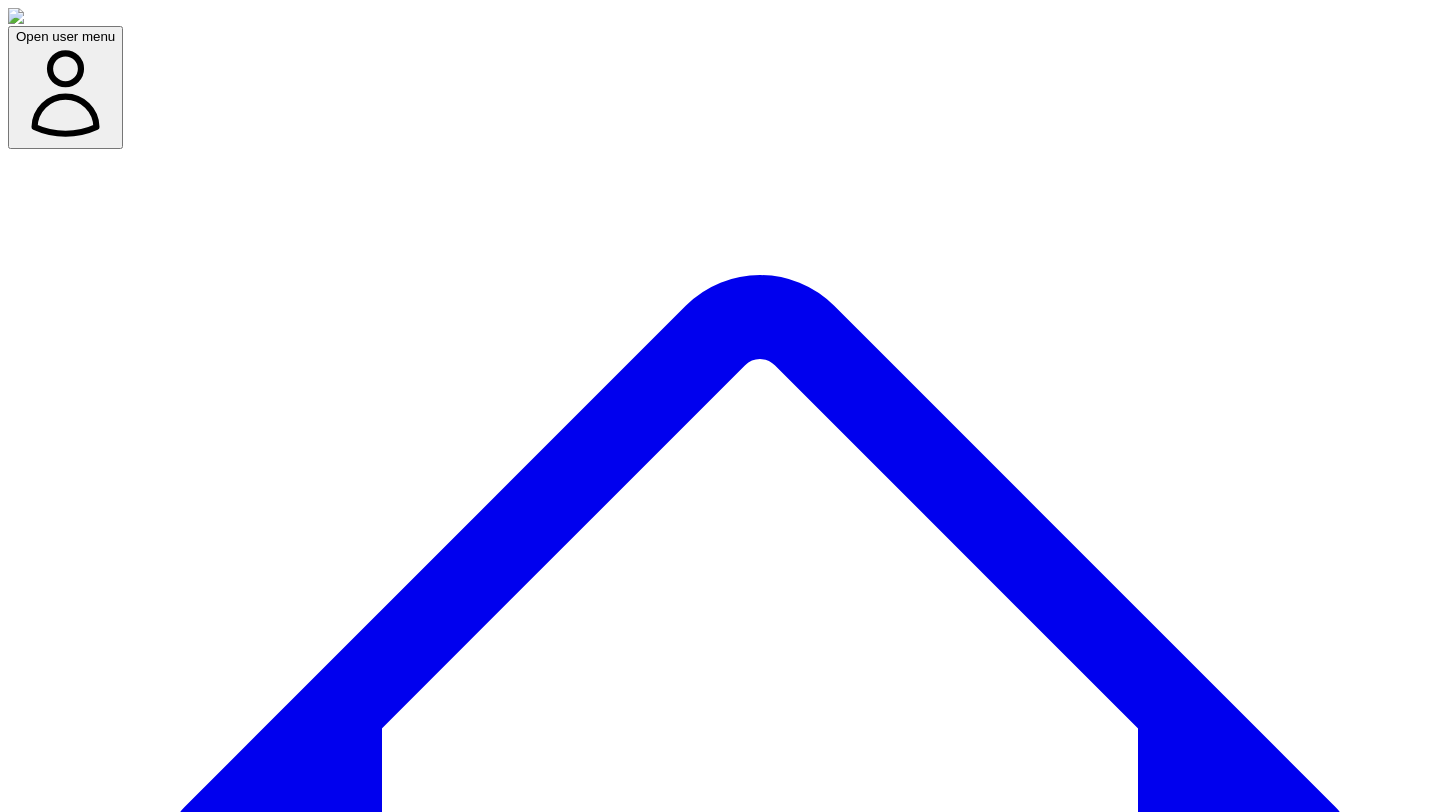 click at bounding box center (79, 11477) 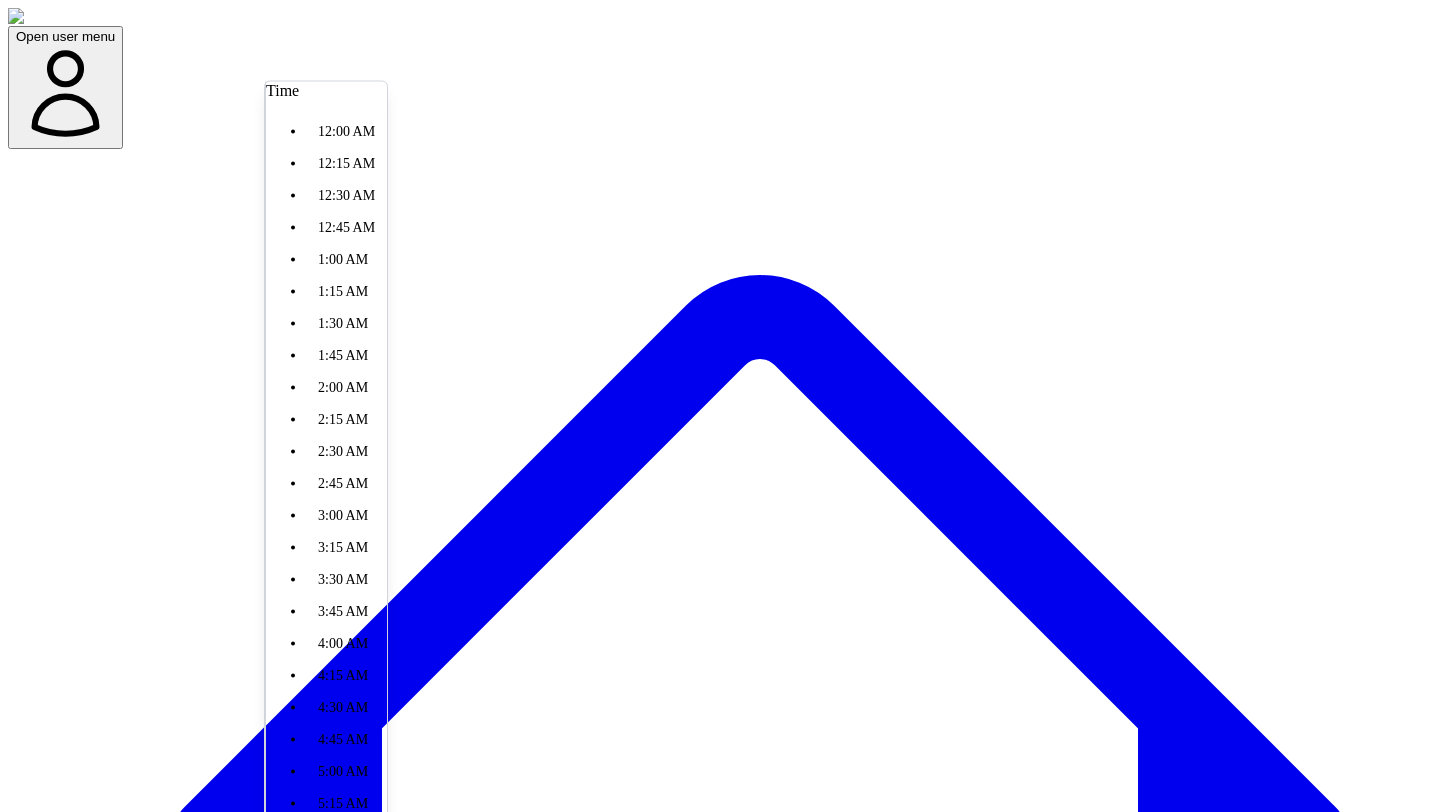 scroll, scrollTop: 1320, scrollLeft: 0, axis: vertical 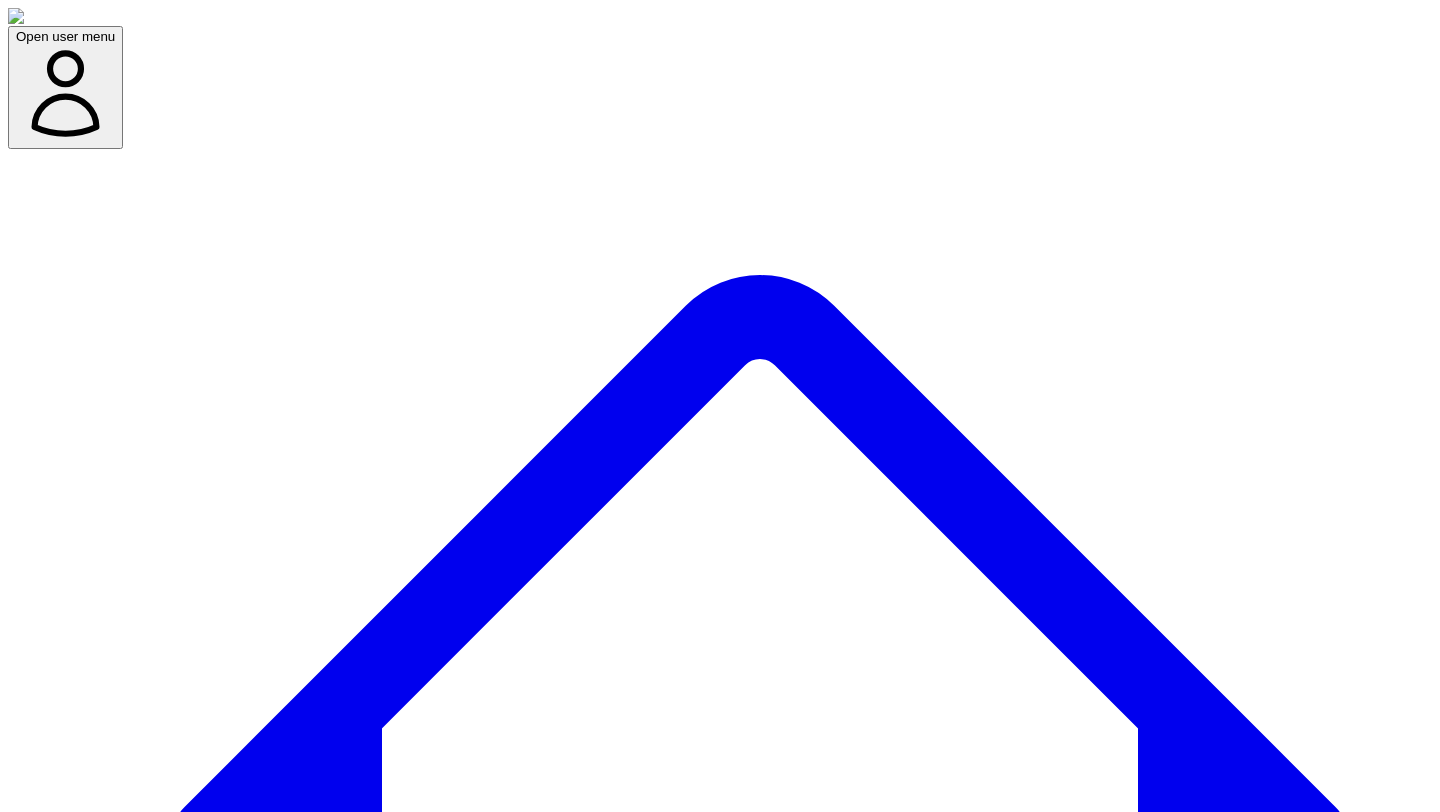 click on "Confirm Schedule" at bounding box center (69, 11497) 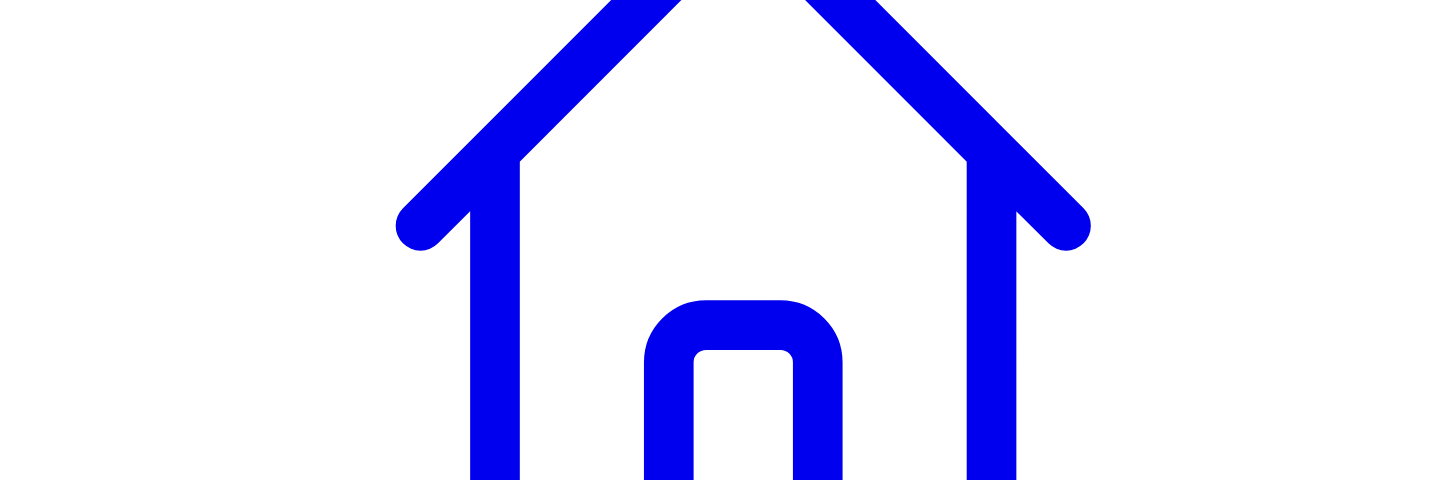 scroll, scrollTop: 456, scrollLeft: 0, axis: vertical 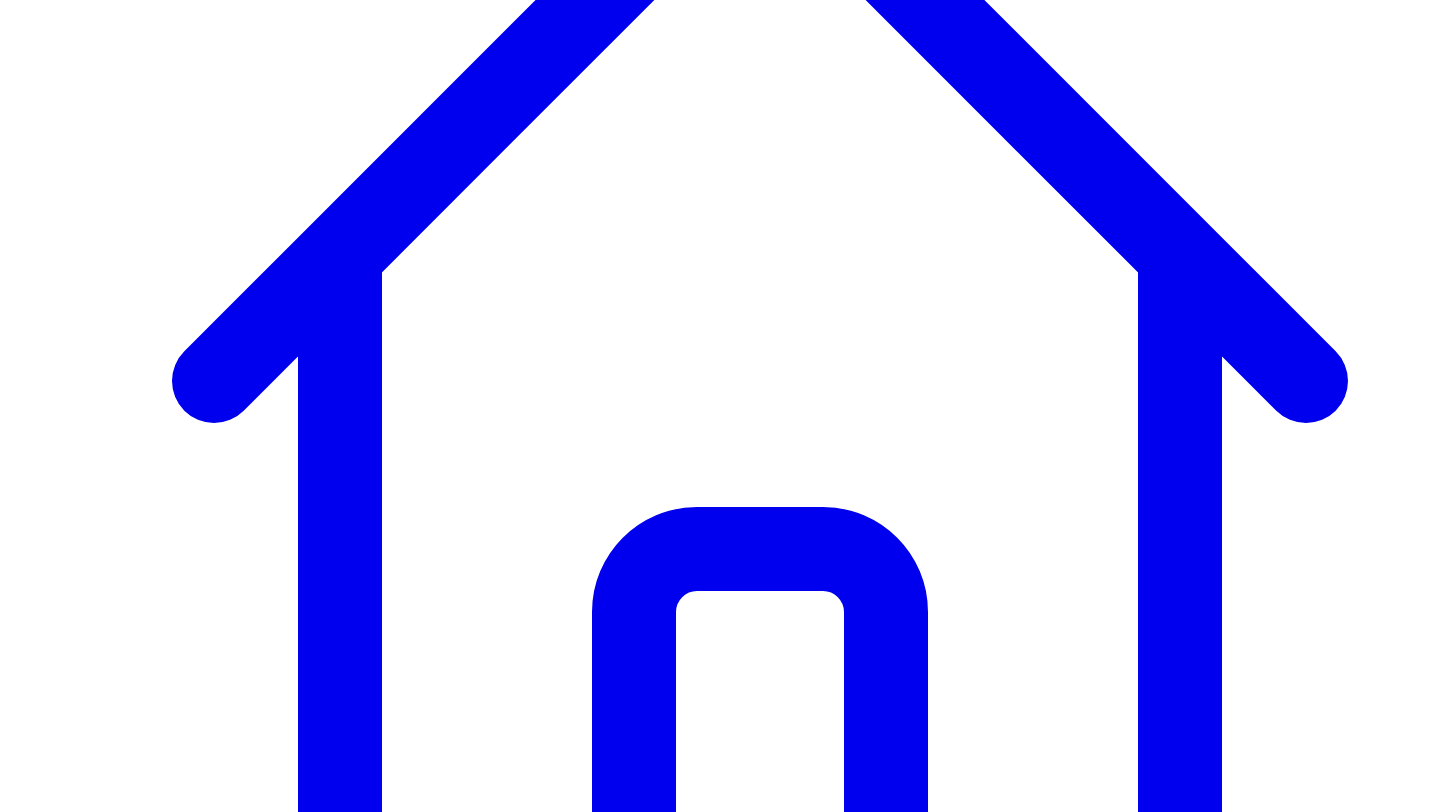 type 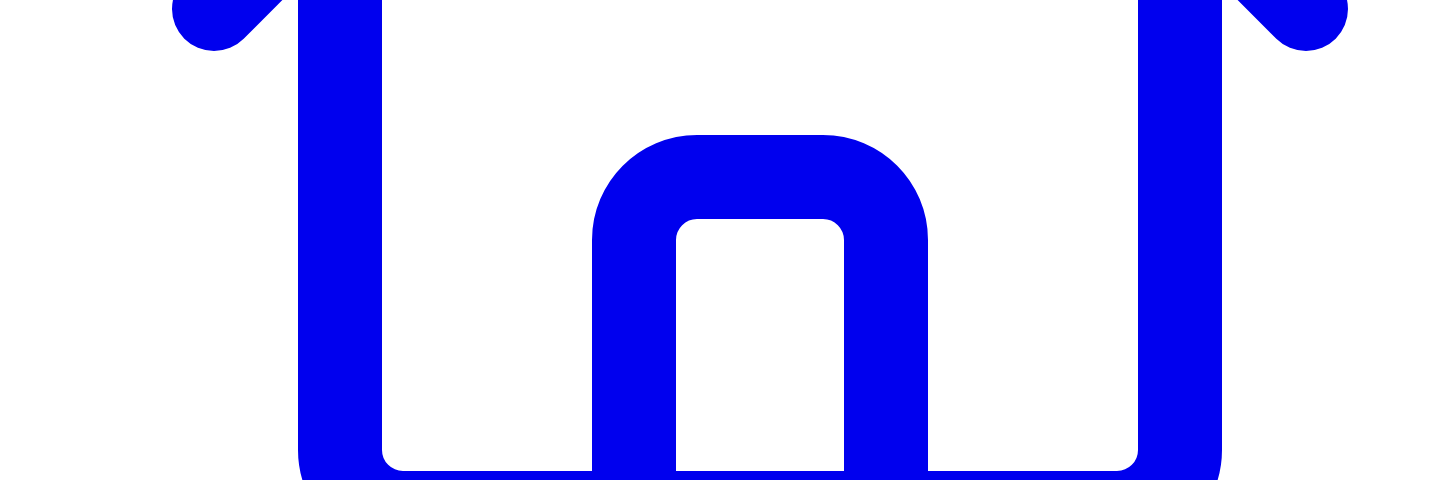 scroll, scrollTop: 845, scrollLeft: 0, axis: vertical 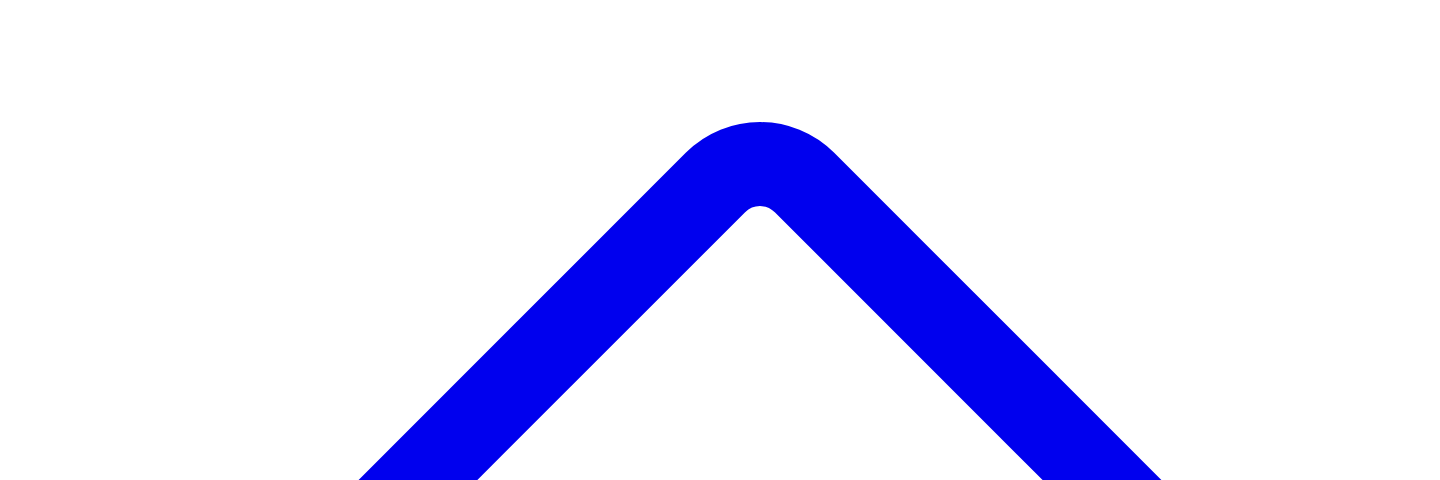 click on "Social Posts" at bounding box center (249, 7507) 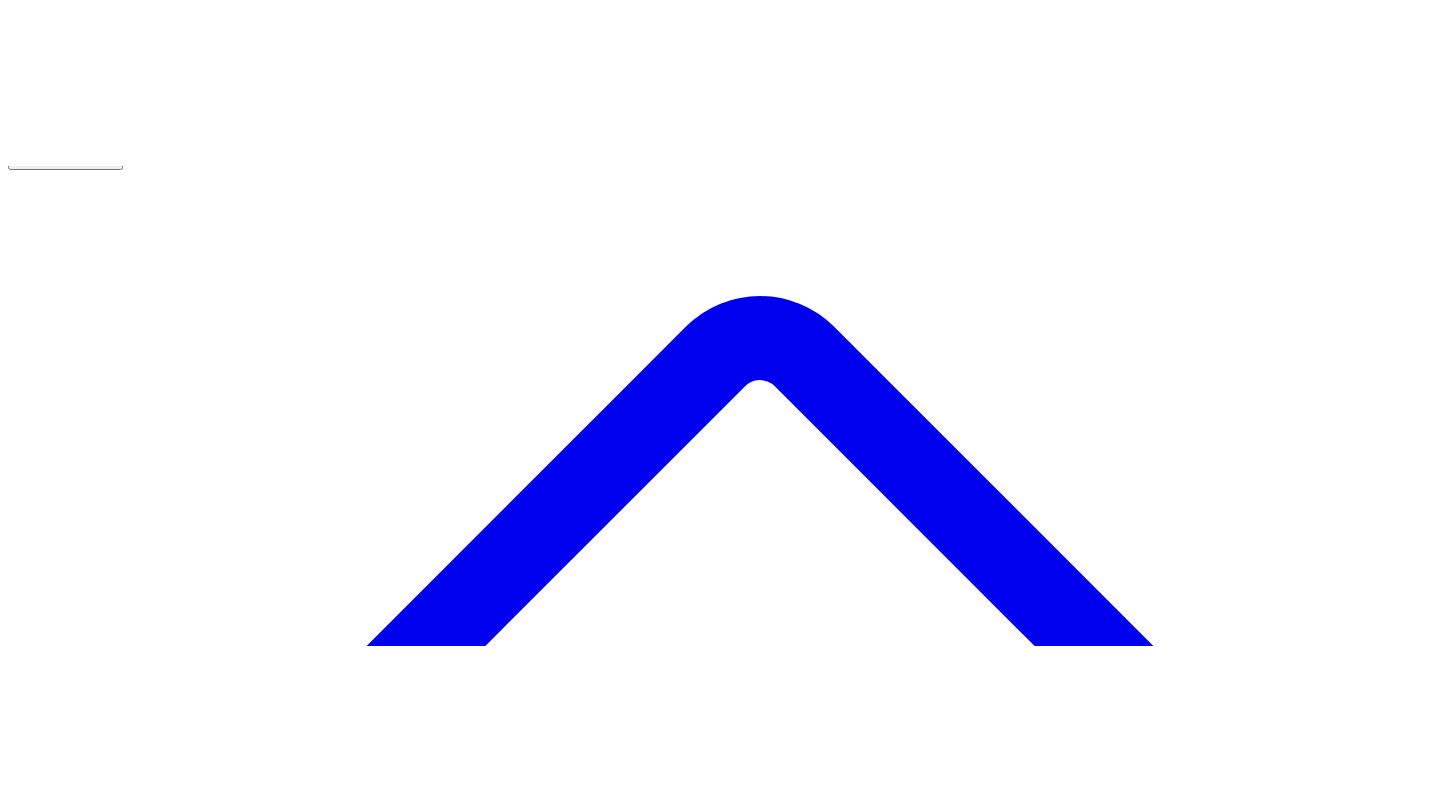 scroll, scrollTop: 144, scrollLeft: 0, axis: vertical 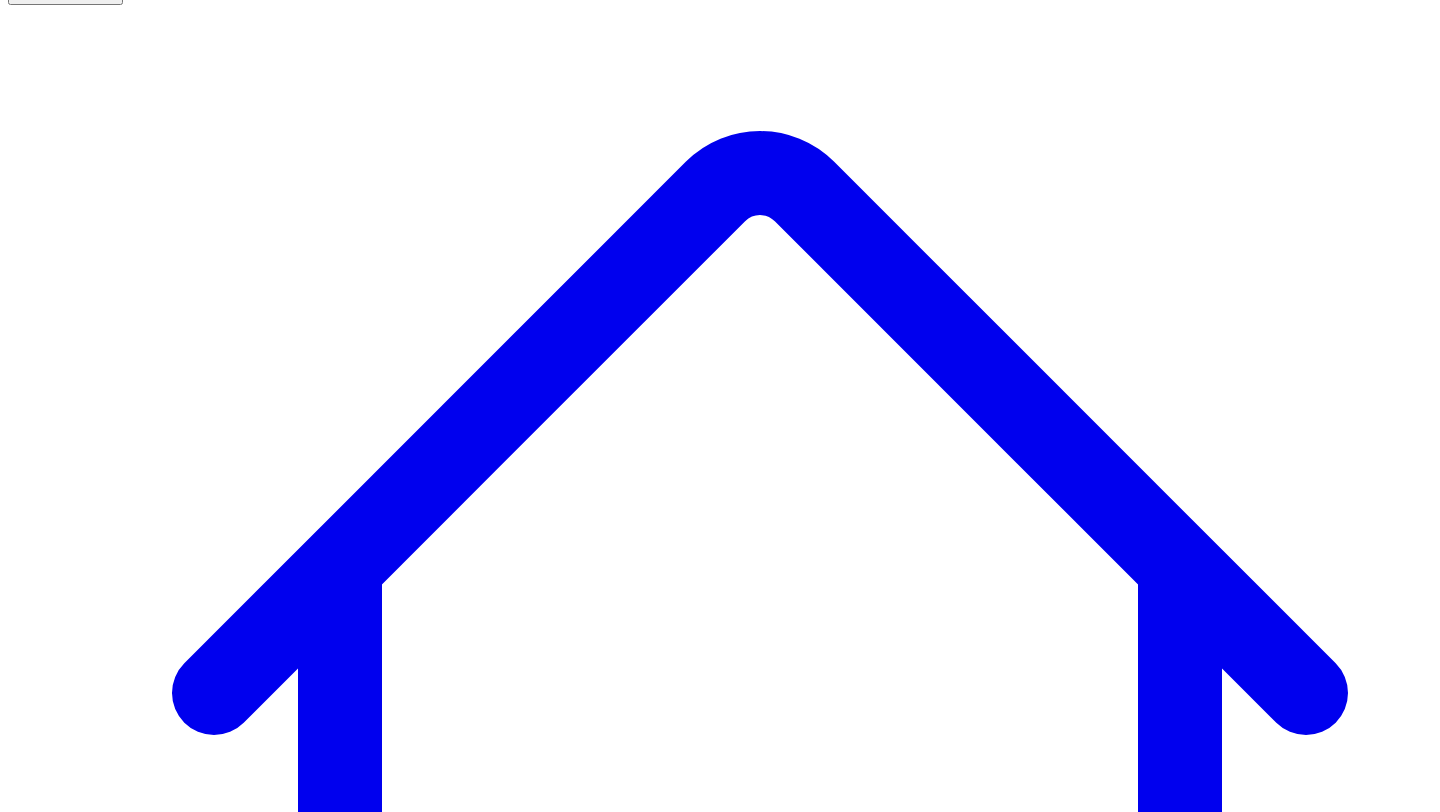 click on "@ [FIRST] [LAST] [NUMBER] post s" at bounding box center (91, 7556) 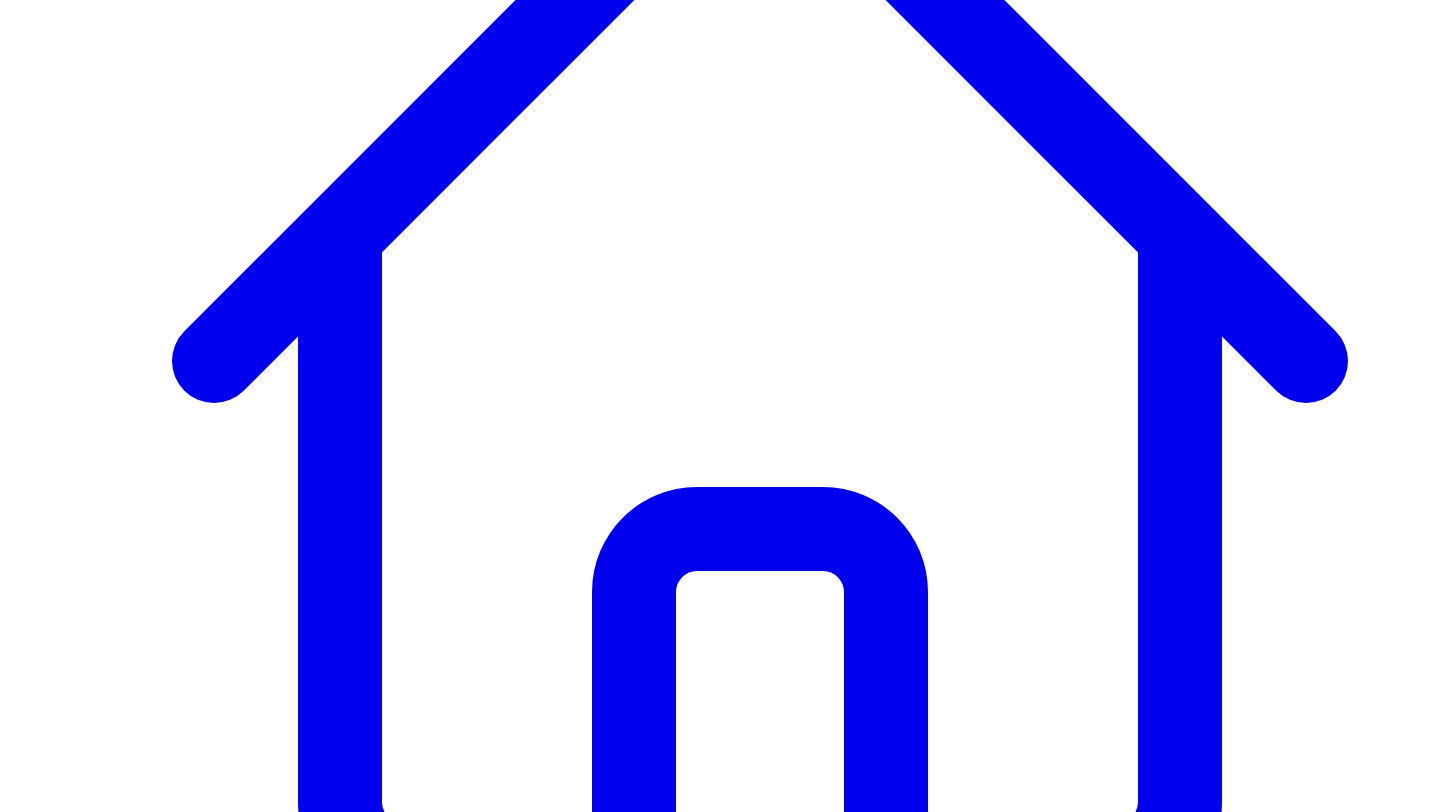 scroll, scrollTop: 484, scrollLeft: 0, axis: vertical 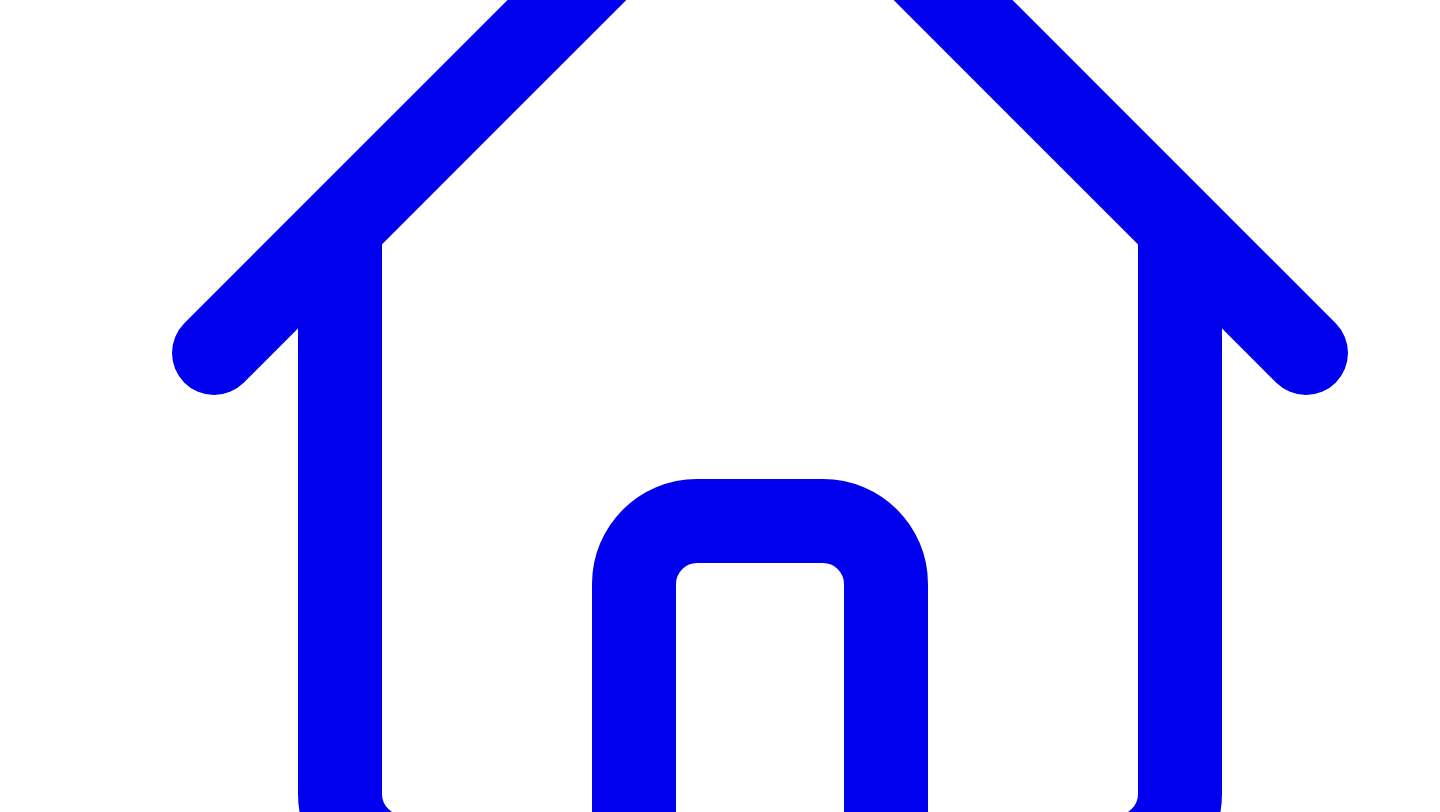 click 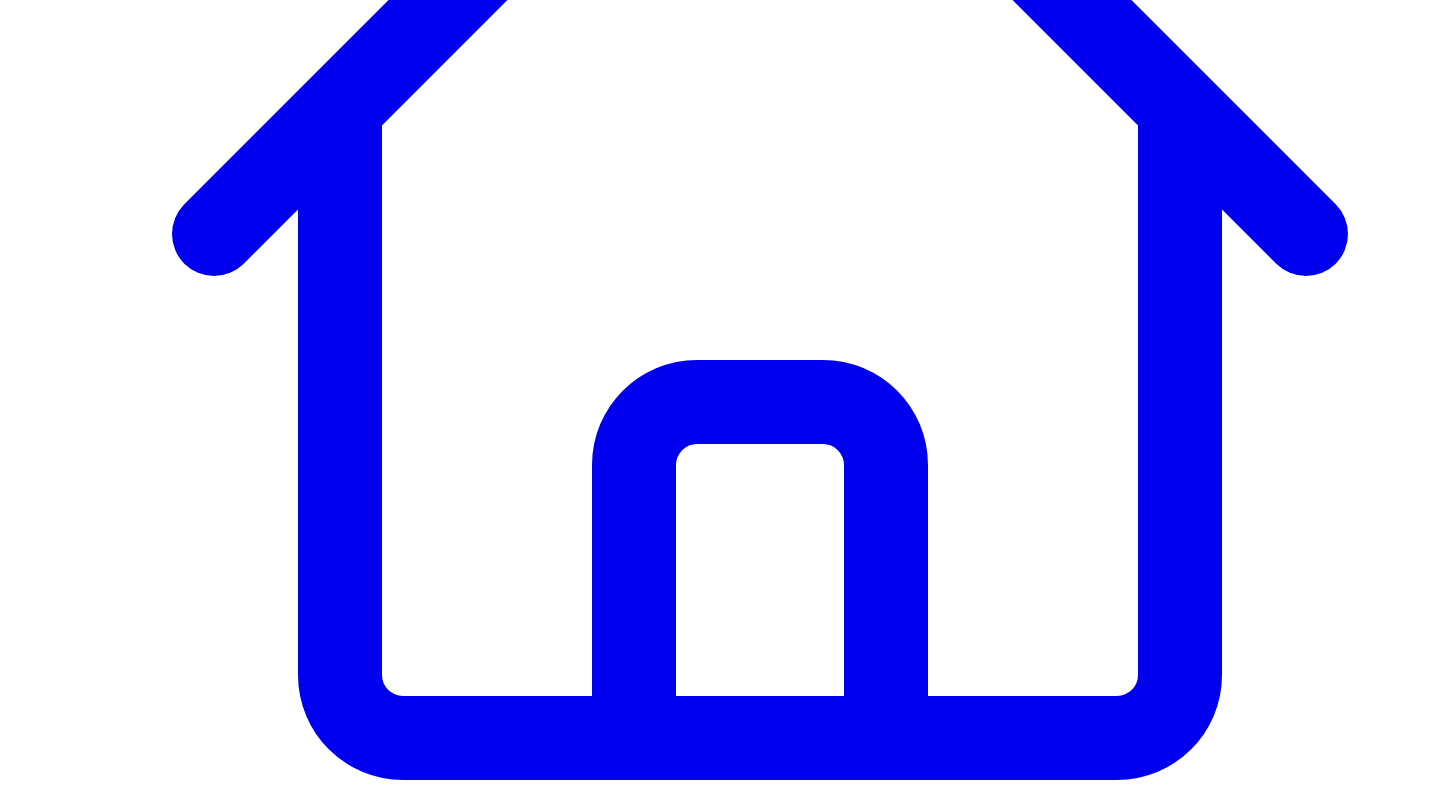 scroll, scrollTop: 604, scrollLeft: 0, axis: vertical 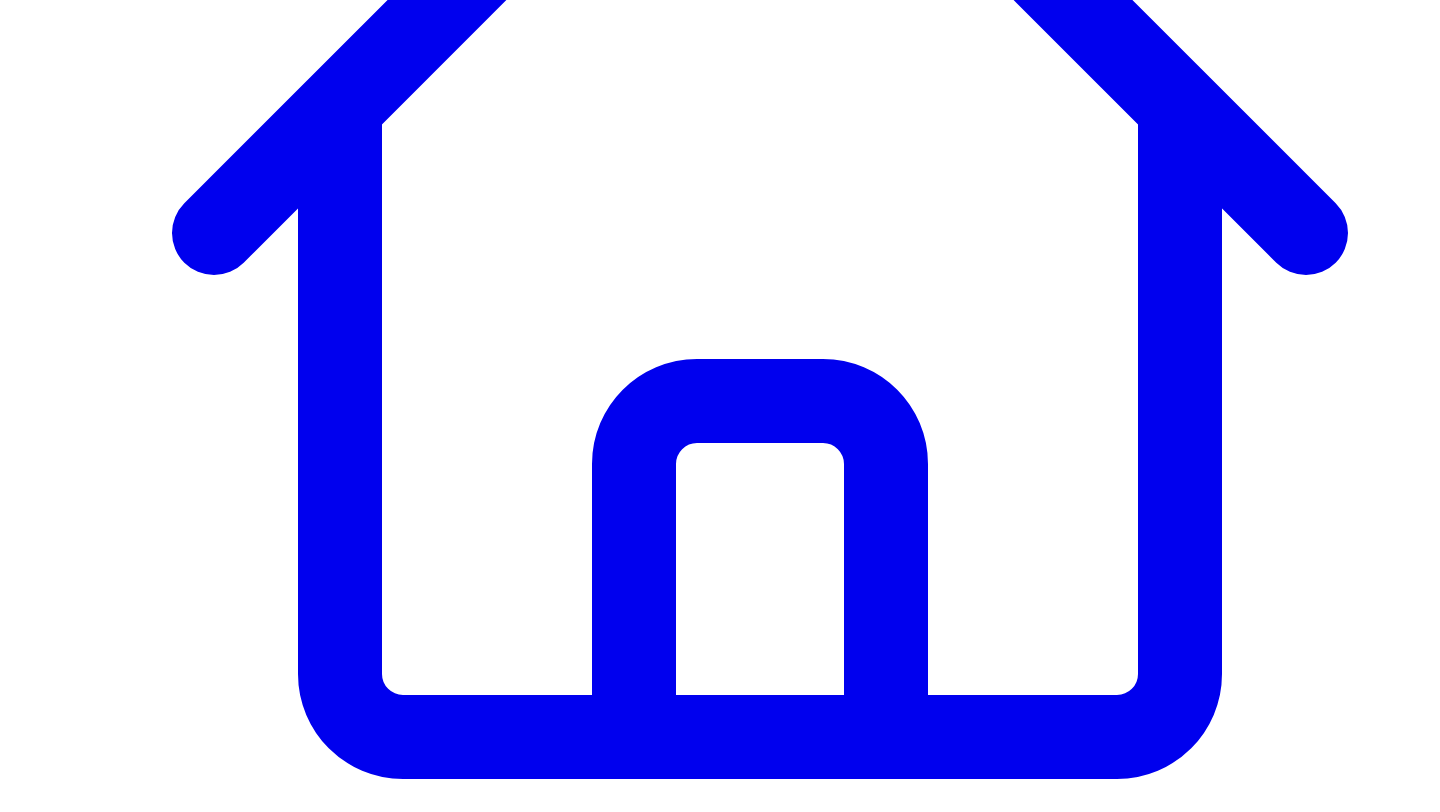 click on "Share on LinkedIn" at bounding box center (94, 7529) 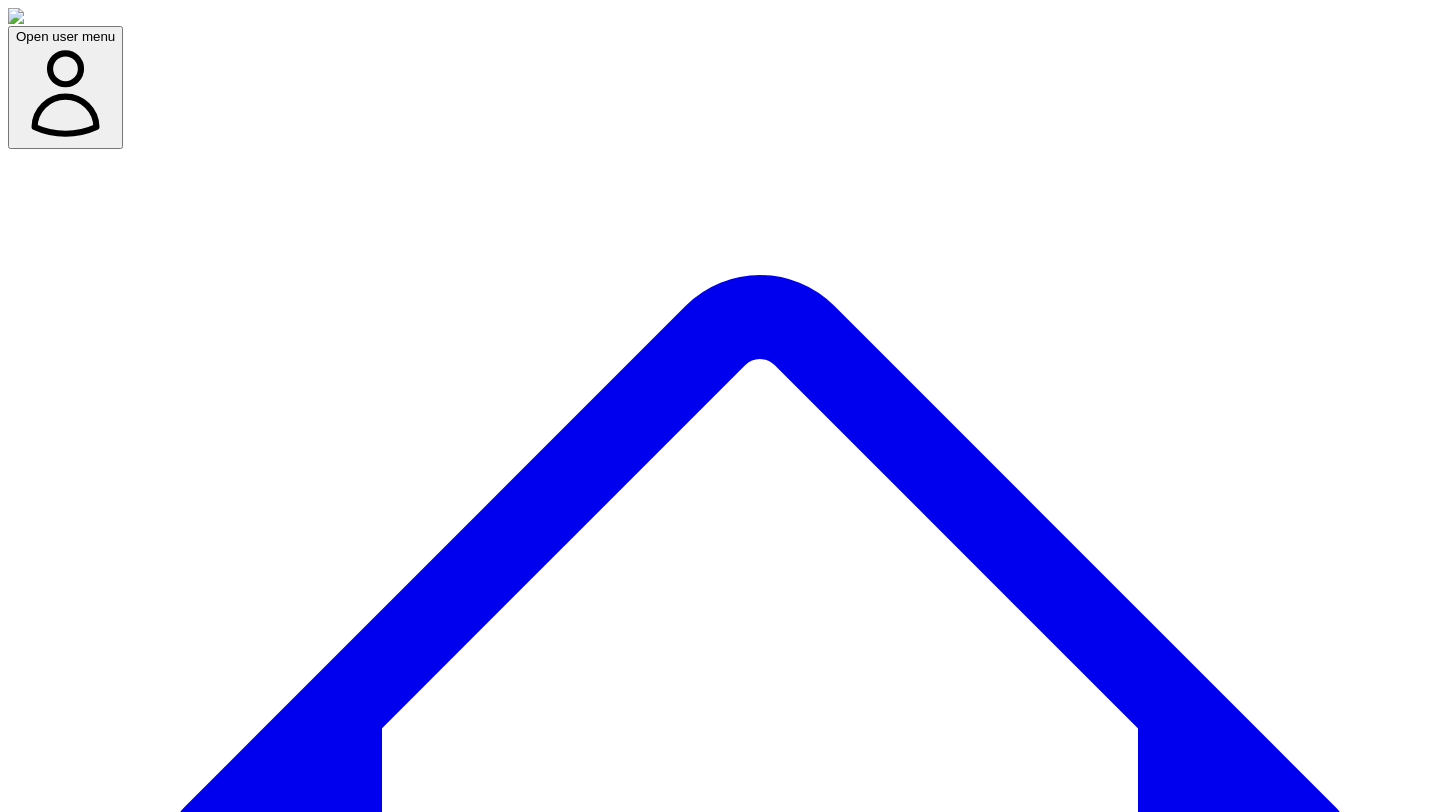 click at bounding box center (79, 11438) 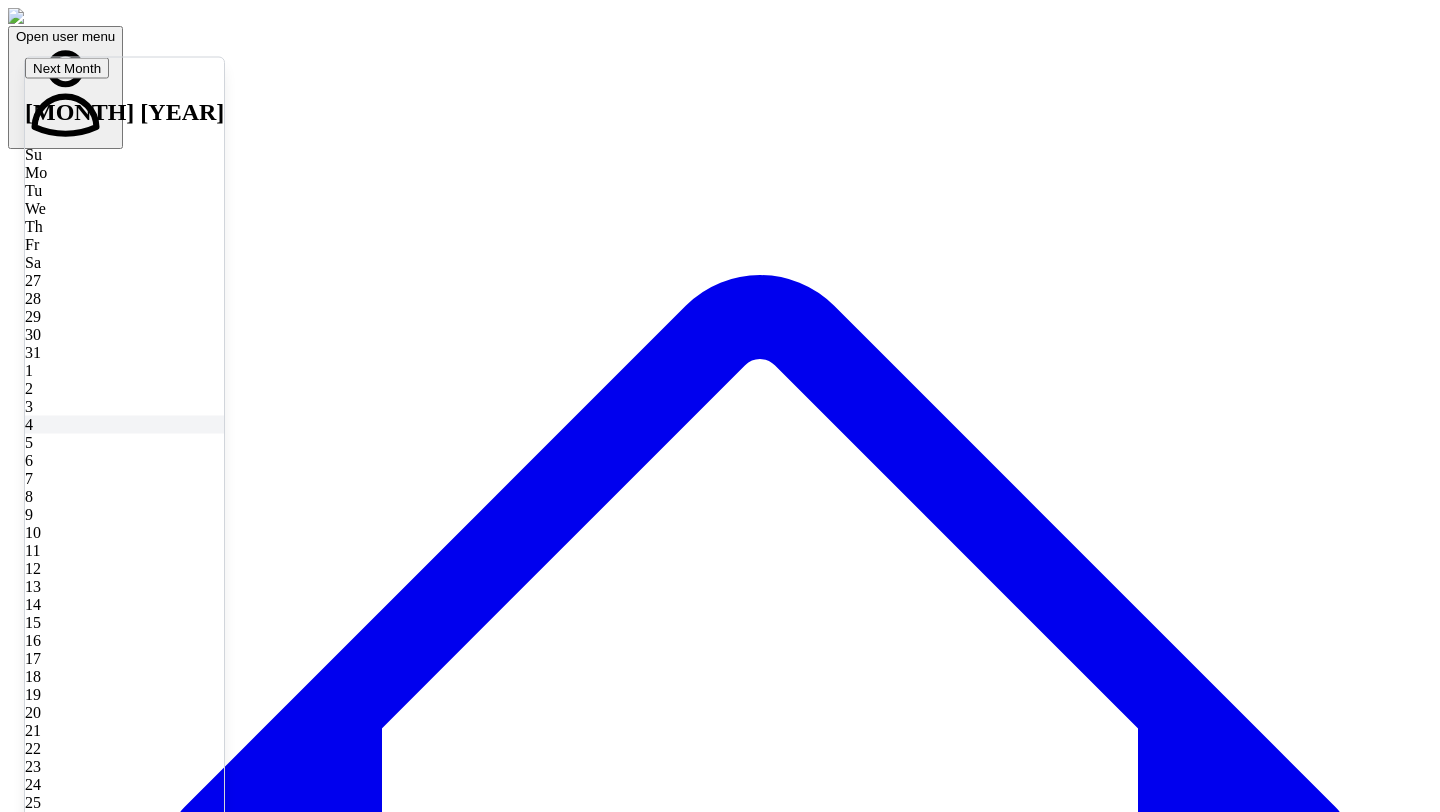 click on "4" at bounding box center [124, 424] 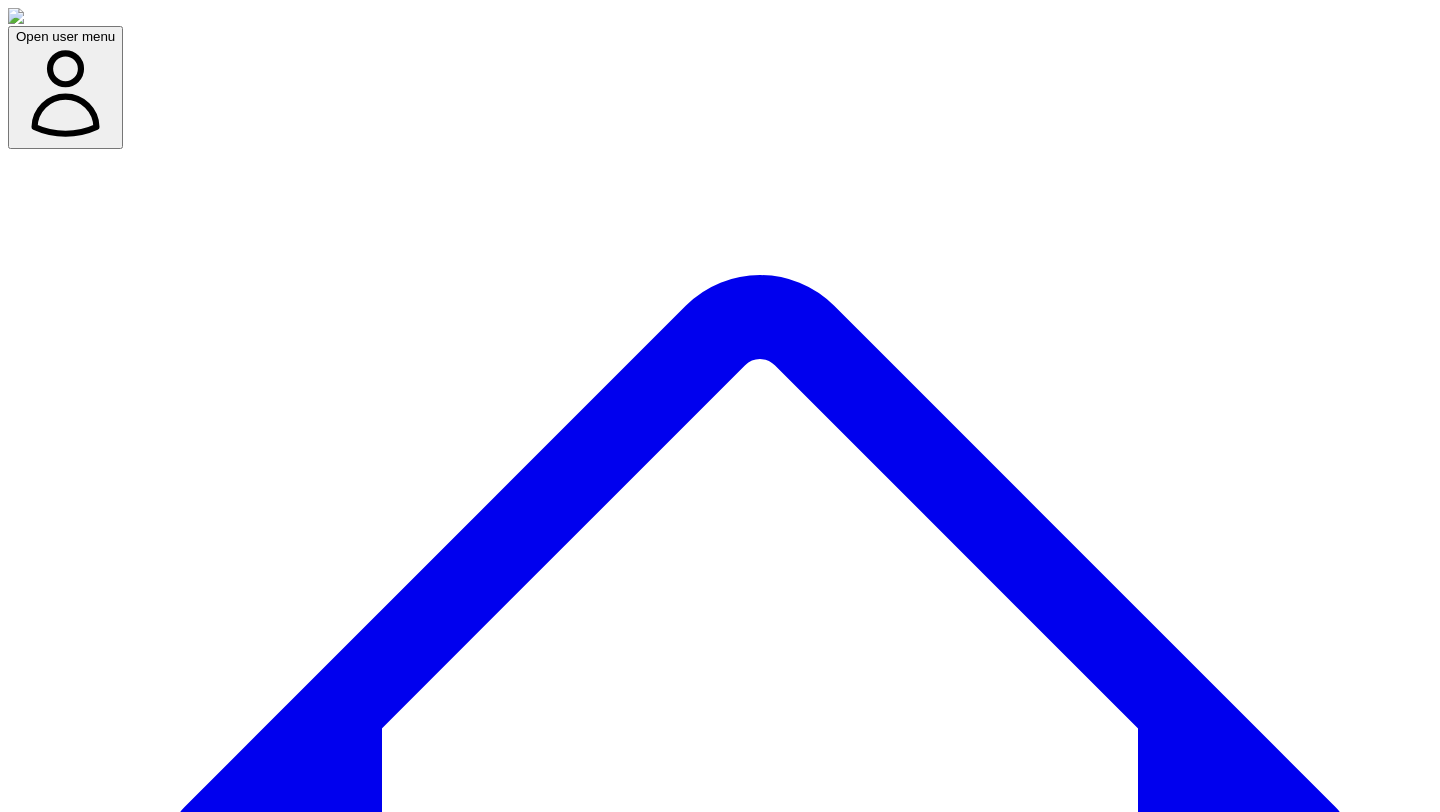 click at bounding box center [79, 11477] 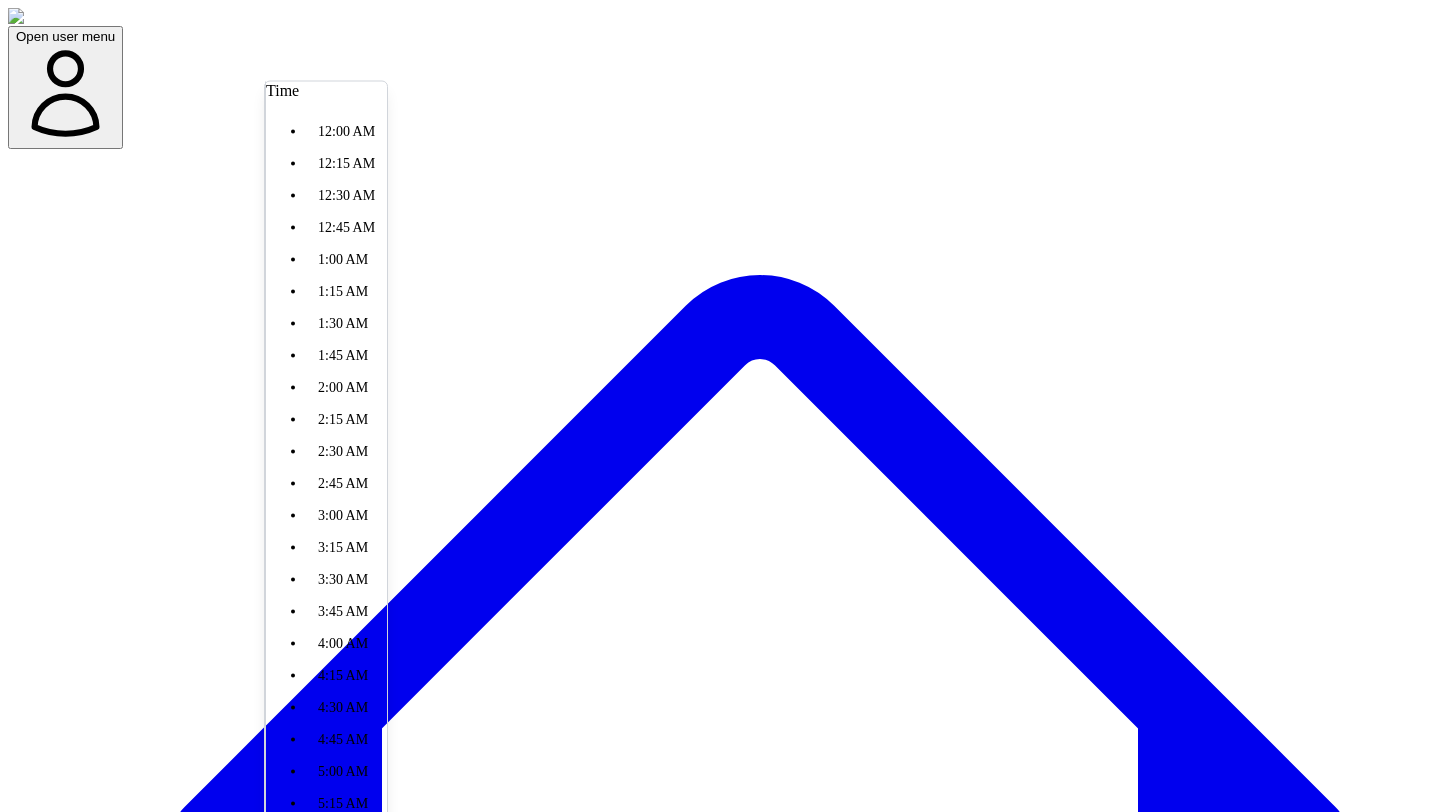 scroll, scrollTop: 1372, scrollLeft: 0, axis: vertical 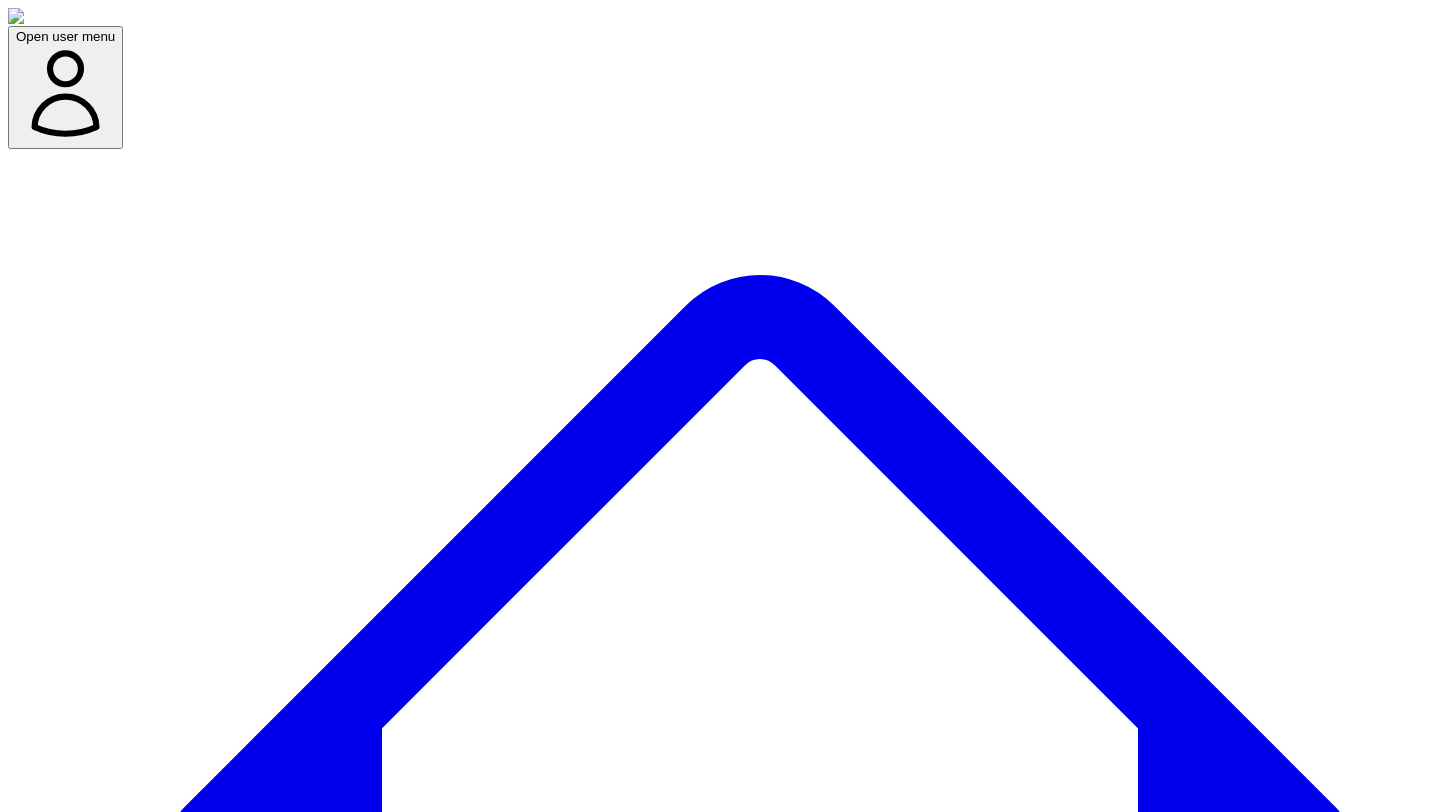 click on "Confirm Schedule" at bounding box center [69, 11497] 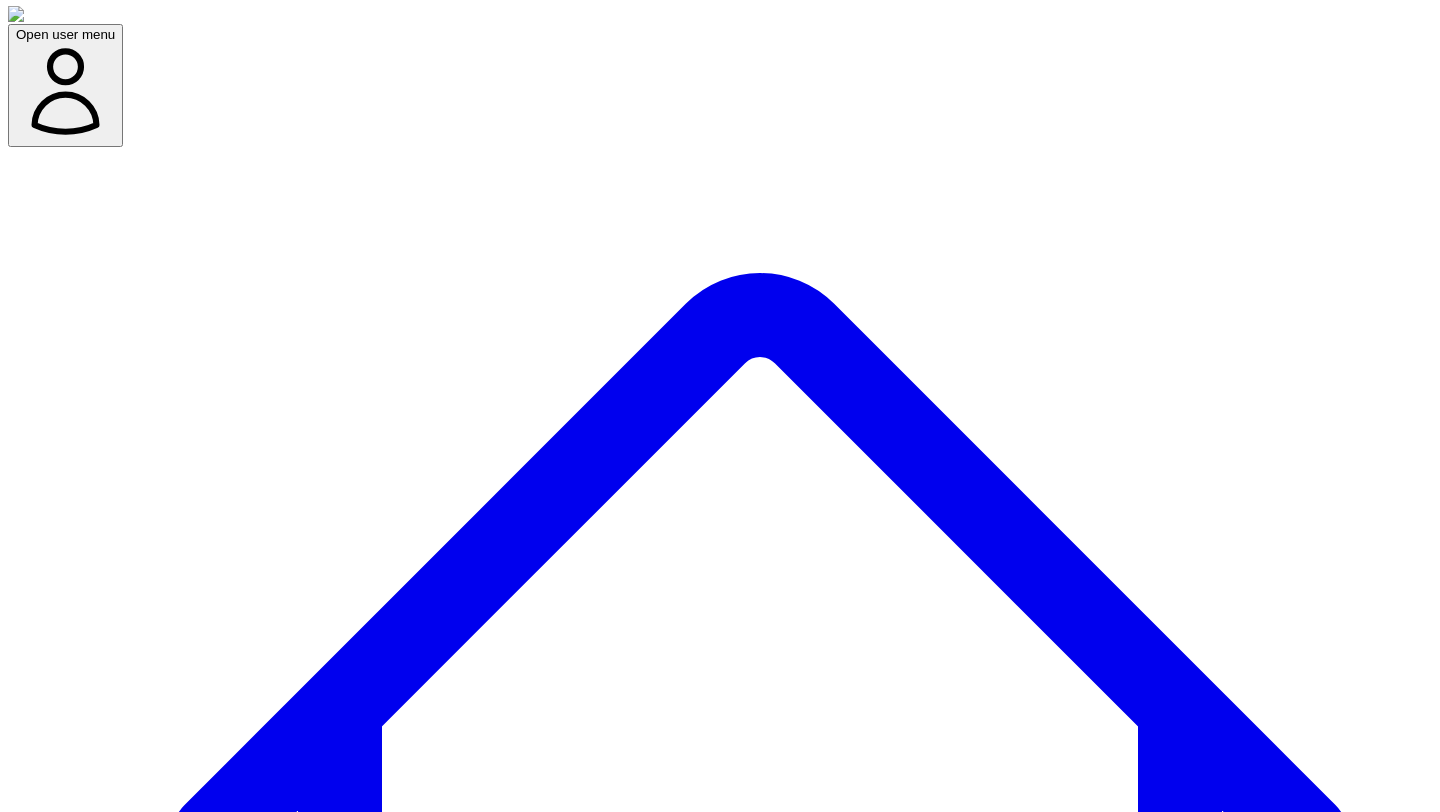click on "@ [USERNAME] 10  post s" at bounding box center (91, 7698) 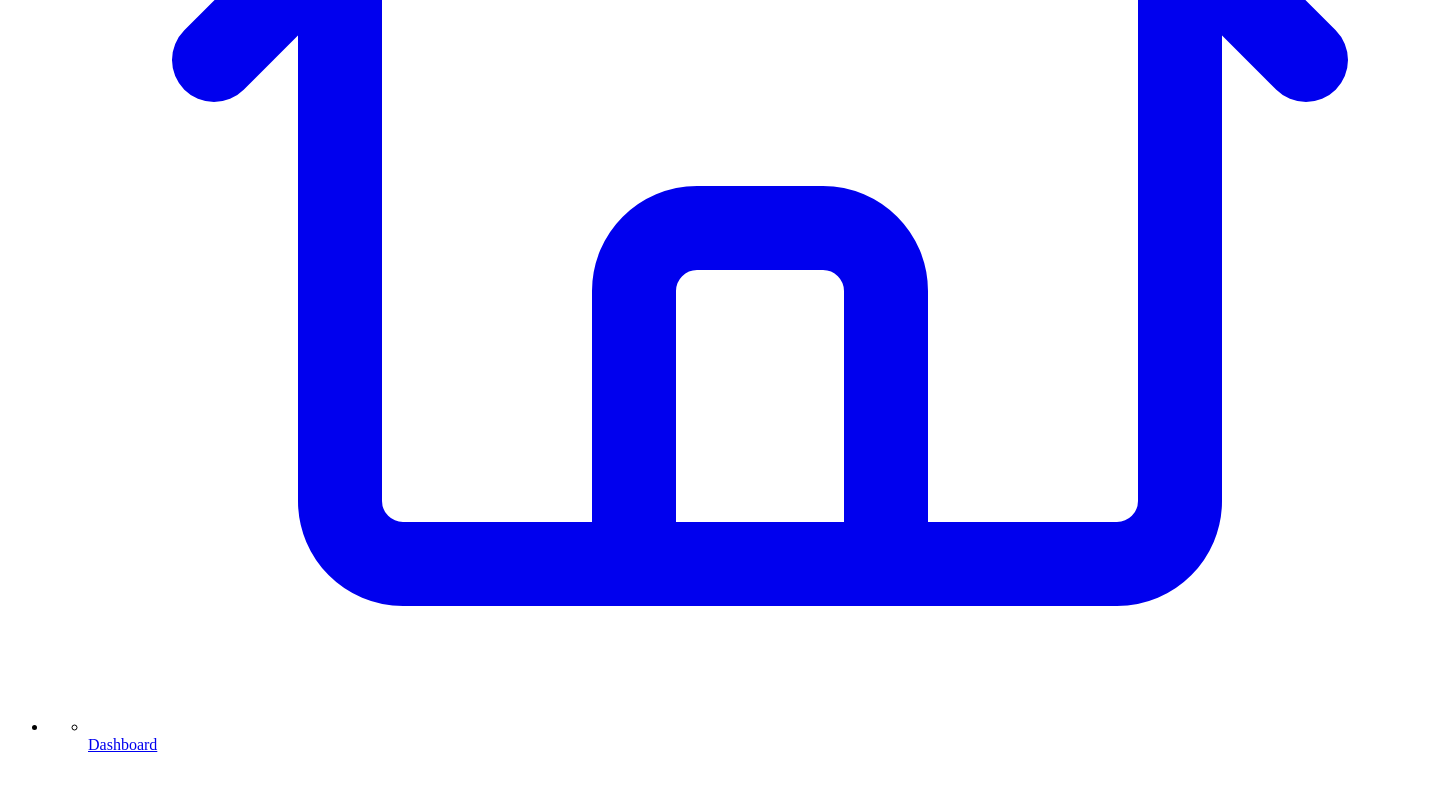 scroll, scrollTop: 792, scrollLeft: 0, axis: vertical 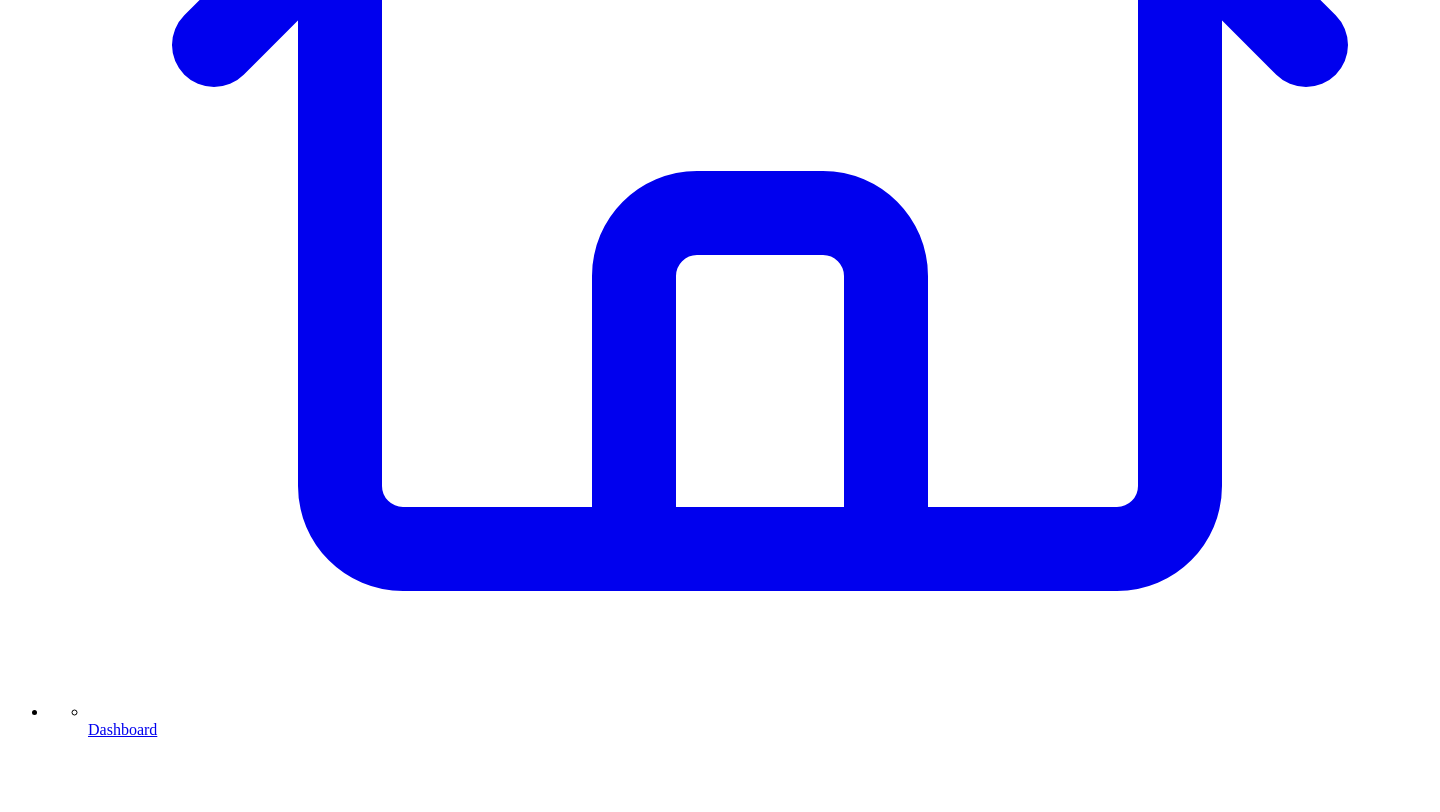 click on "Cancel" at bounding box center (49, 7341) 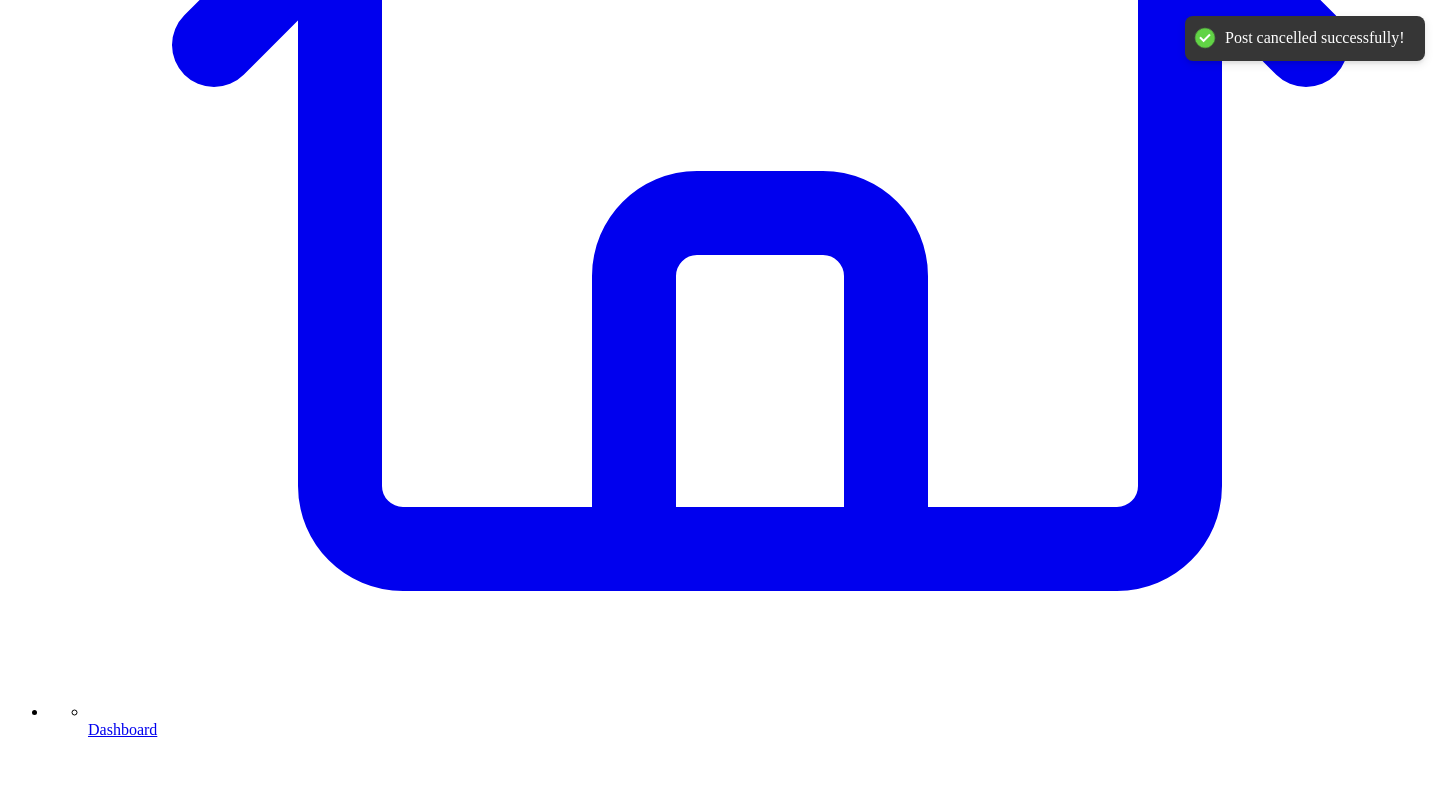 click on "Share on LinkedIn" at bounding box center [94, 7347] 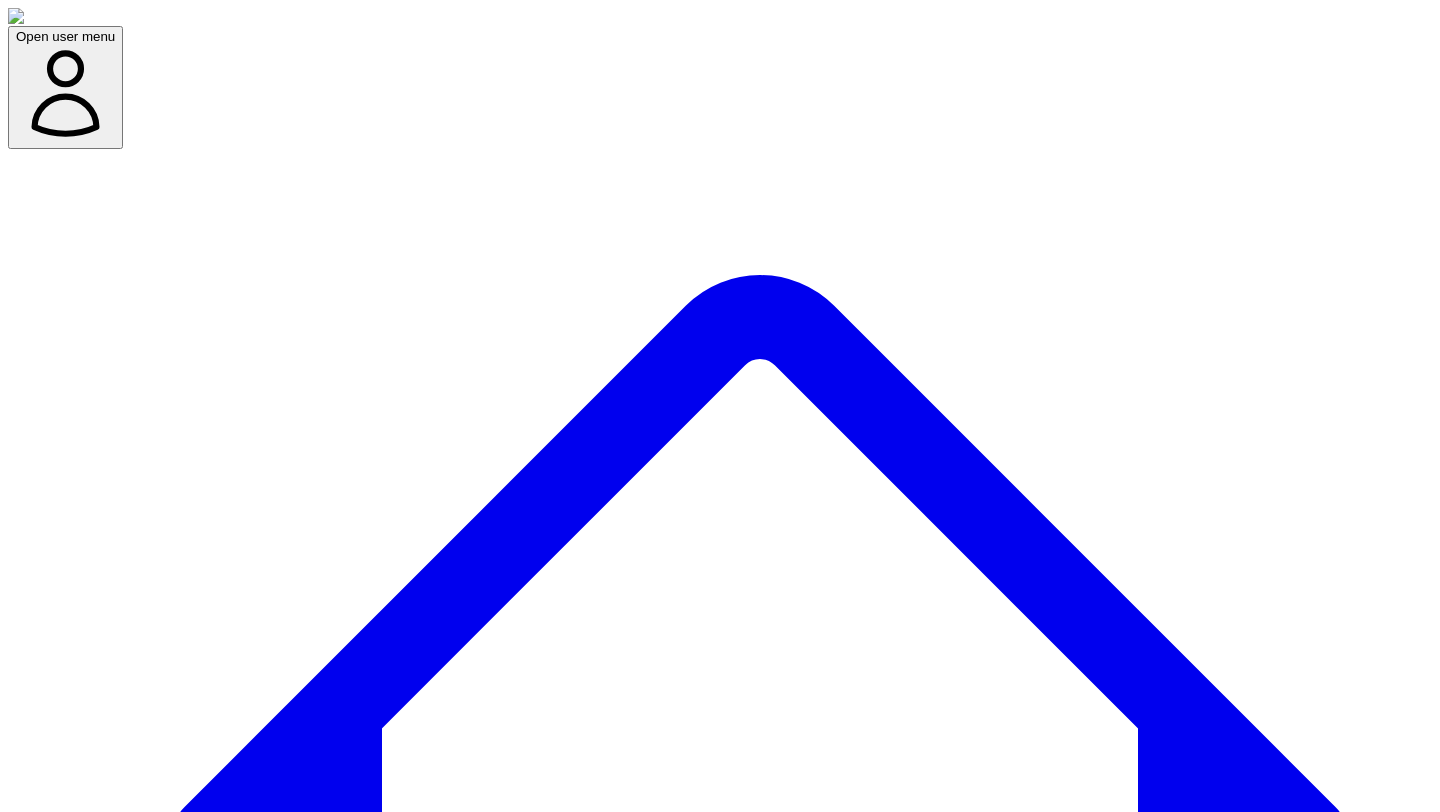 click at bounding box center [79, 11438] 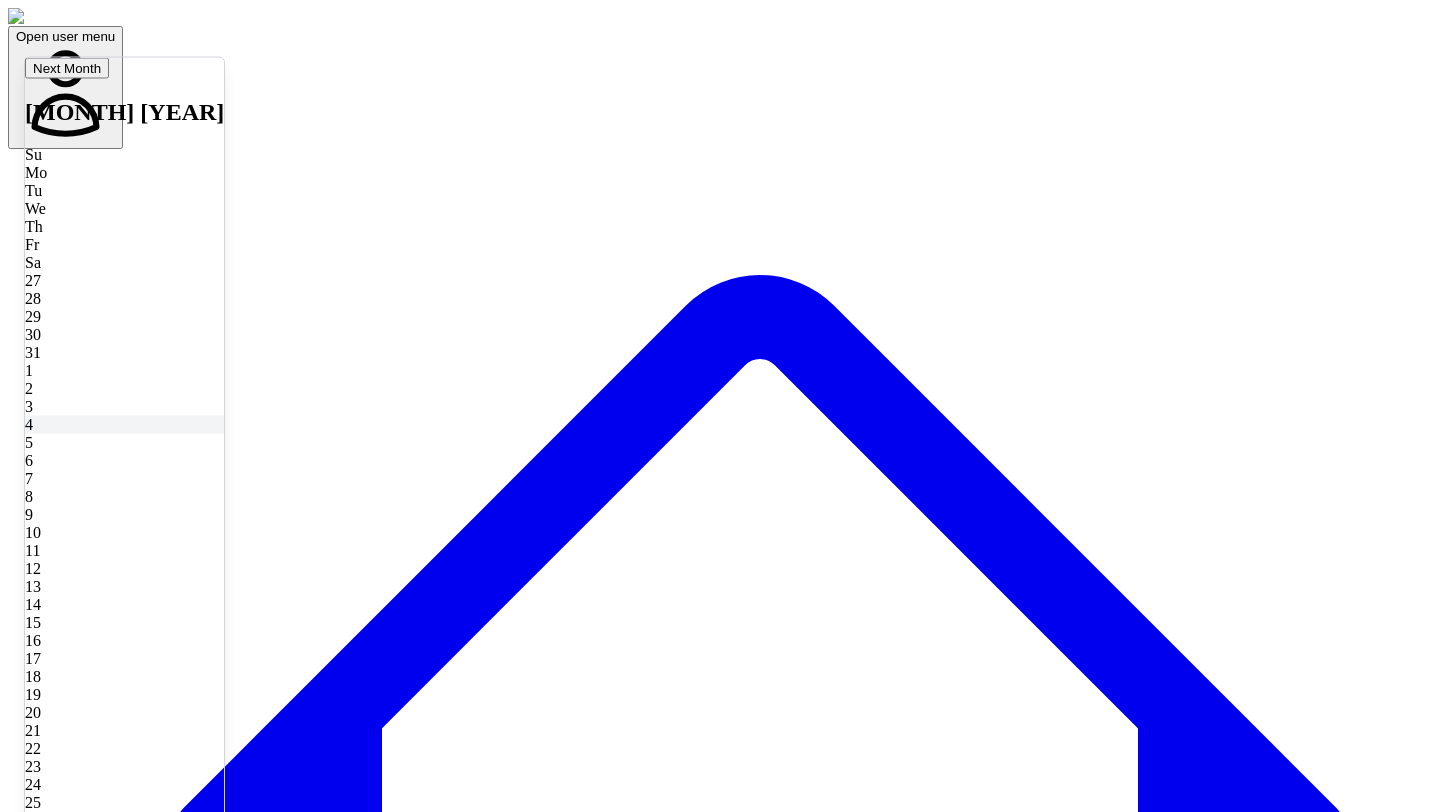 click on "4" at bounding box center [124, 424] 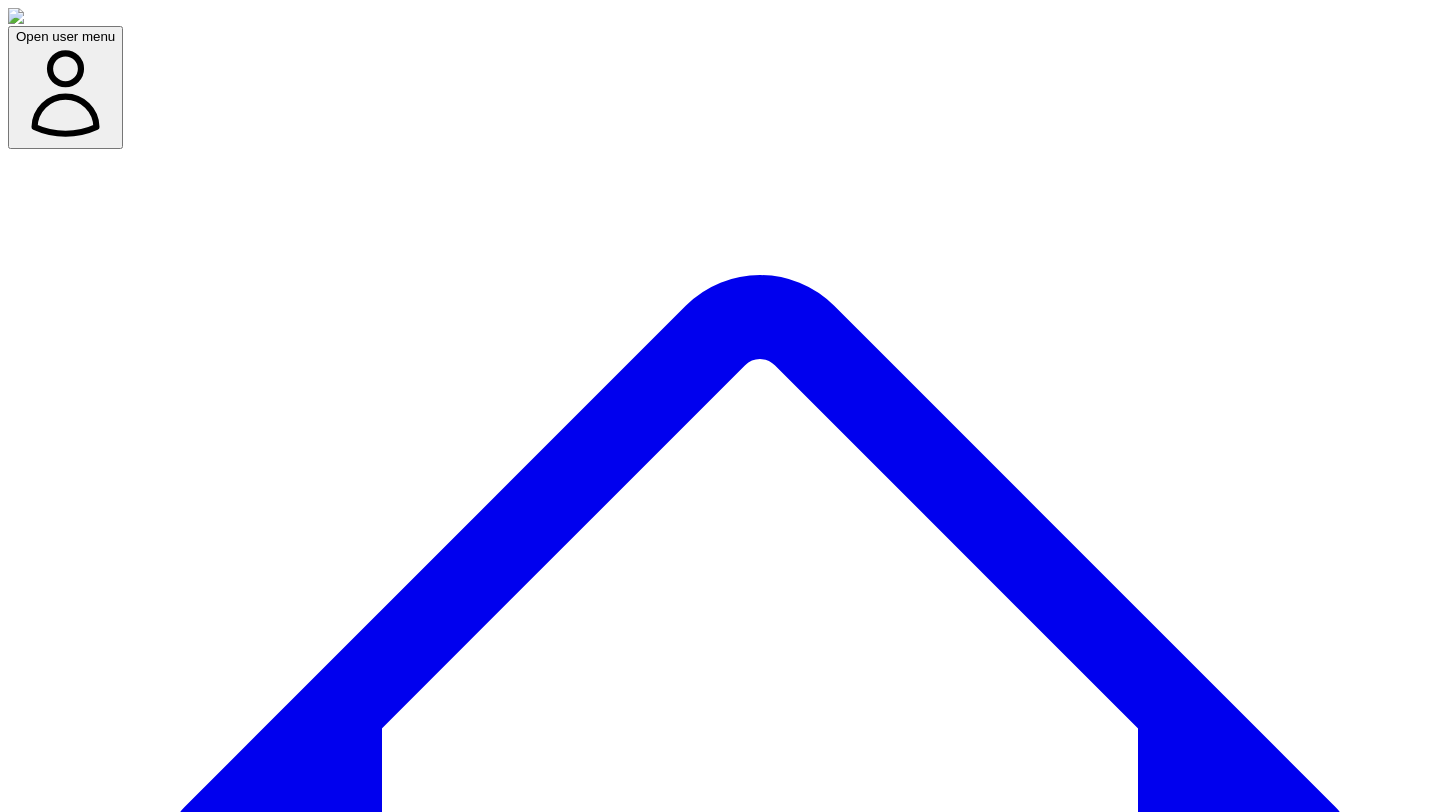 click at bounding box center (79, 11477) 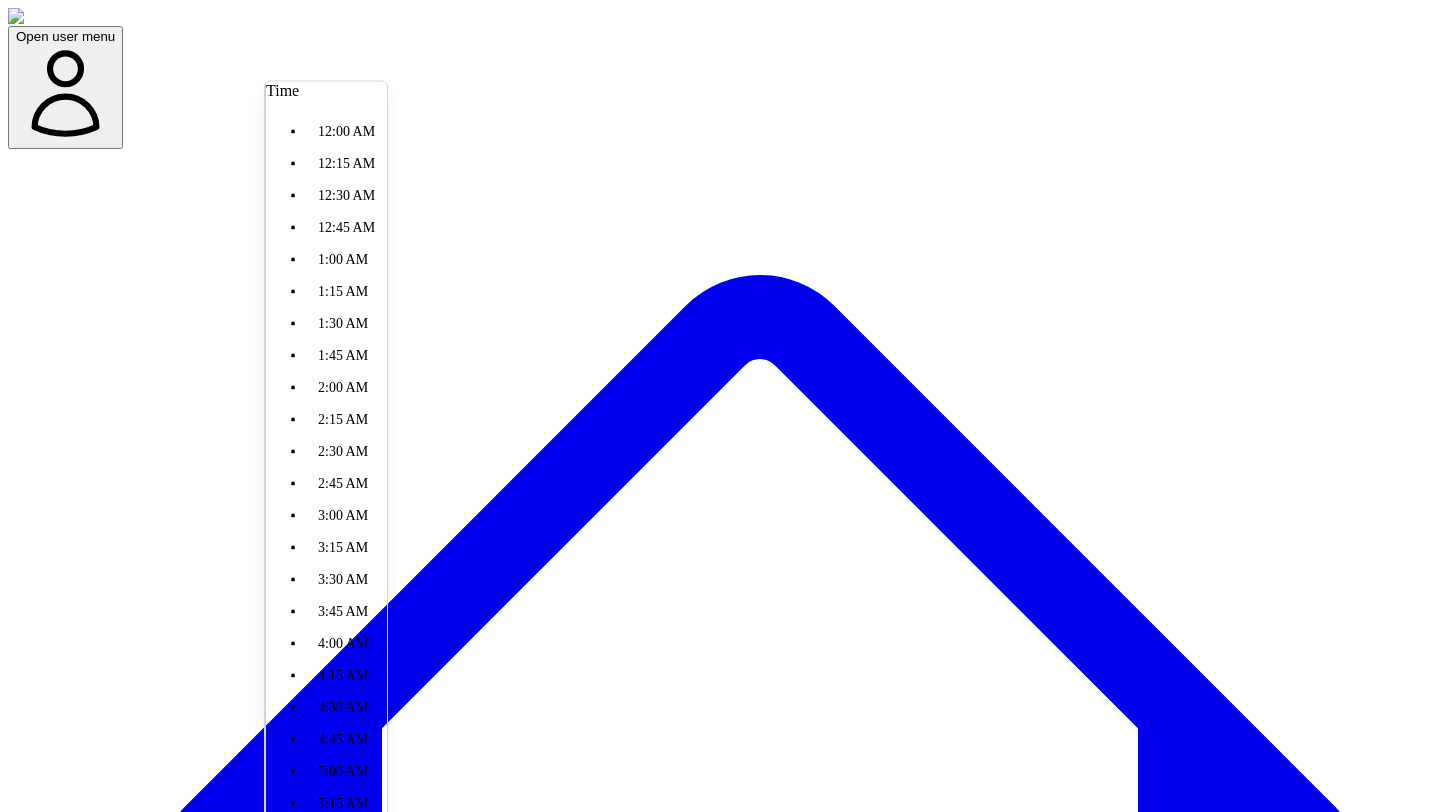 scroll, scrollTop: 1319, scrollLeft: 0, axis: vertical 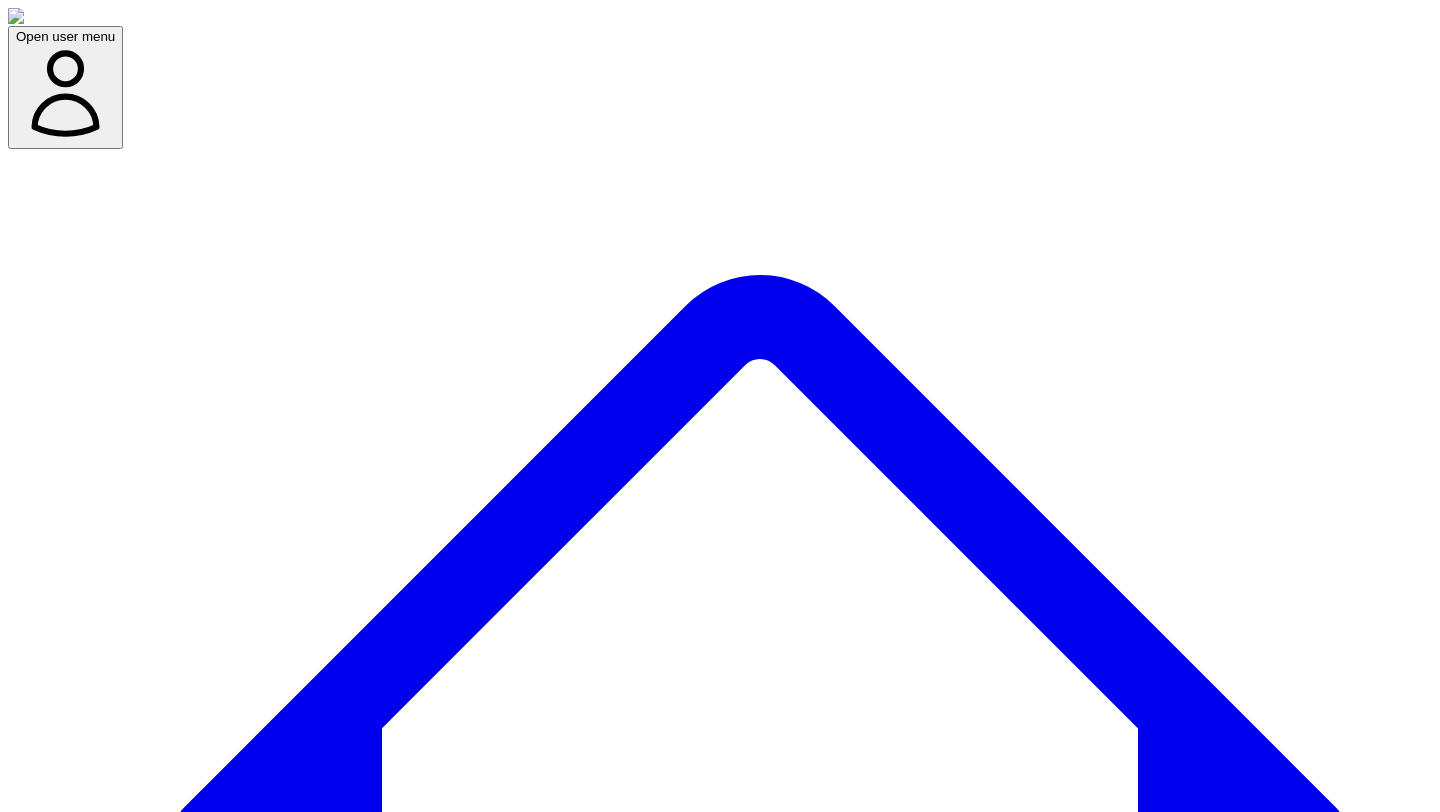 click on "Confirm Schedule" at bounding box center (69, 11497) 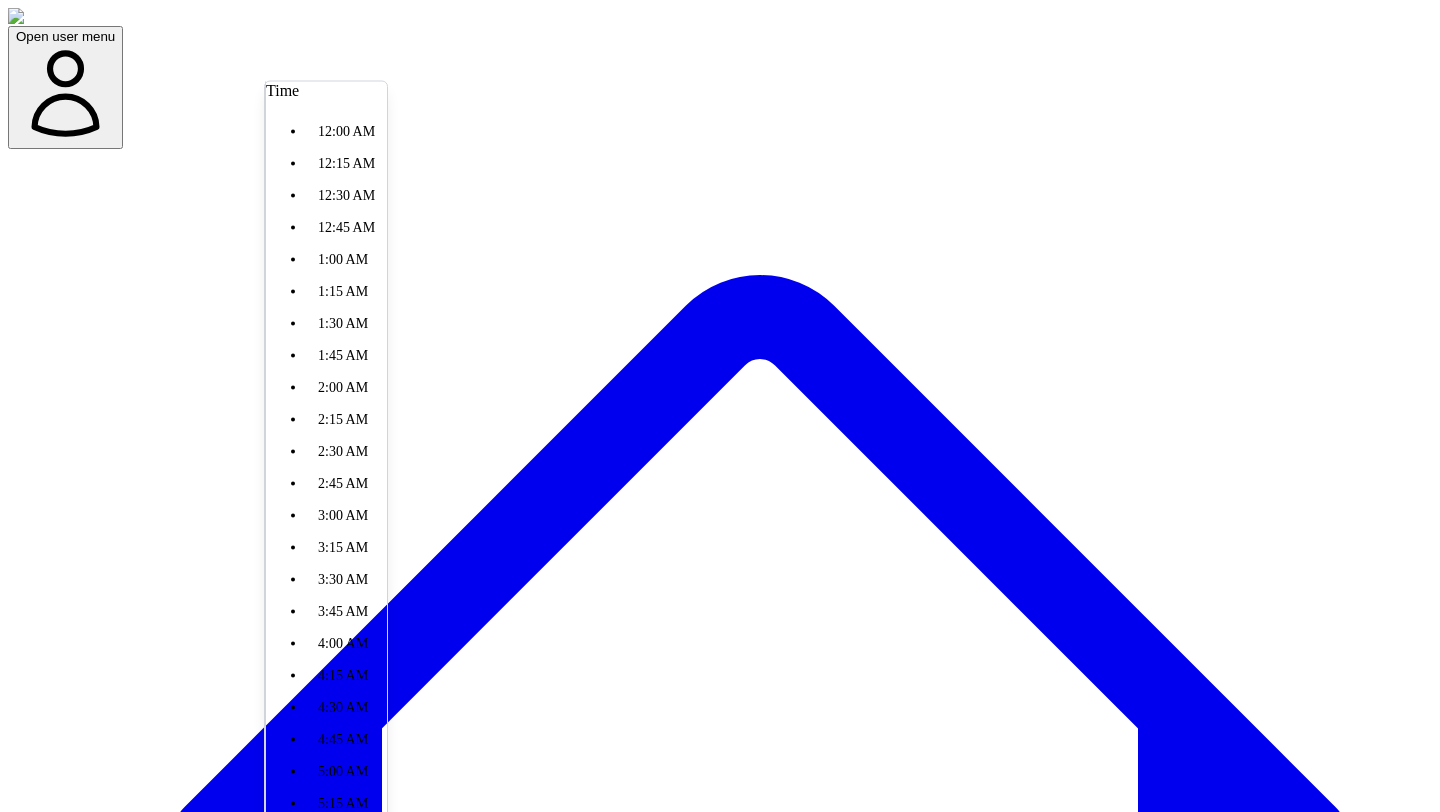scroll, scrollTop: 1260, scrollLeft: 0, axis: vertical 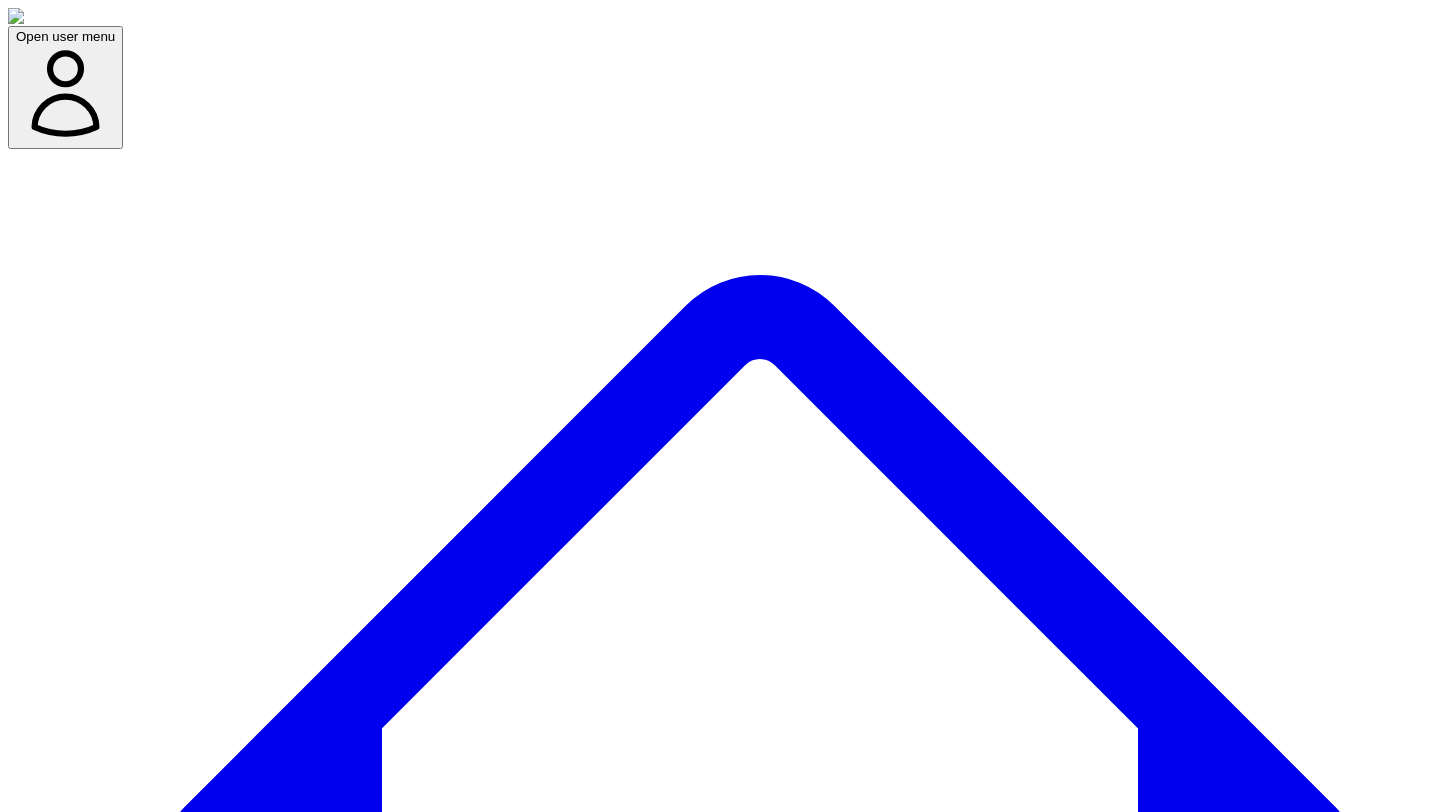 click on "Confirm Schedule" at bounding box center [69, 11547] 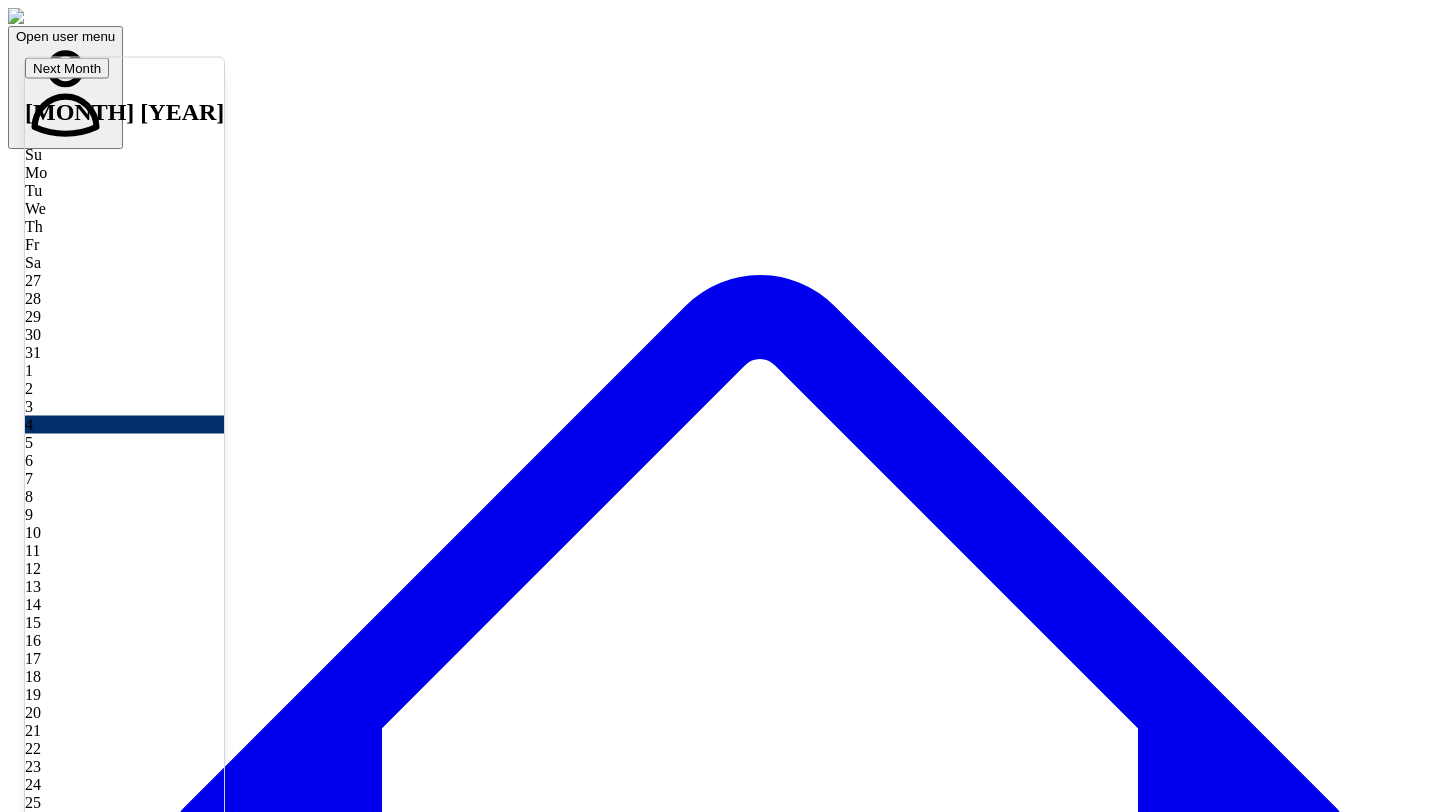 click on "**********" at bounding box center [79, 11438] 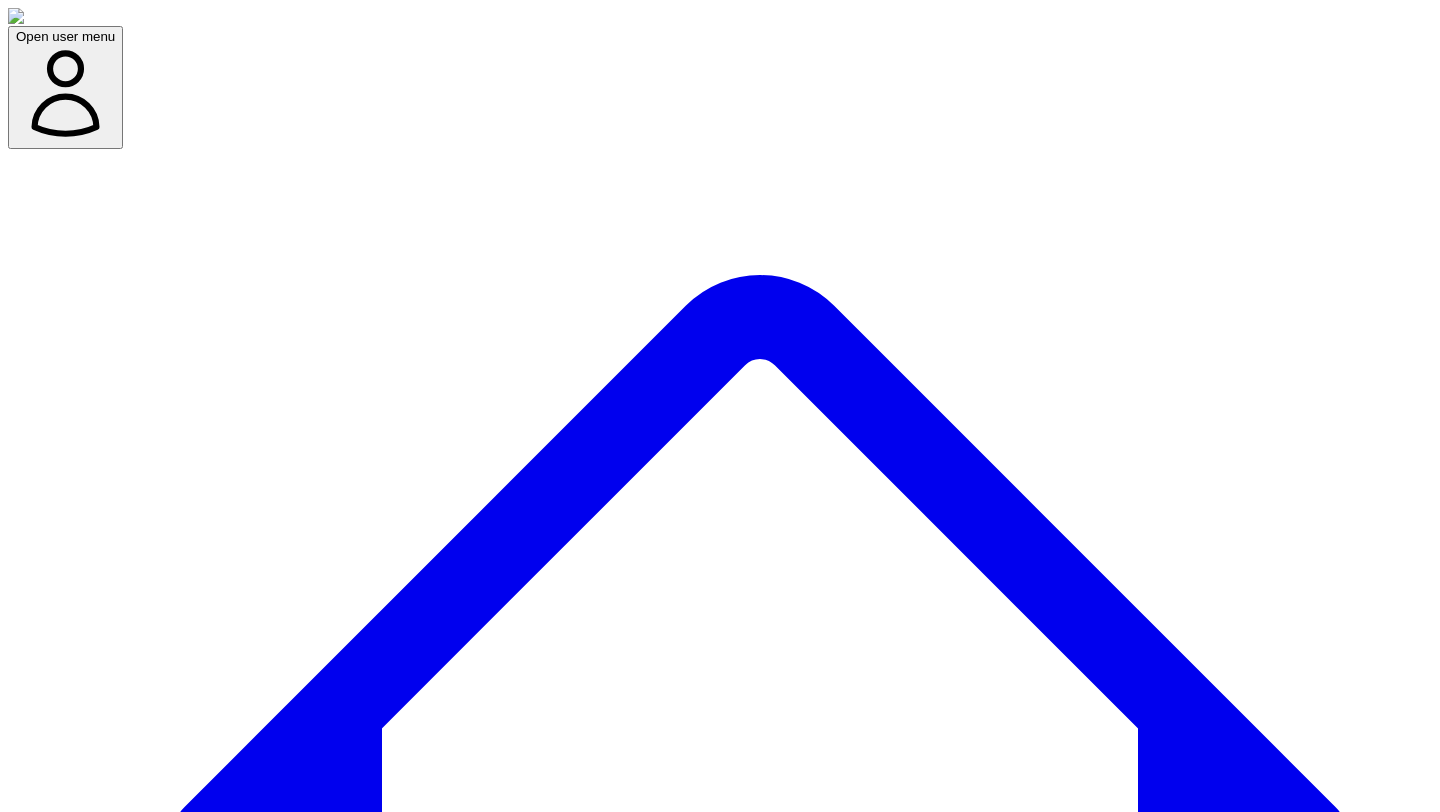 click on "Time" at bounding box center (24, 11456) 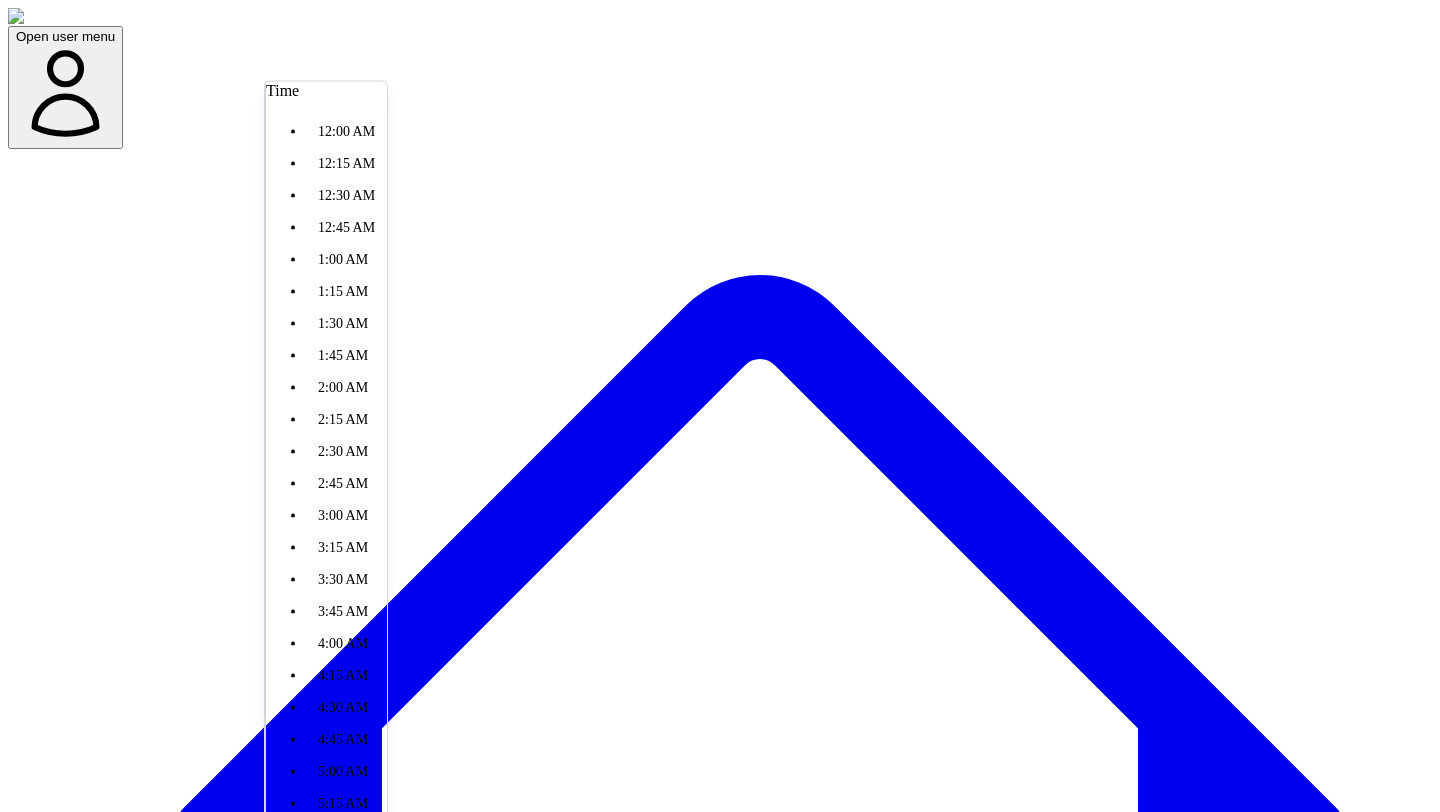 scroll, scrollTop: 1350, scrollLeft: 0, axis: vertical 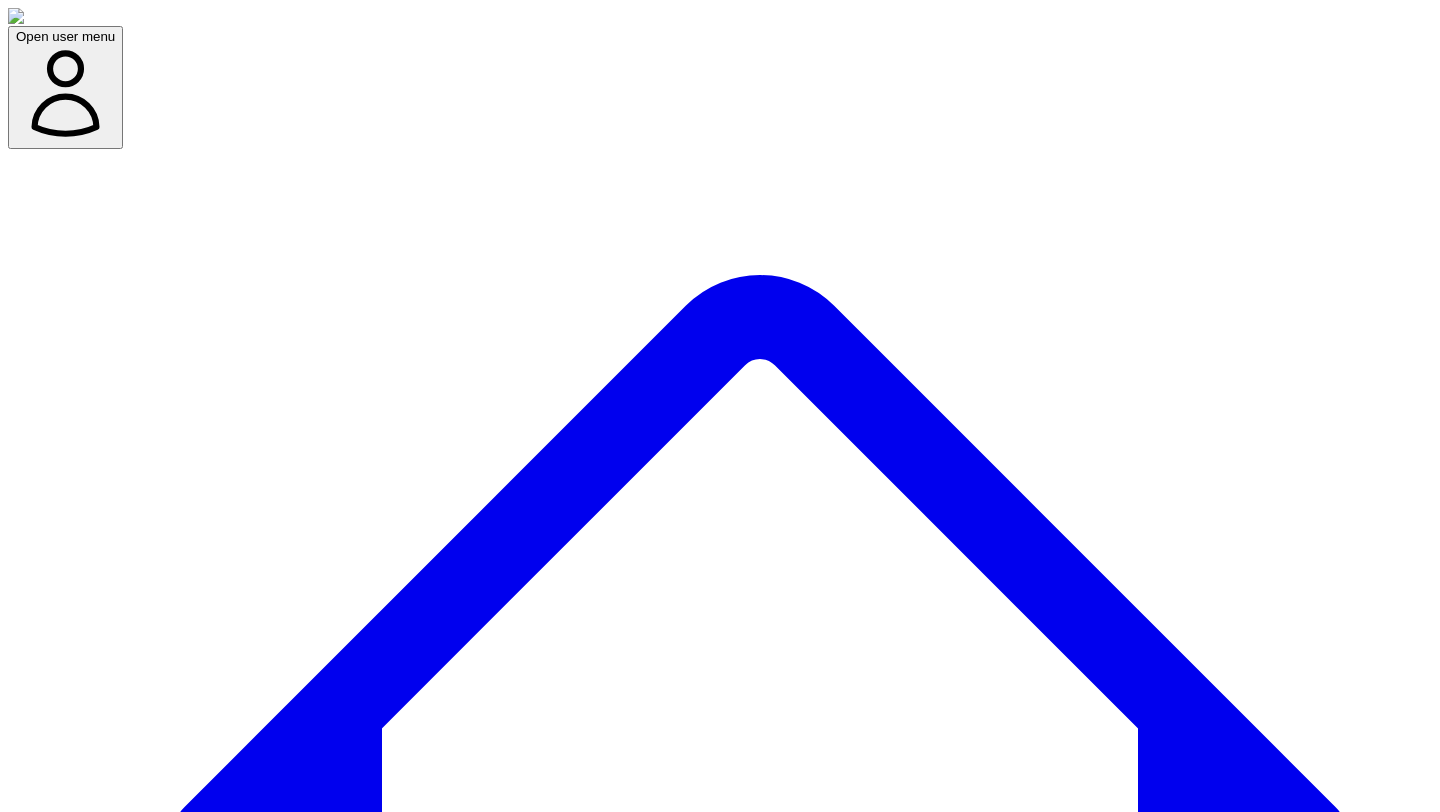 click on "Confirm Schedule" at bounding box center [69, 11547] 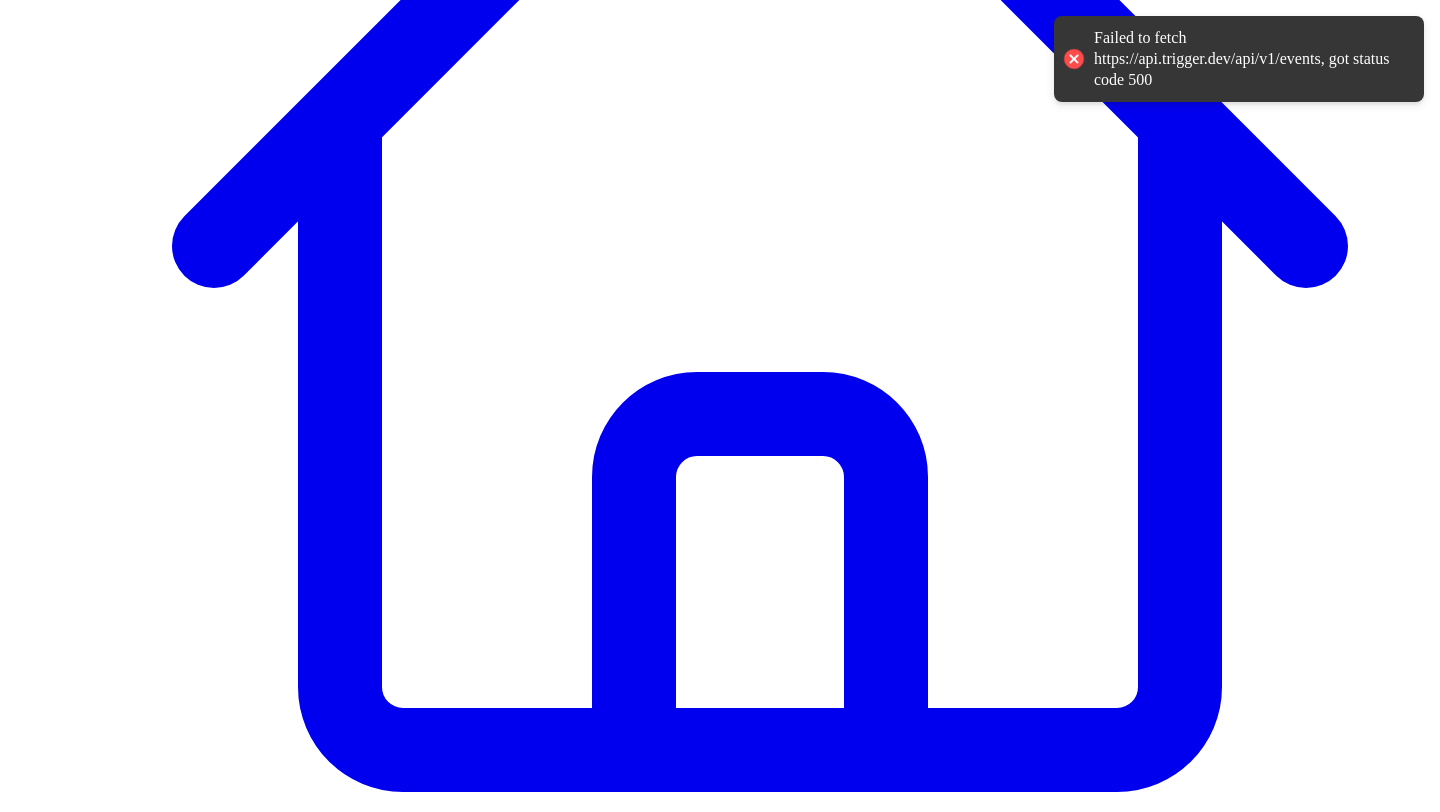 scroll, scrollTop: 589, scrollLeft: 0, axis: vertical 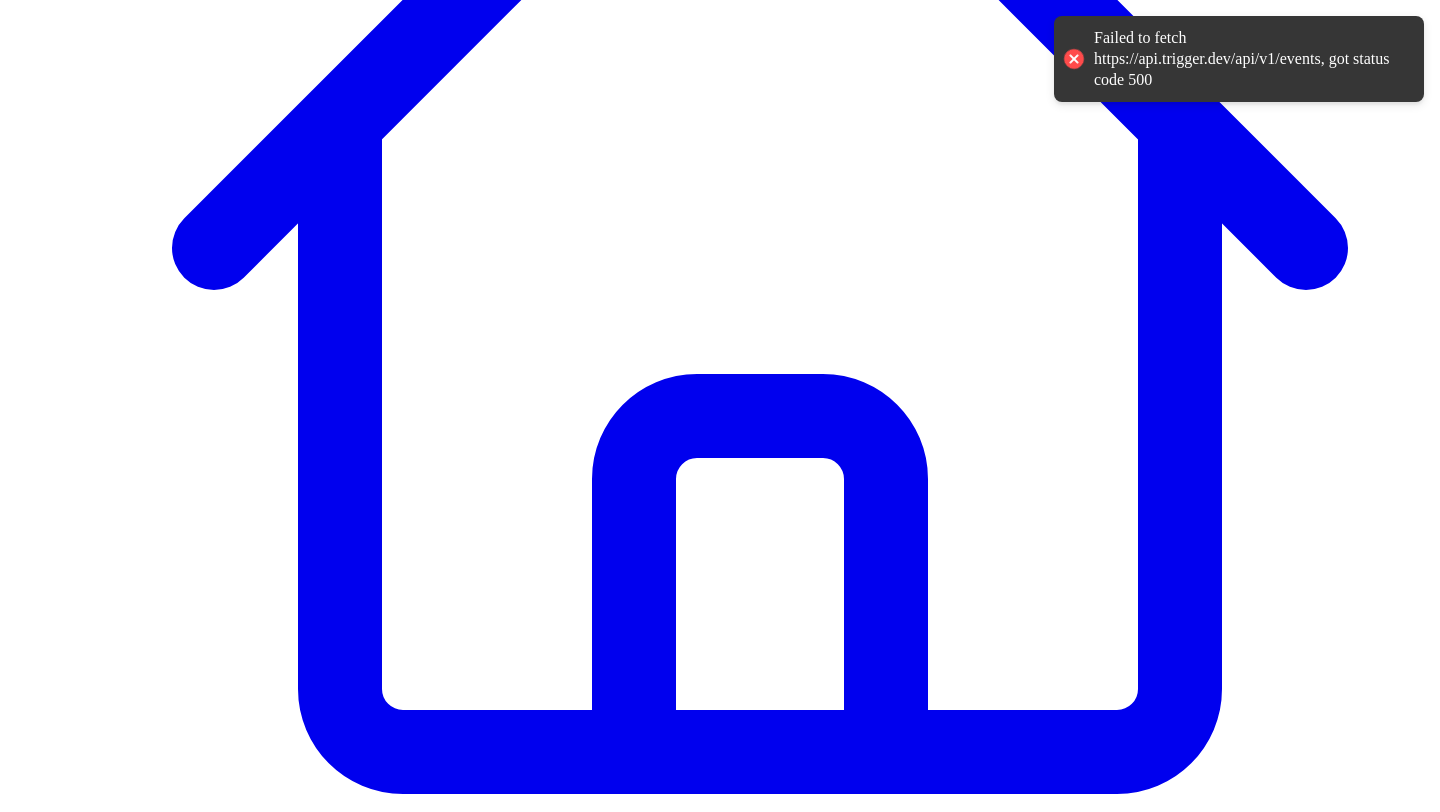 type 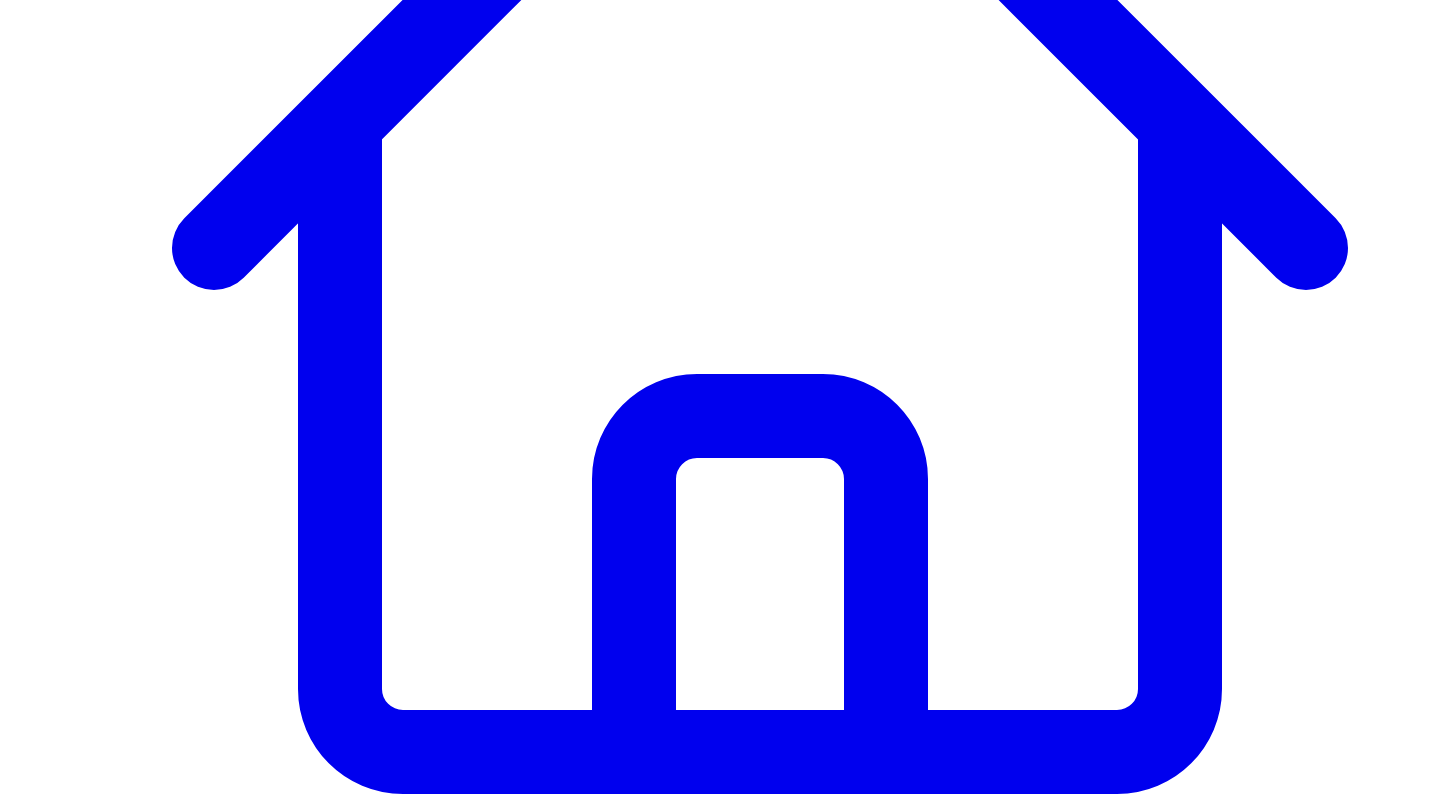 scroll, scrollTop: 0, scrollLeft: 0, axis: both 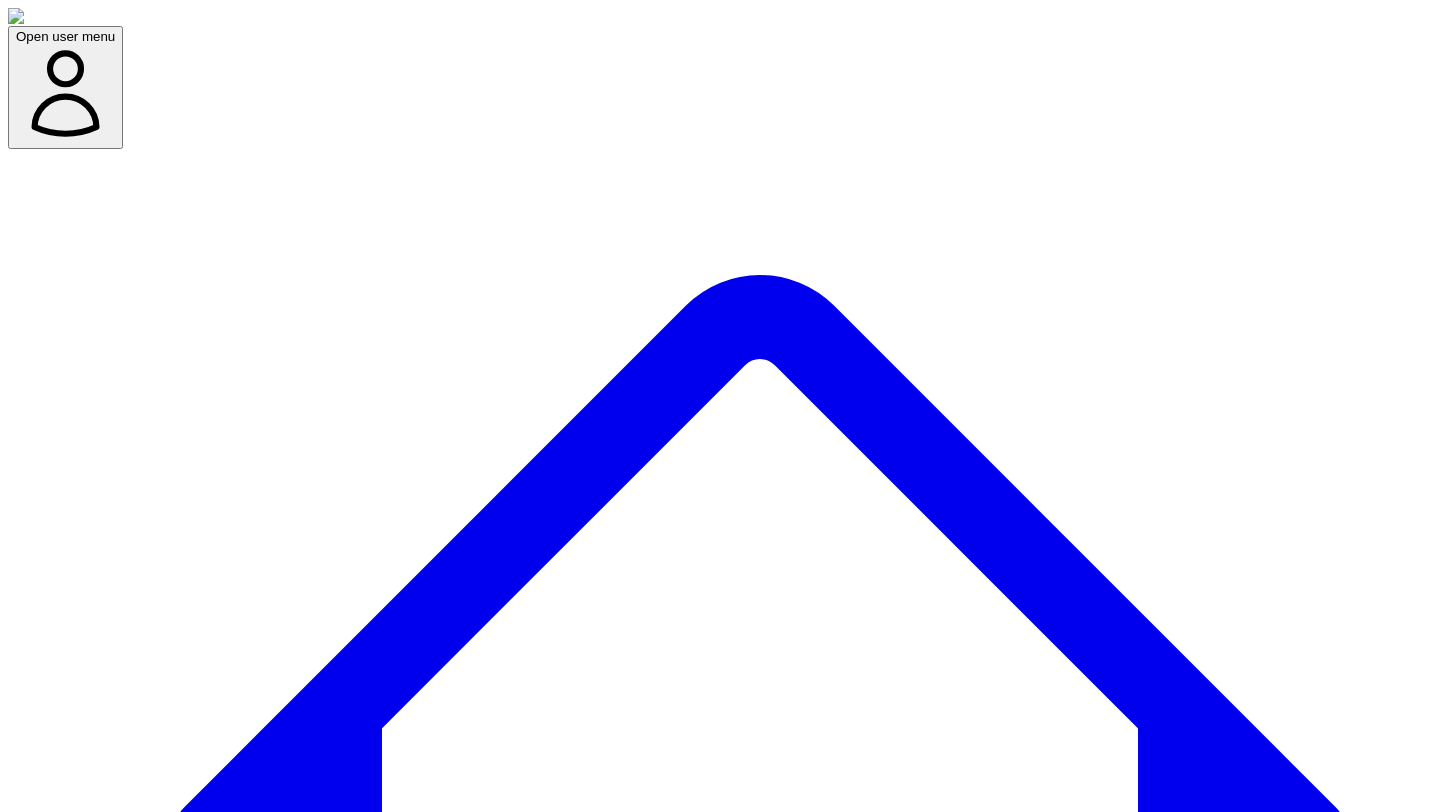 click on "Social Posts" at bounding box center (249, 7660) 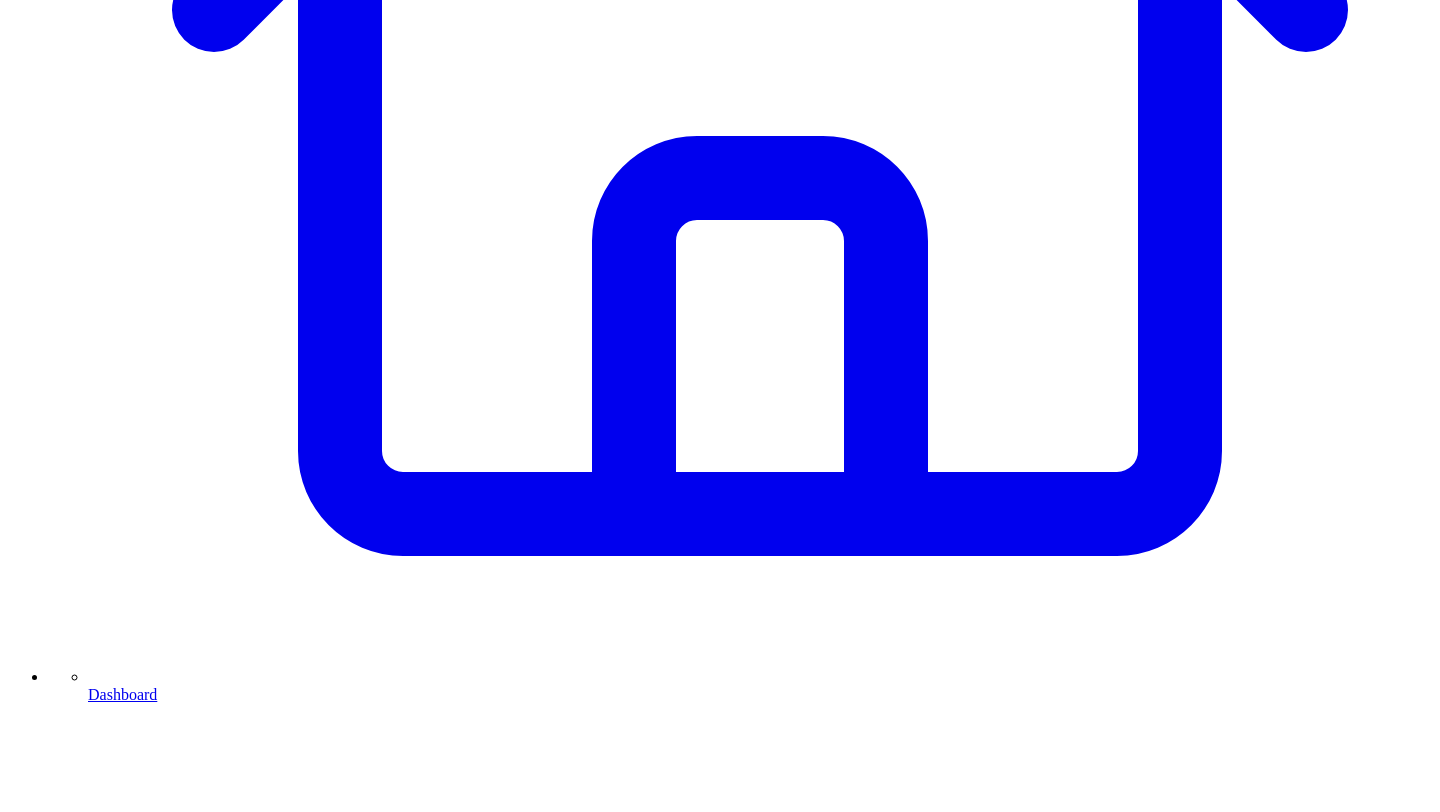 scroll, scrollTop: 836, scrollLeft: 0, axis: vertical 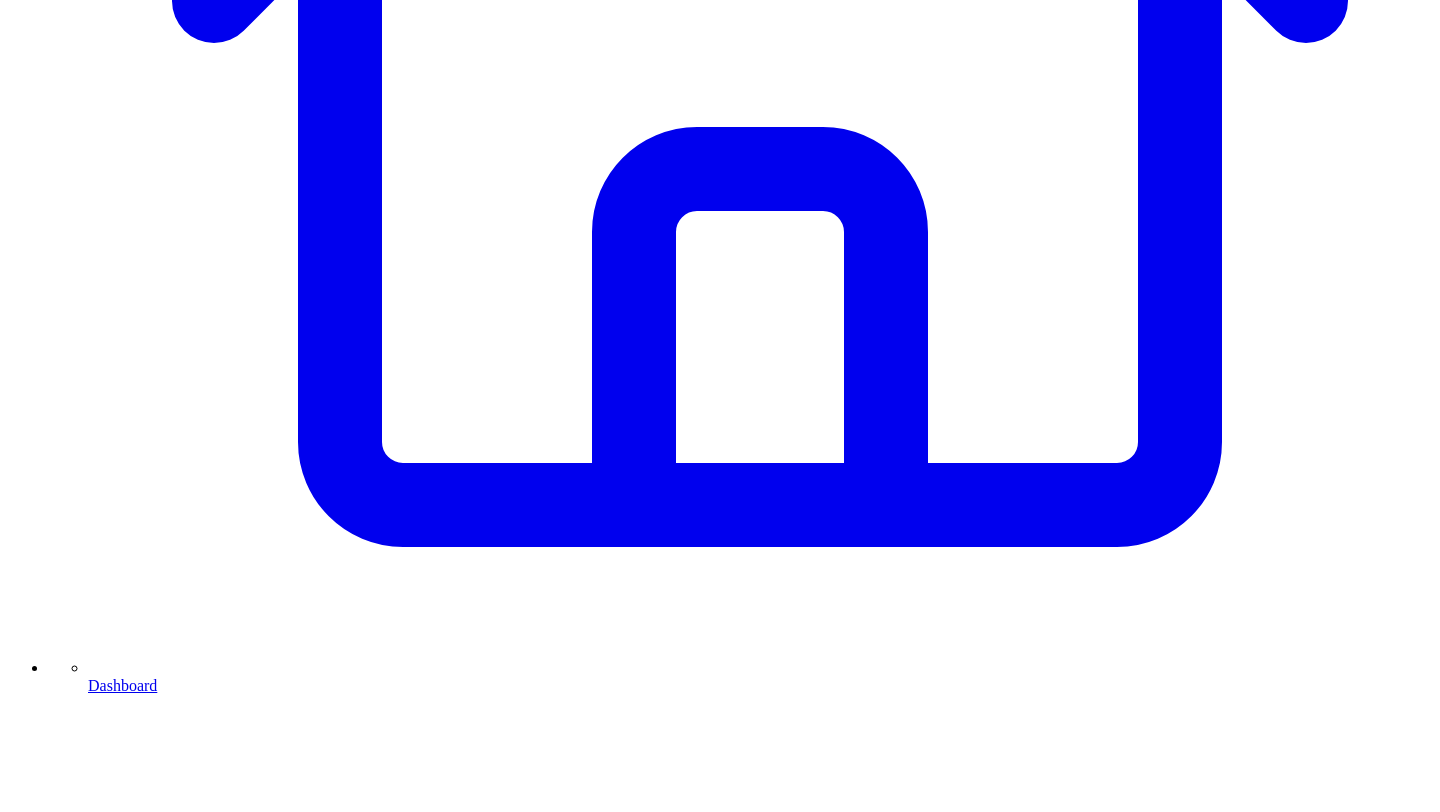 click on "Cancel" at bounding box center [61, 7303] 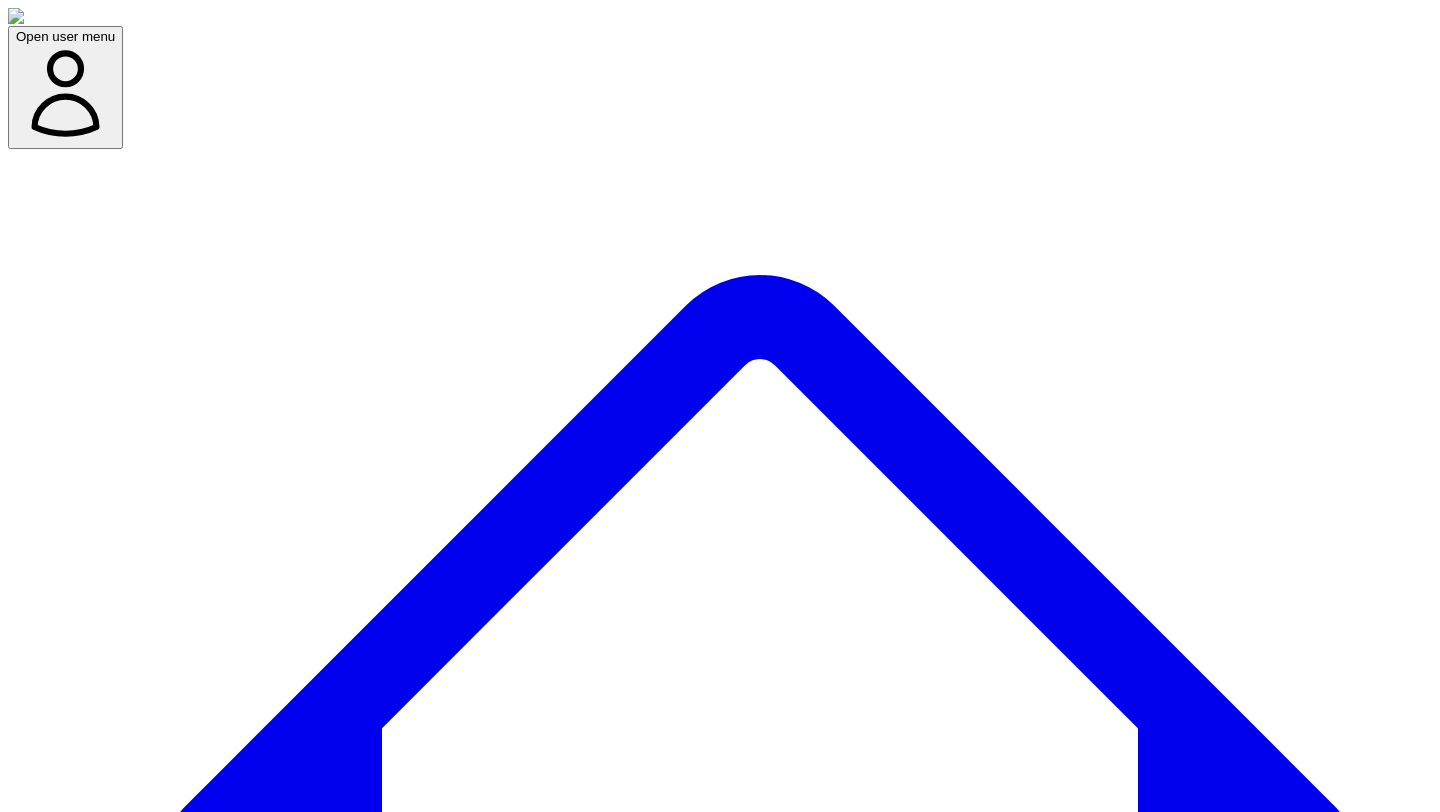 click at bounding box center (79, 11438) 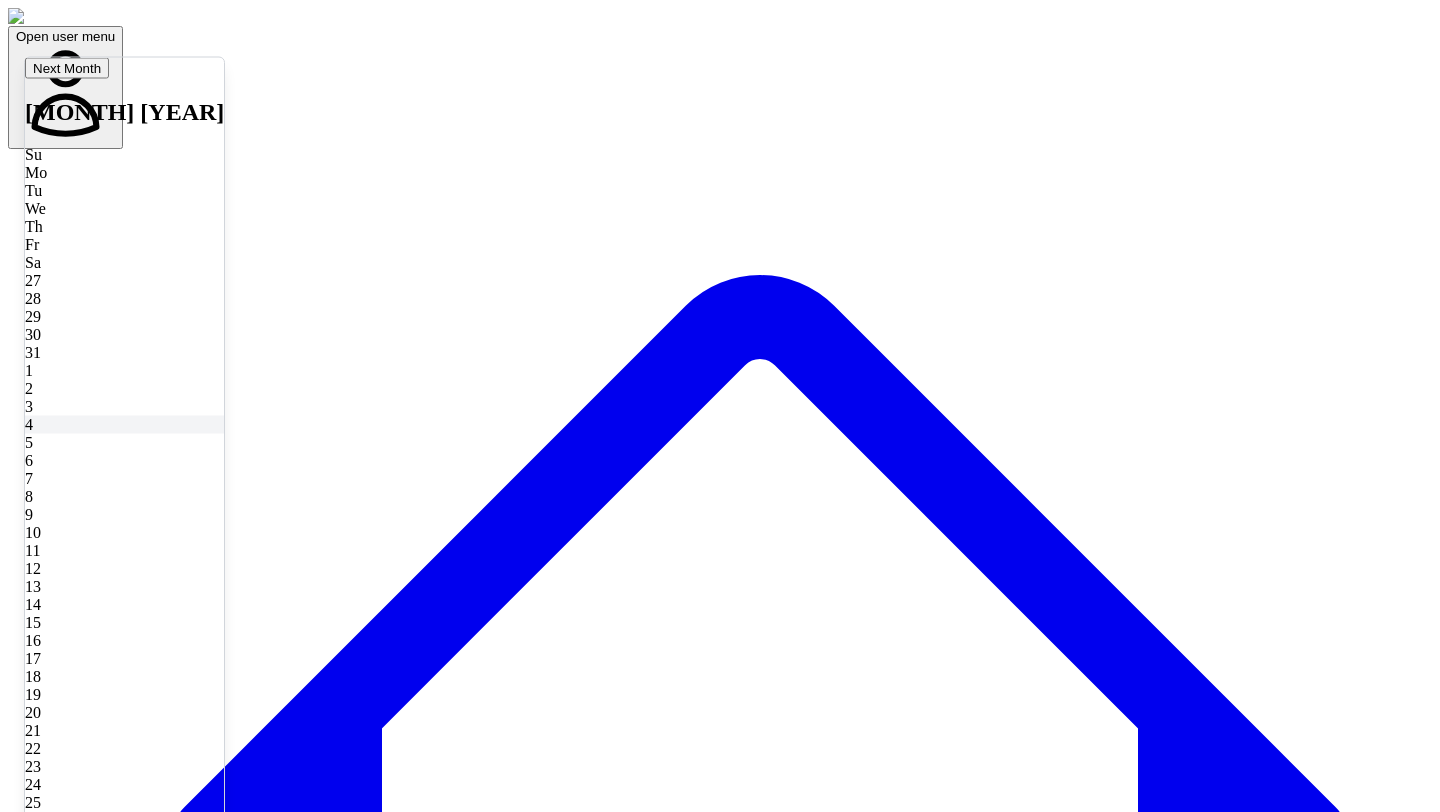 click on "4" at bounding box center [124, 424] 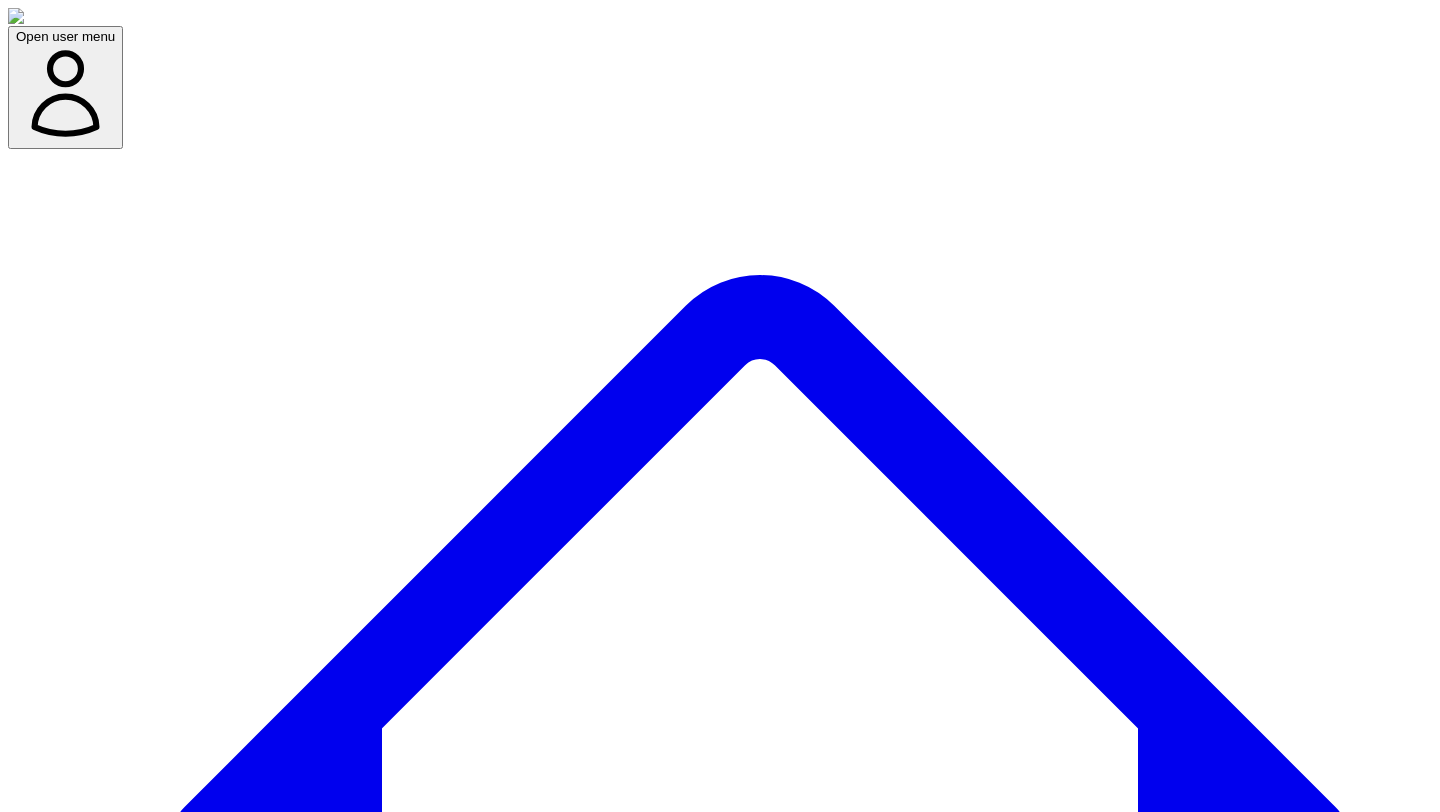 click at bounding box center [79, 11477] 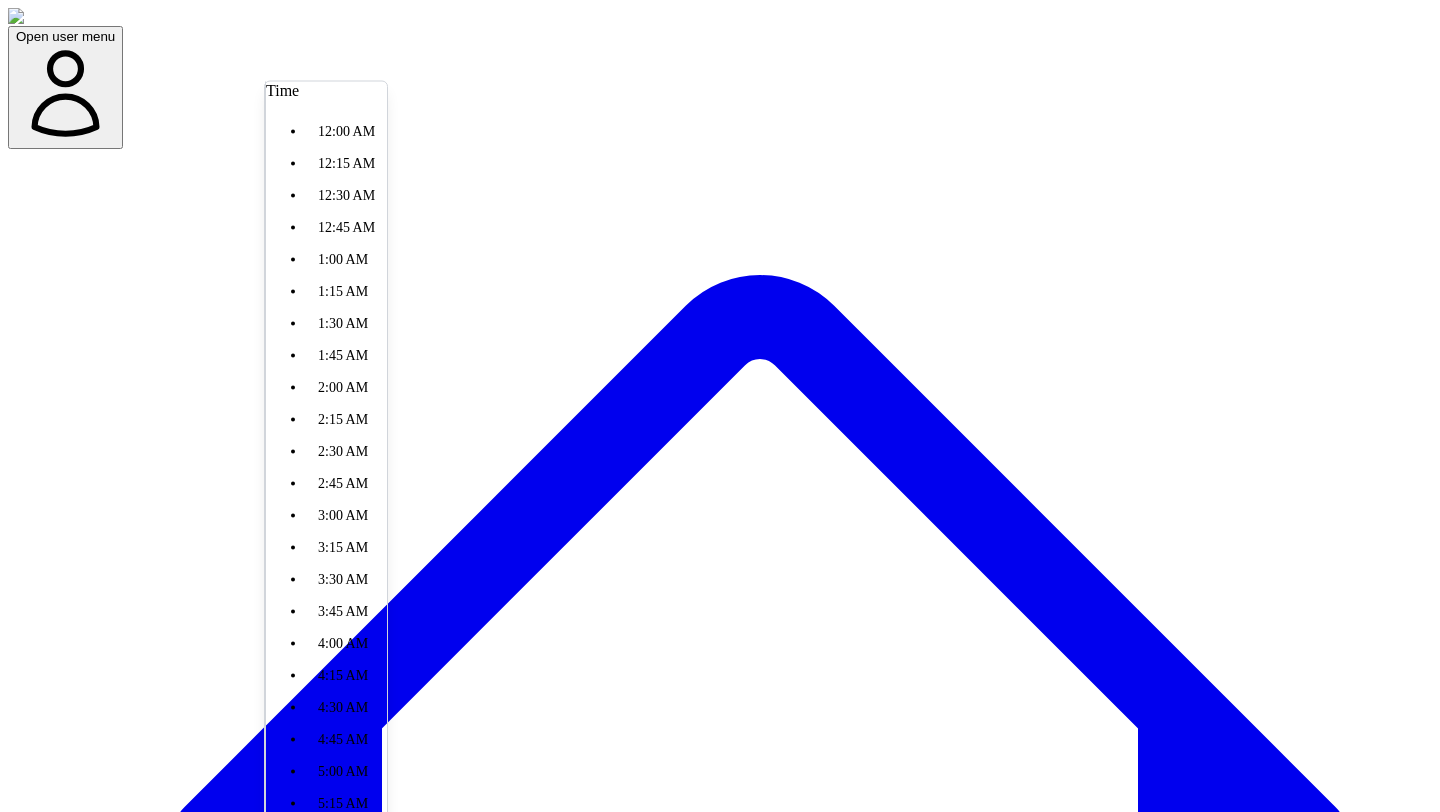 scroll, scrollTop: 1398, scrollLeft: 0, axis: vertical 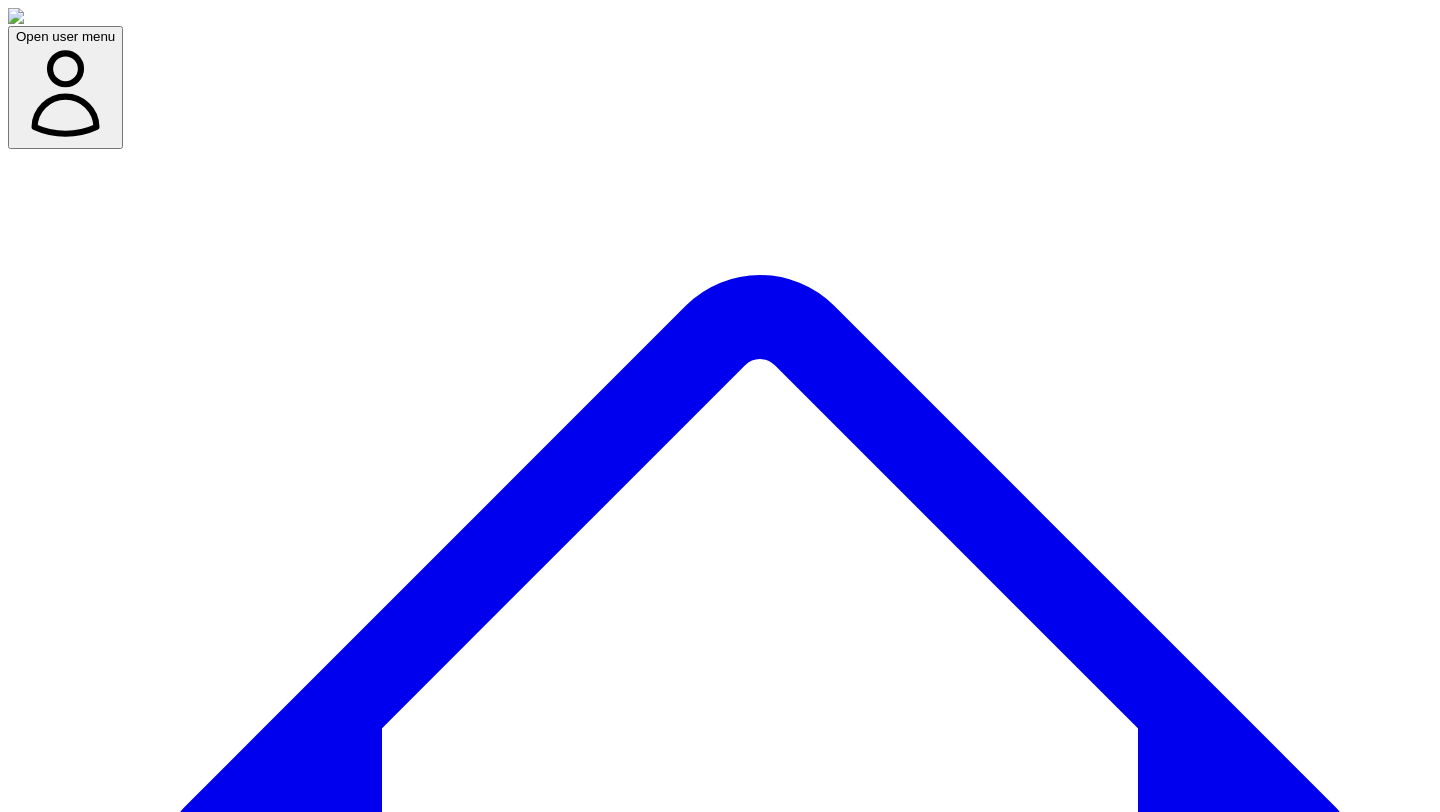 click on "Confirm Schedule" at bounding box center (69, 11497) 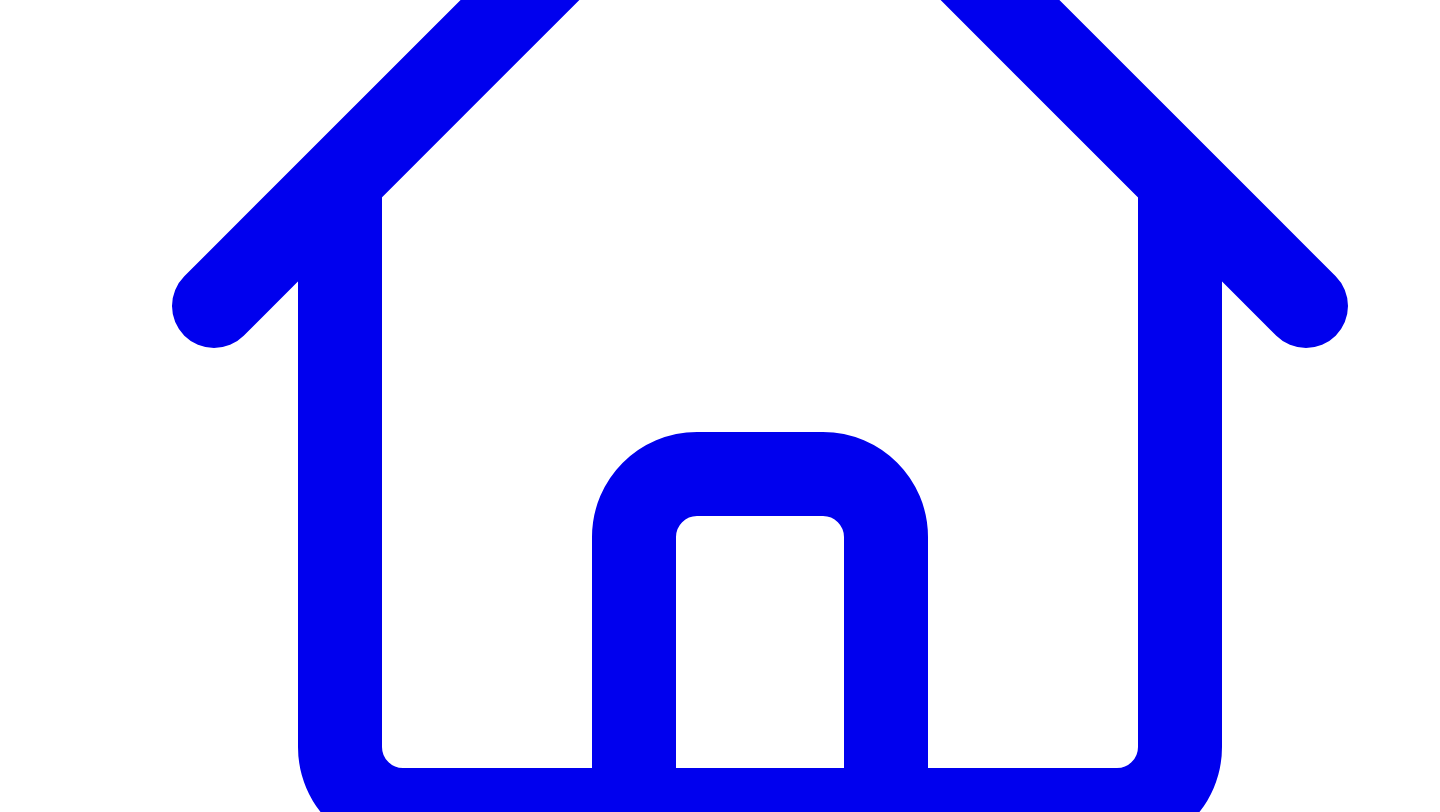 scroll, scrollTop: 533, scrollLeft: 0, axis: vertical 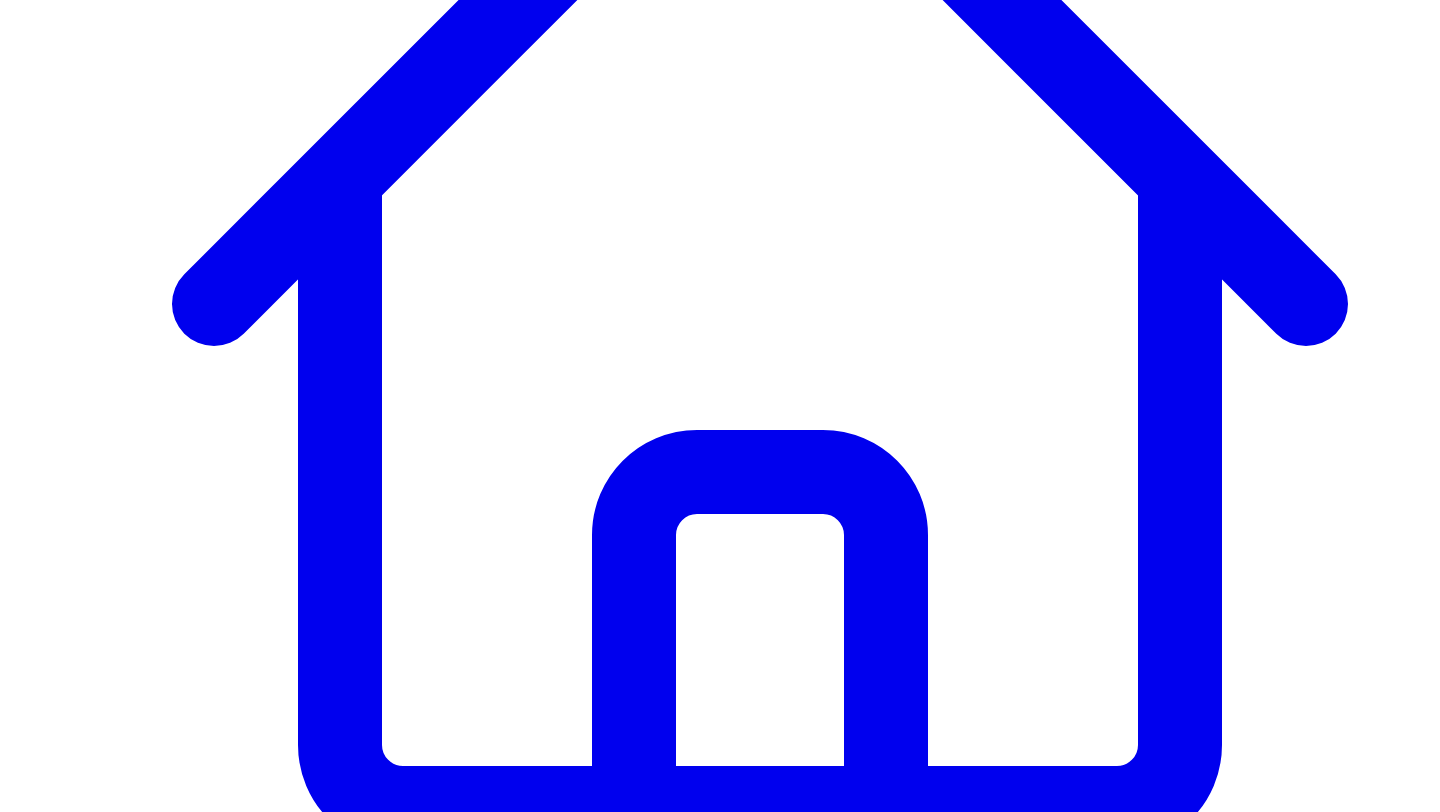 type 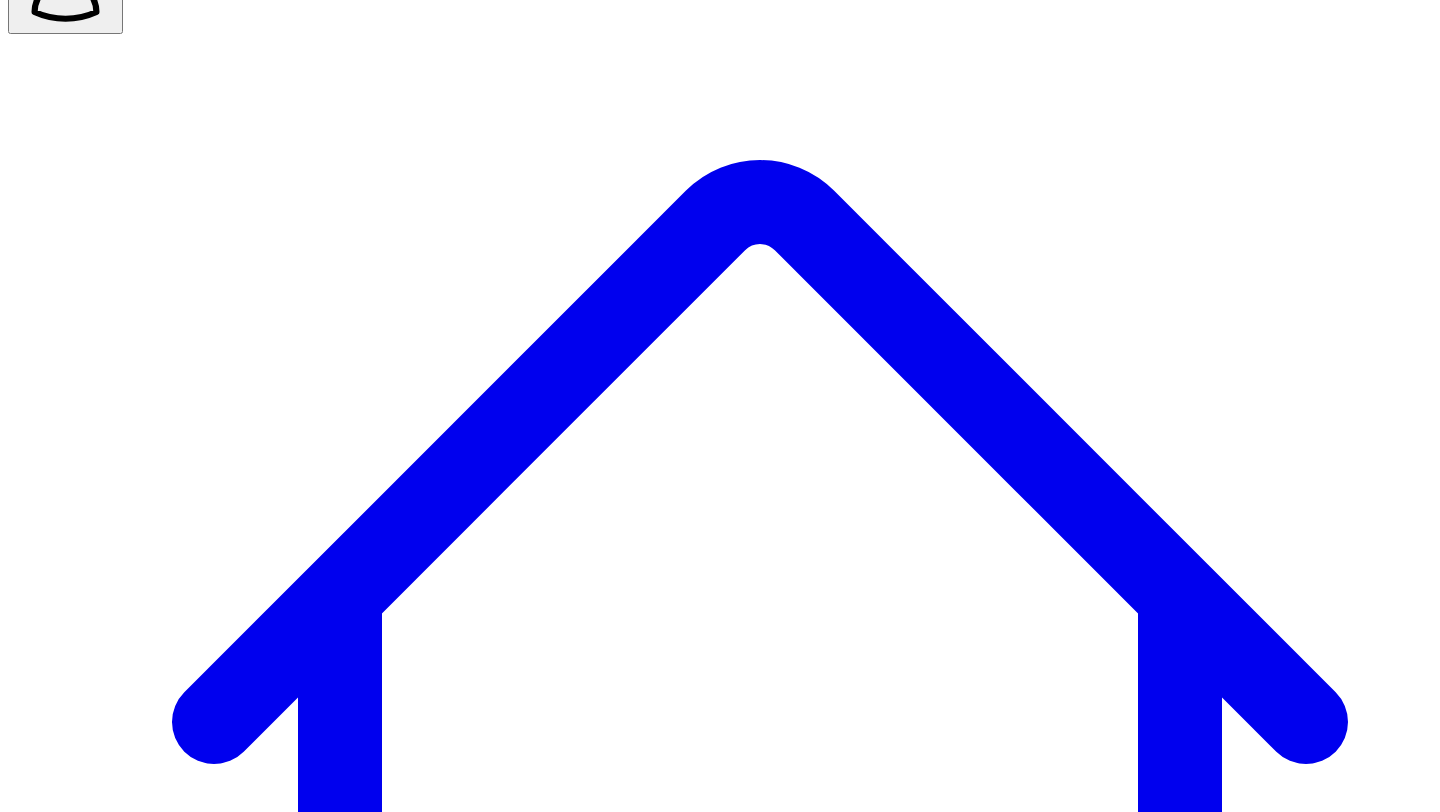 scroll, scrollTop: 0, scrollLeft: 0, axis: both 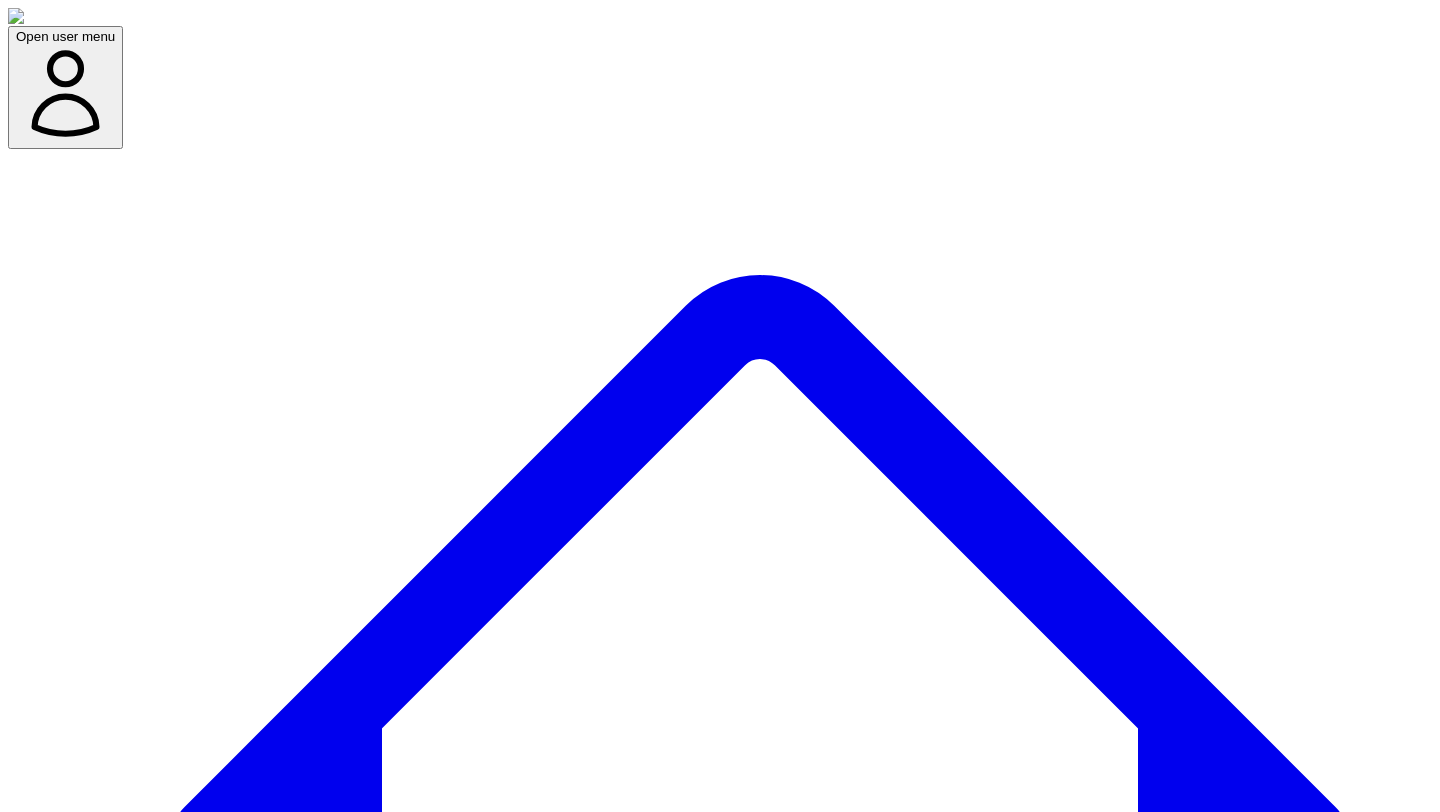 click on "Social Posts" at bounding box center [249, 7660] 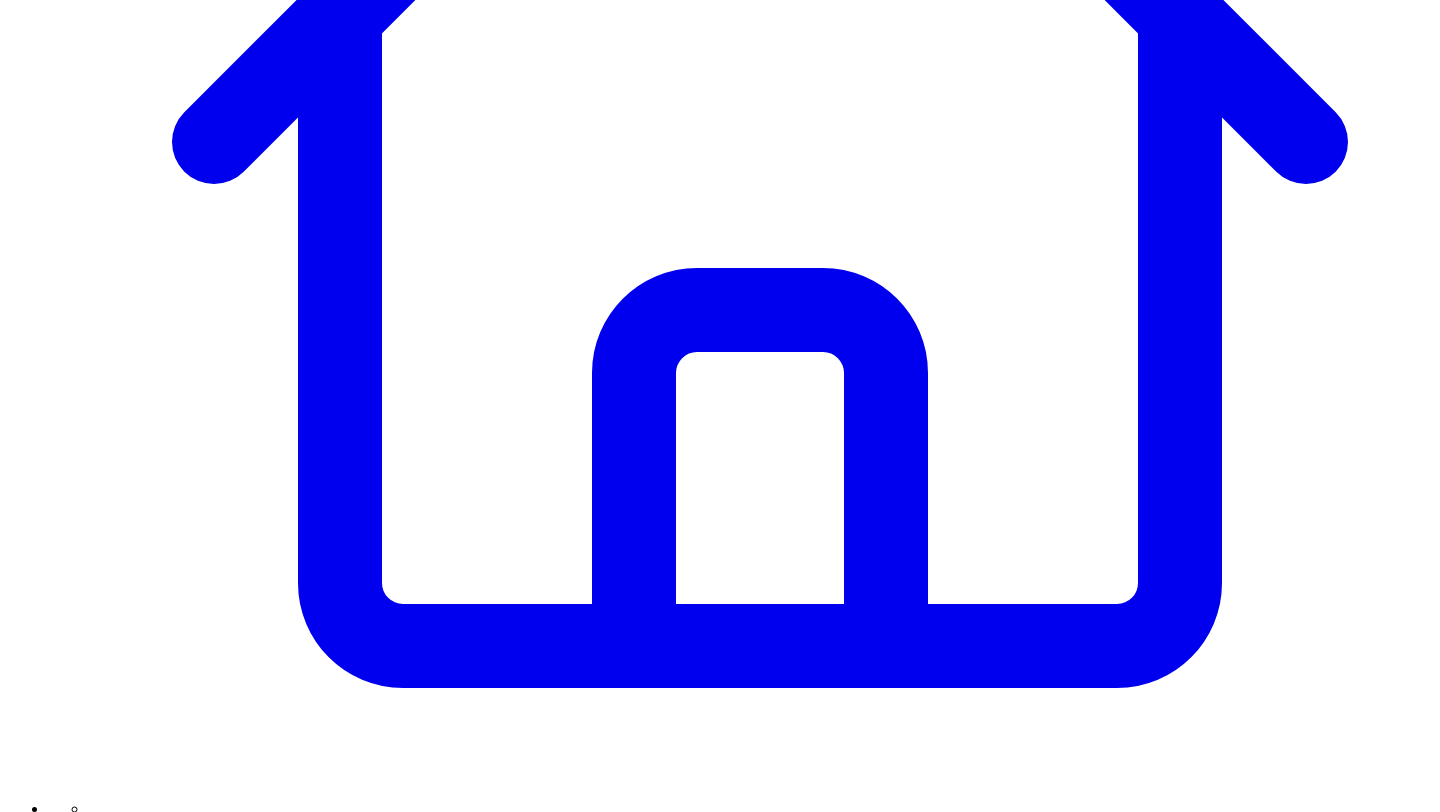 scroll, scrollTop: 711, scrollLeft: 0, axis: vertical 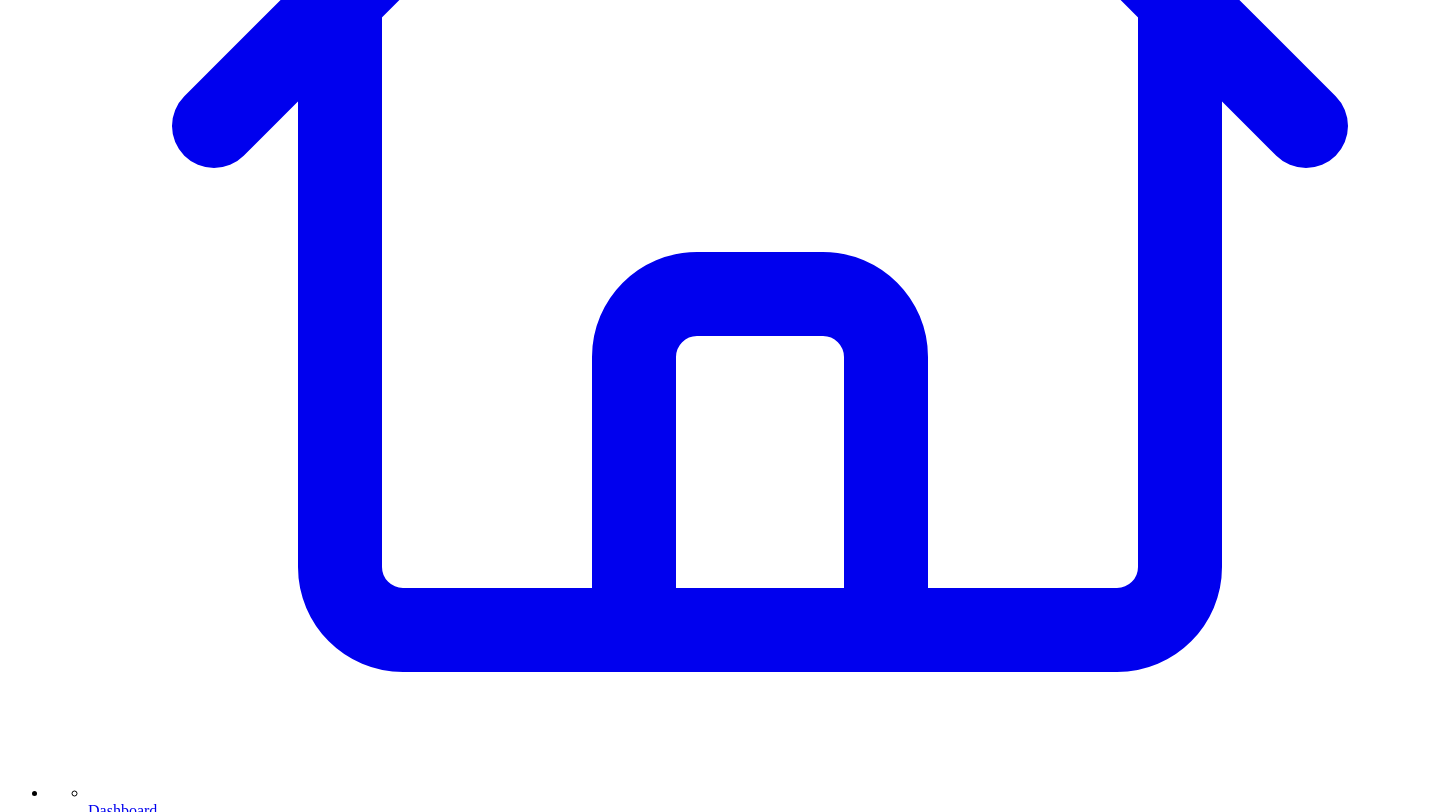 click on "Cancel" at bounding box center (49, 7422) 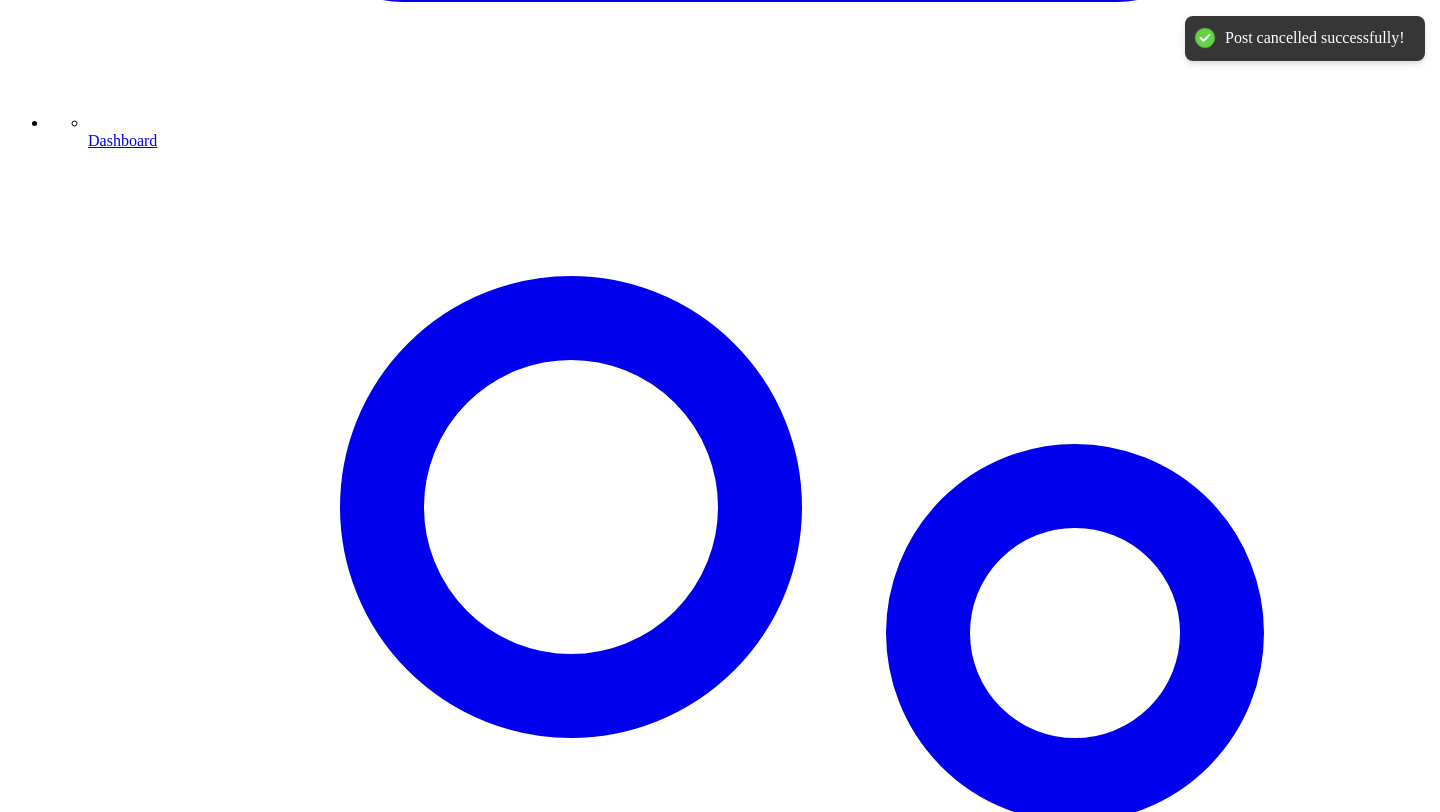 scroll, scrollTop: 1386, scrollLeft: 0, axis: vertical 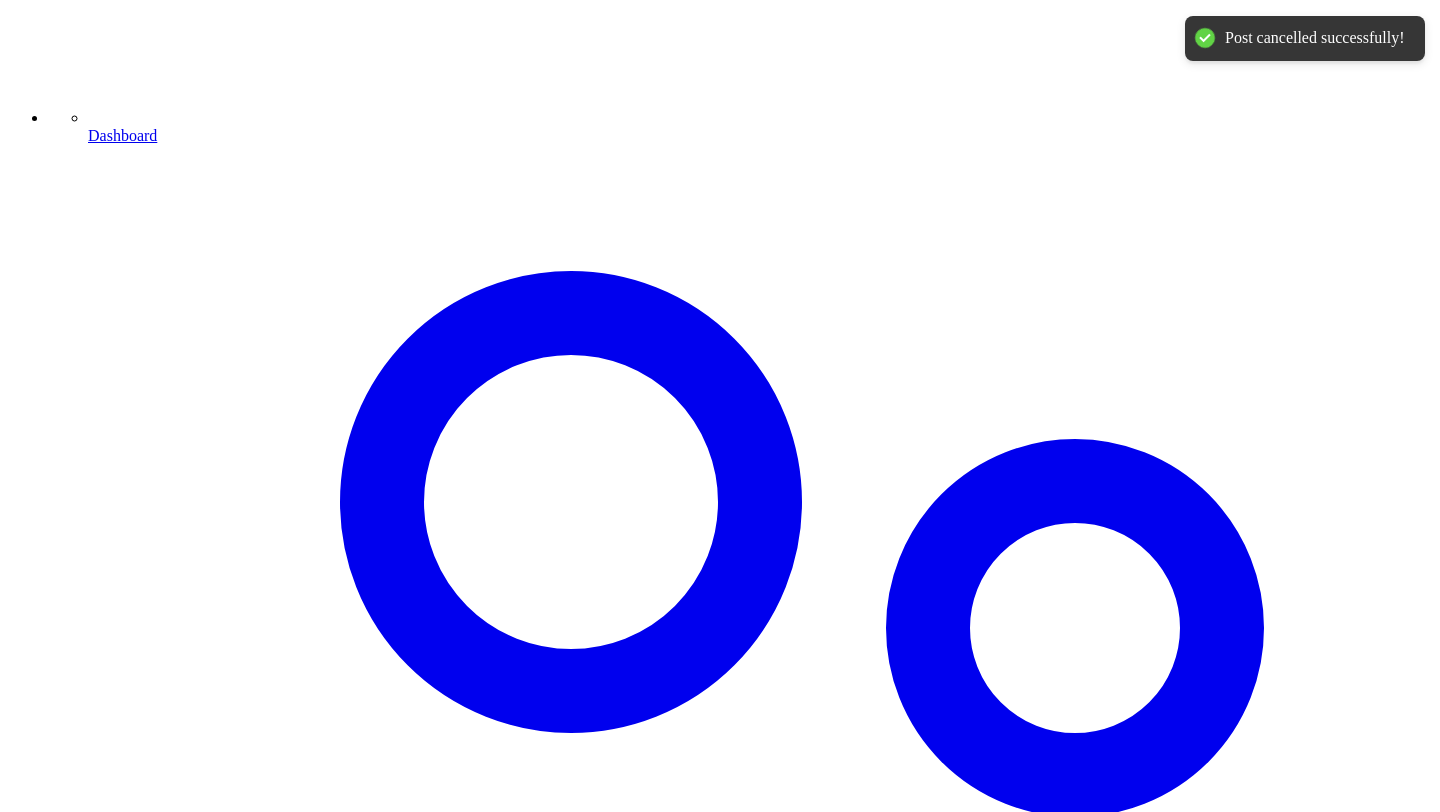 click on "Share on LinkedIn" at bounding box center [94, 7089] 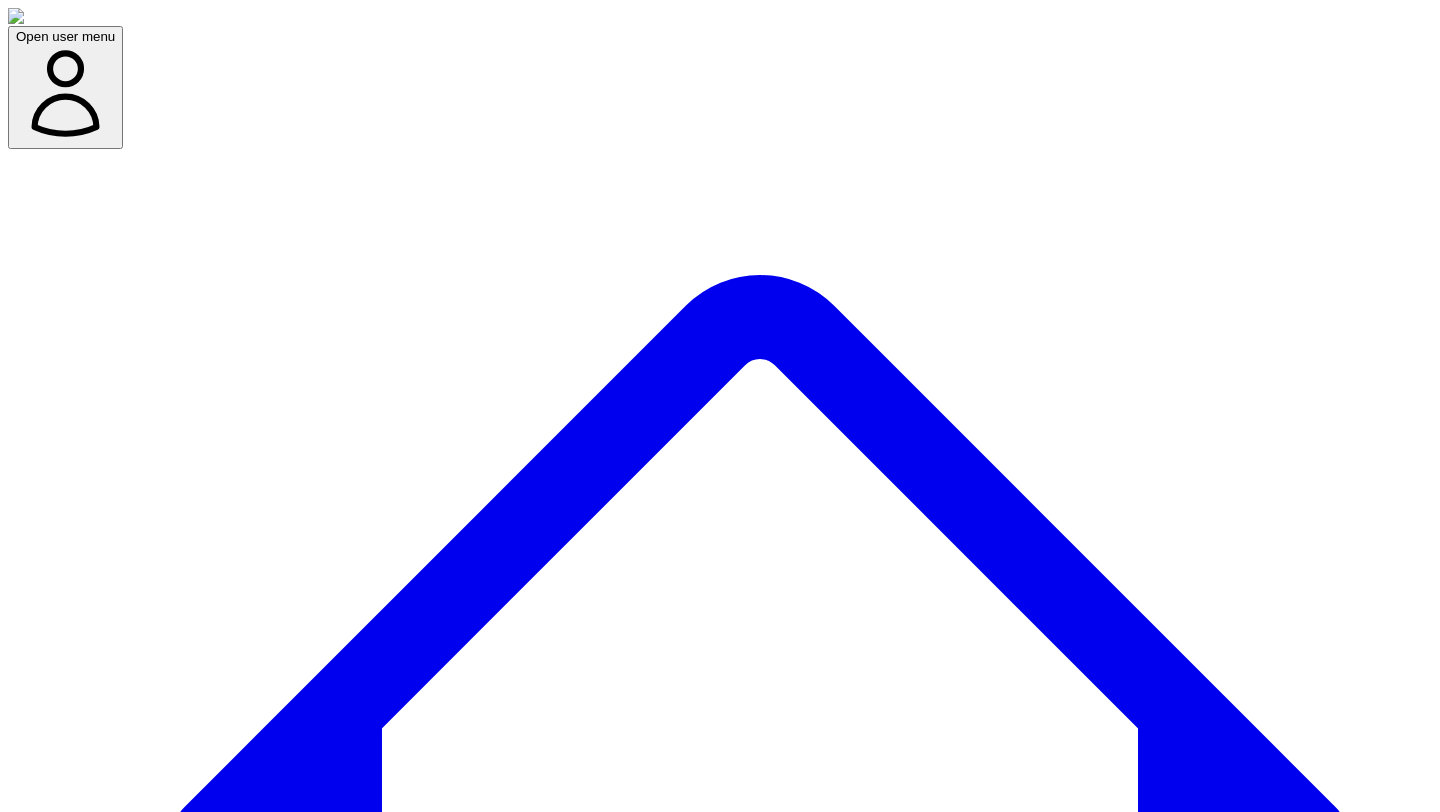 click at bounding box center [79, 11420] 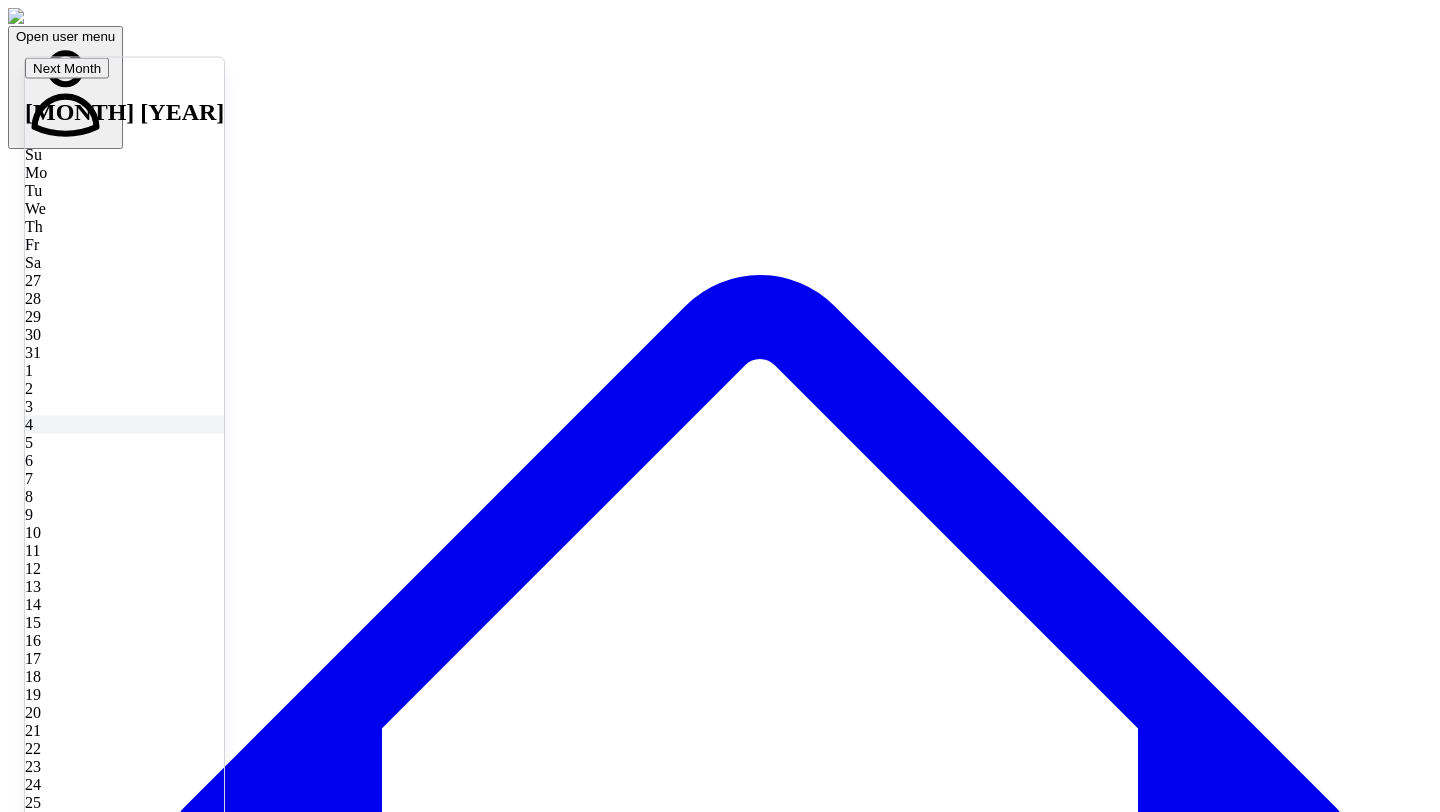 click on "4" at bounding box center [124, 424] 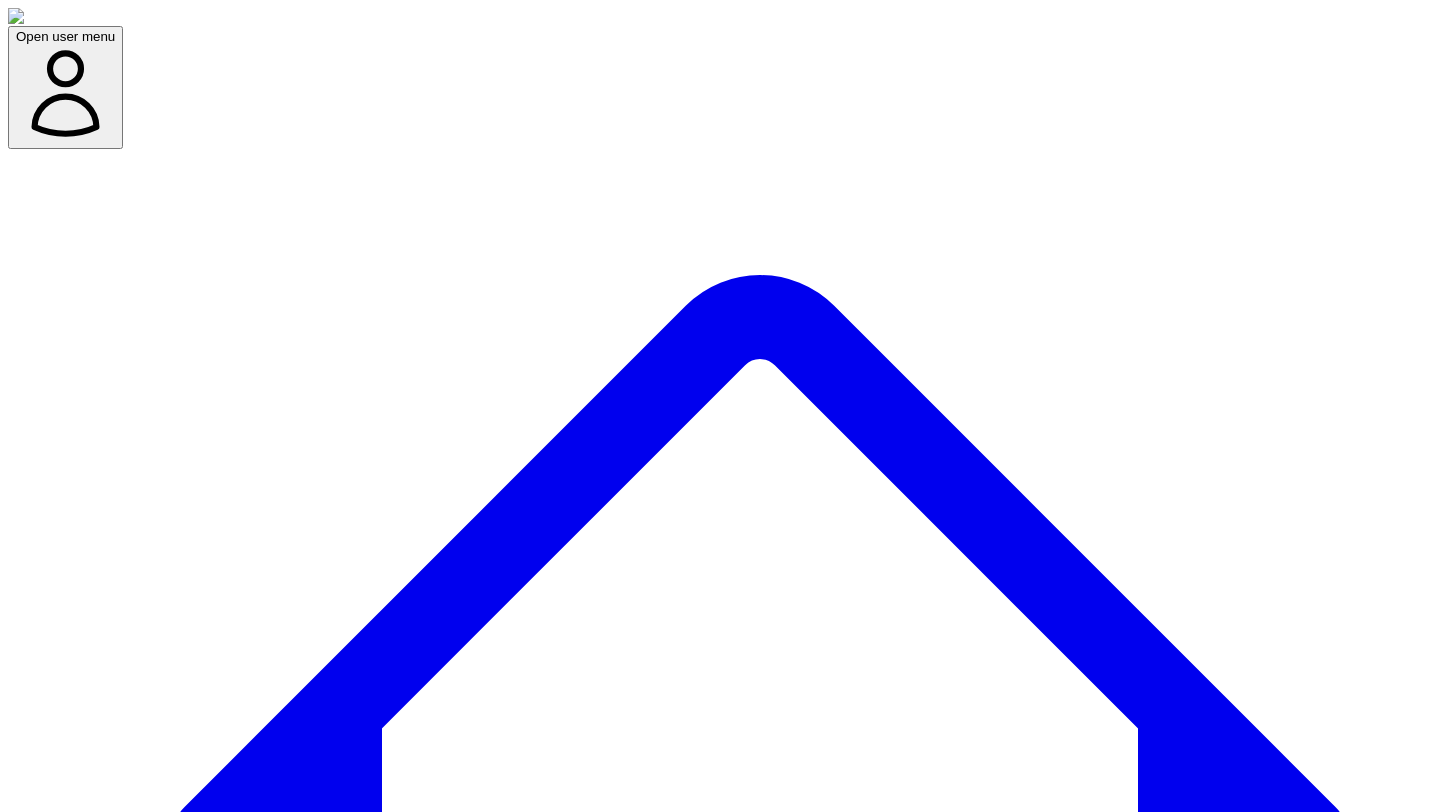 click at bounding box center [79, 11459] 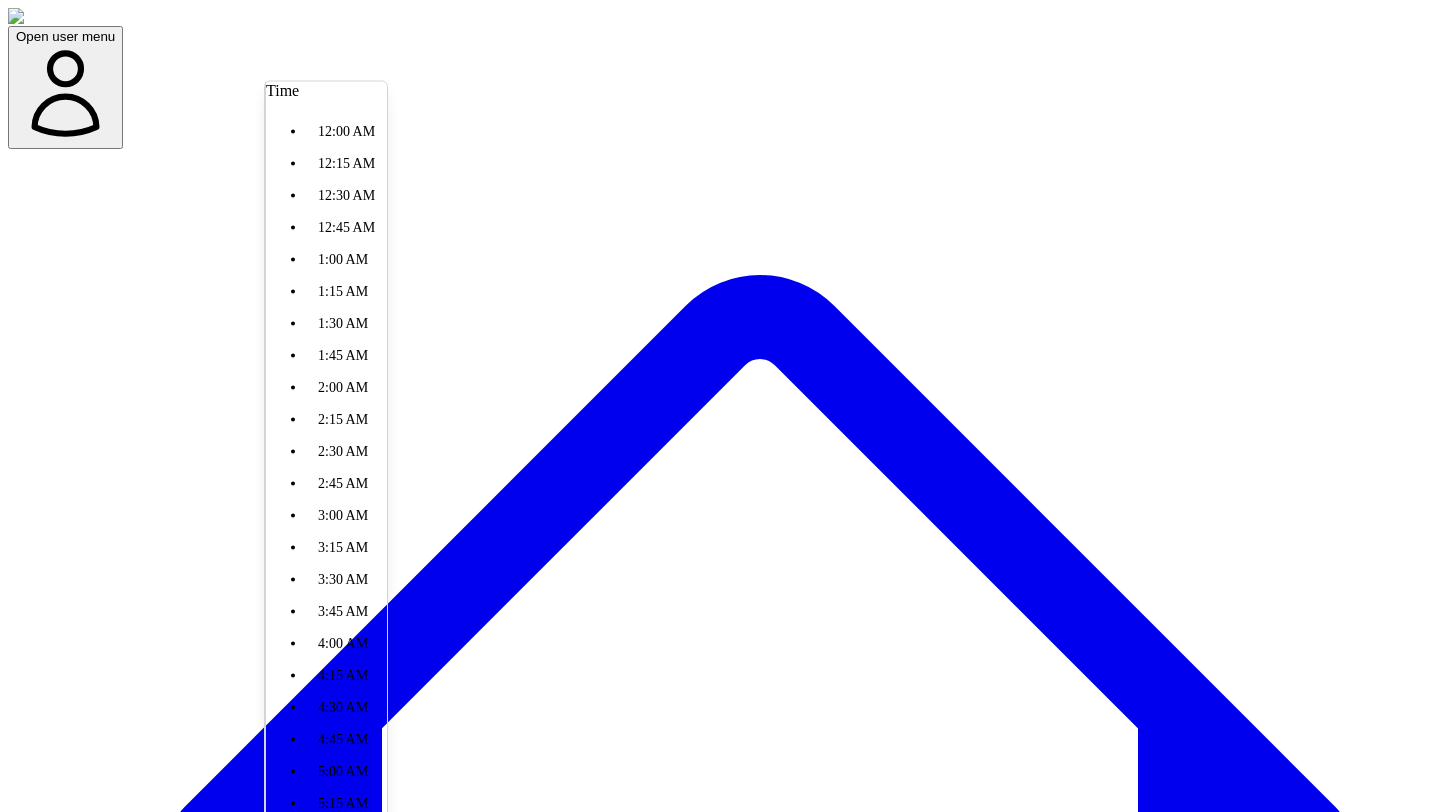 scroll, scrollTop: 1427, scrollLeft: 0, axis: vertical 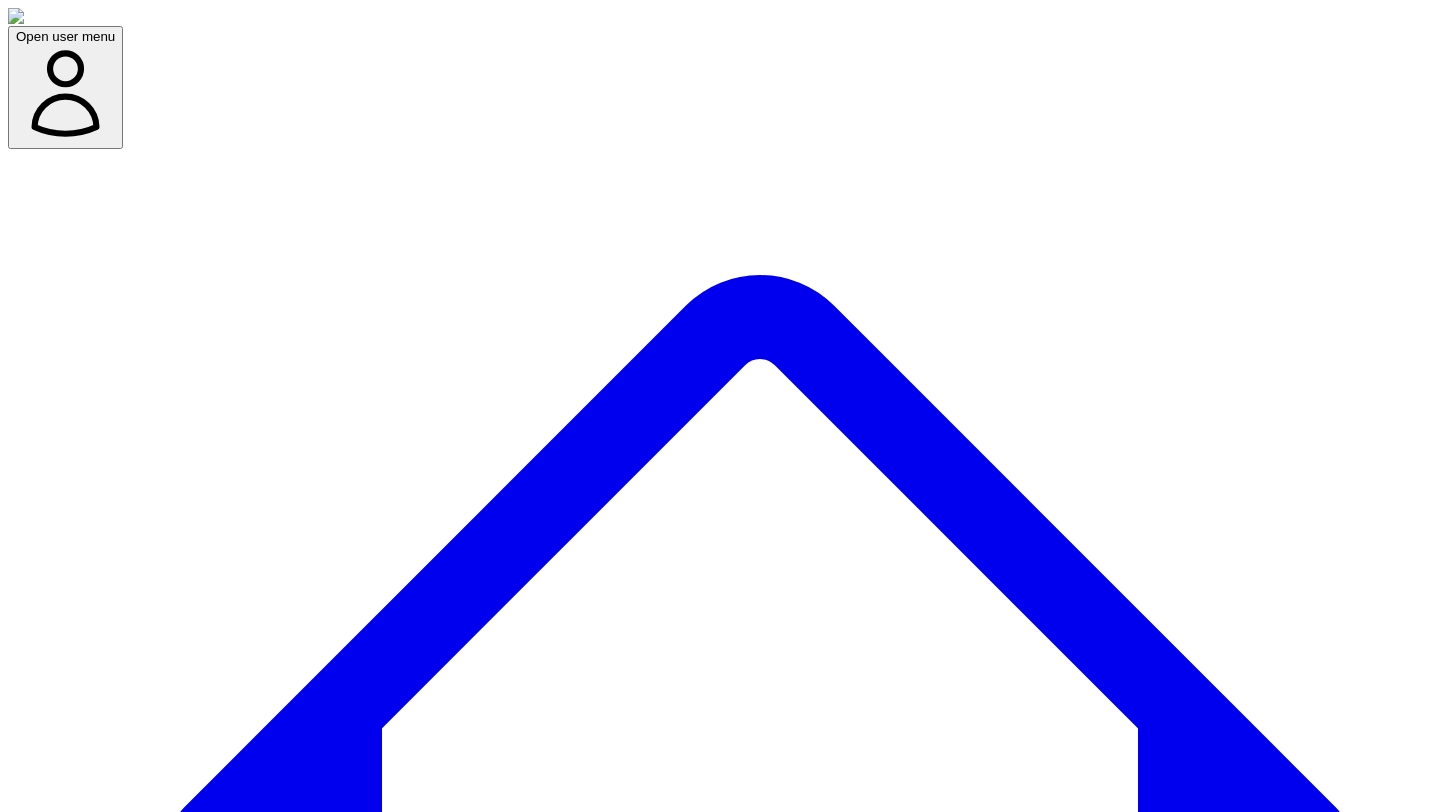 click on "Confirm Schedule" at bounding box center (69, 11479) 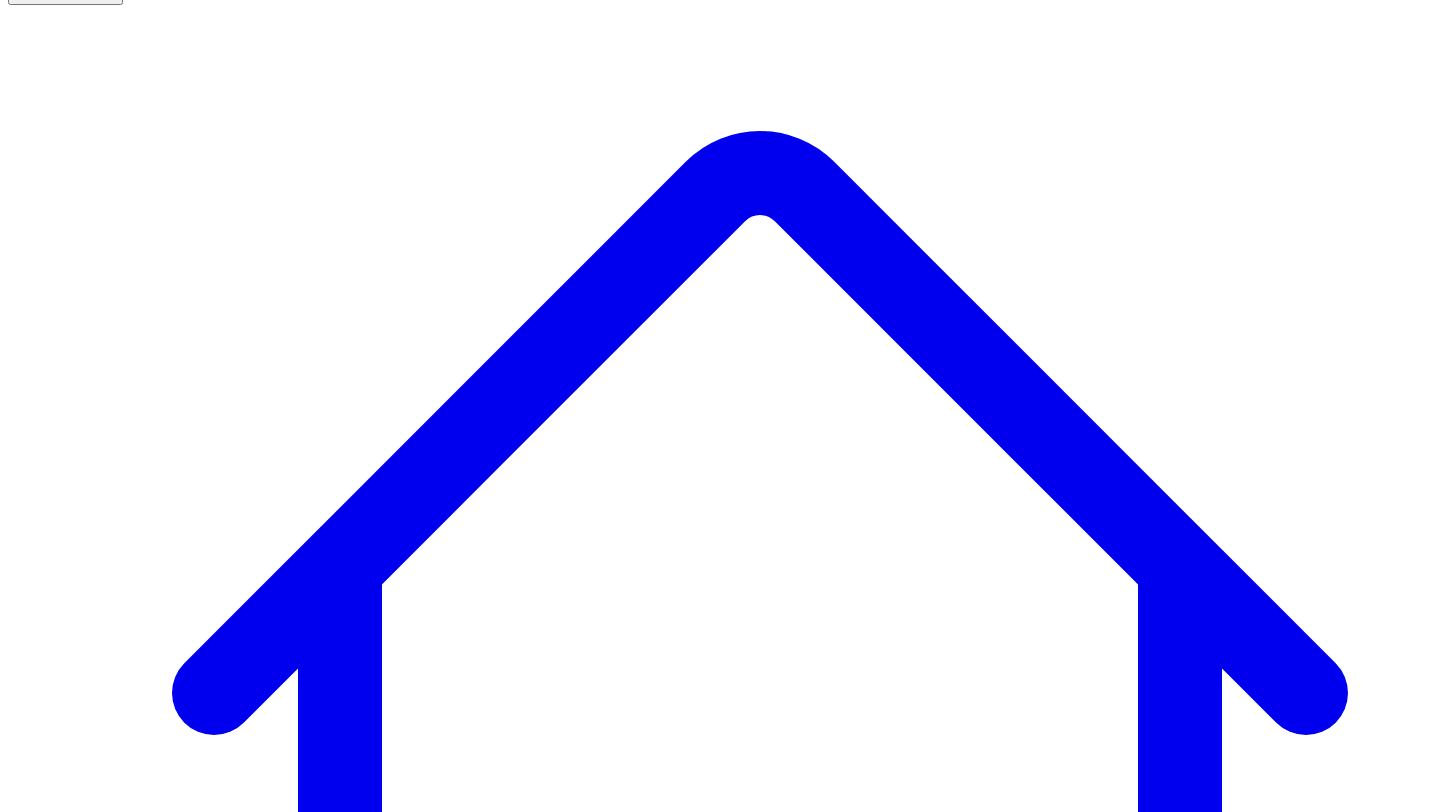 click on "@ [FIRST] [LAST] 10  post s" at bounding box center (91, 7556) 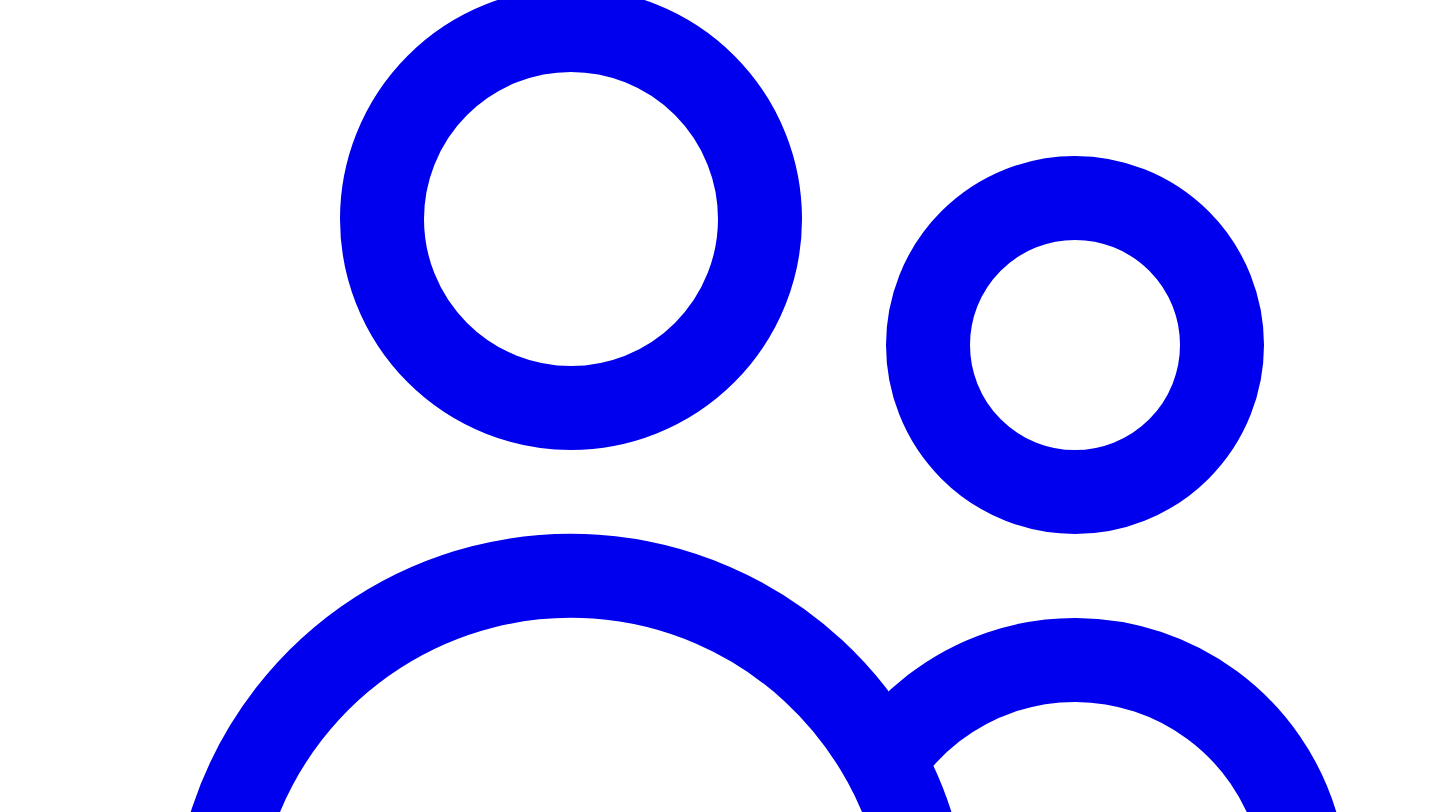 scroll, scrollTop: 1736, scrollLeft: 0, axis: vertical 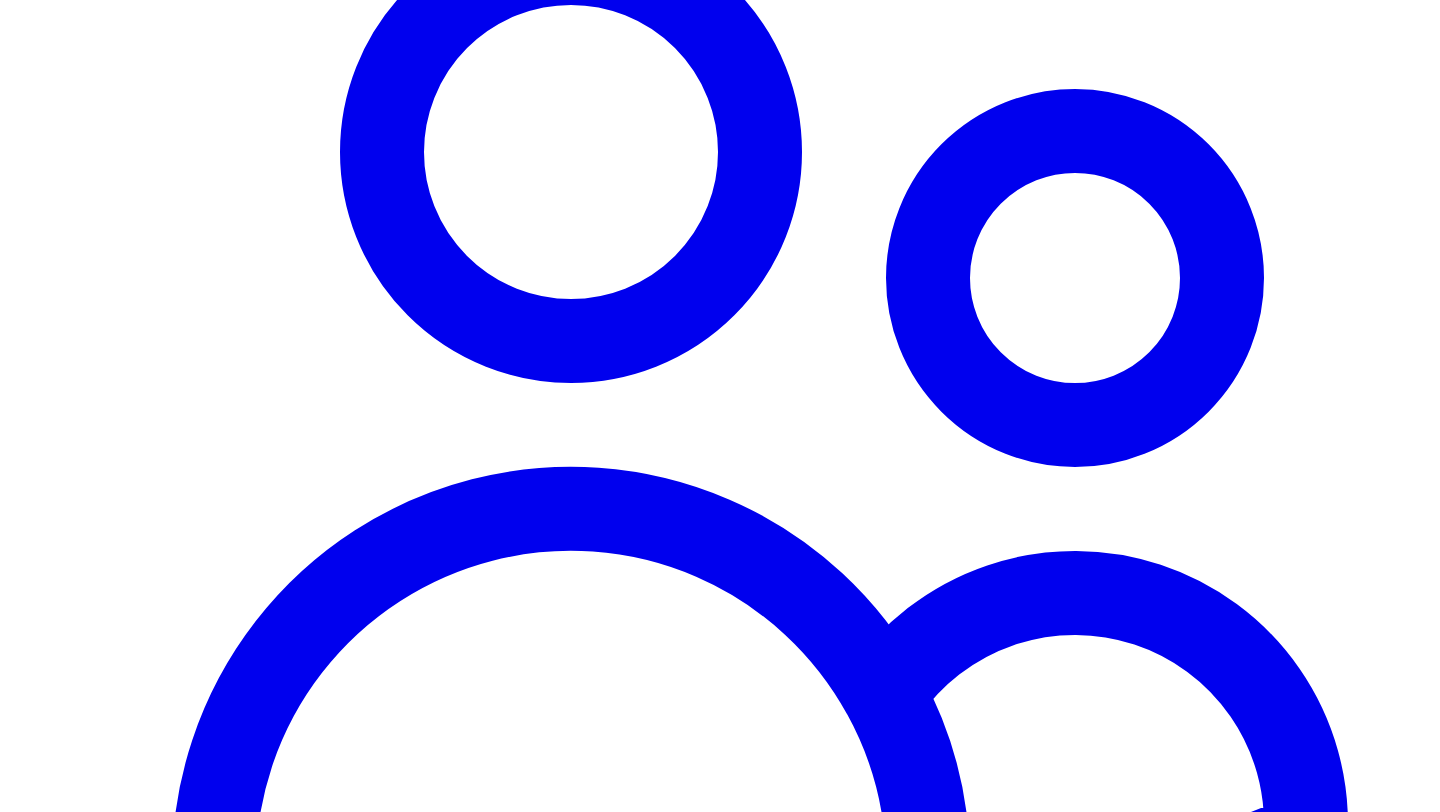click 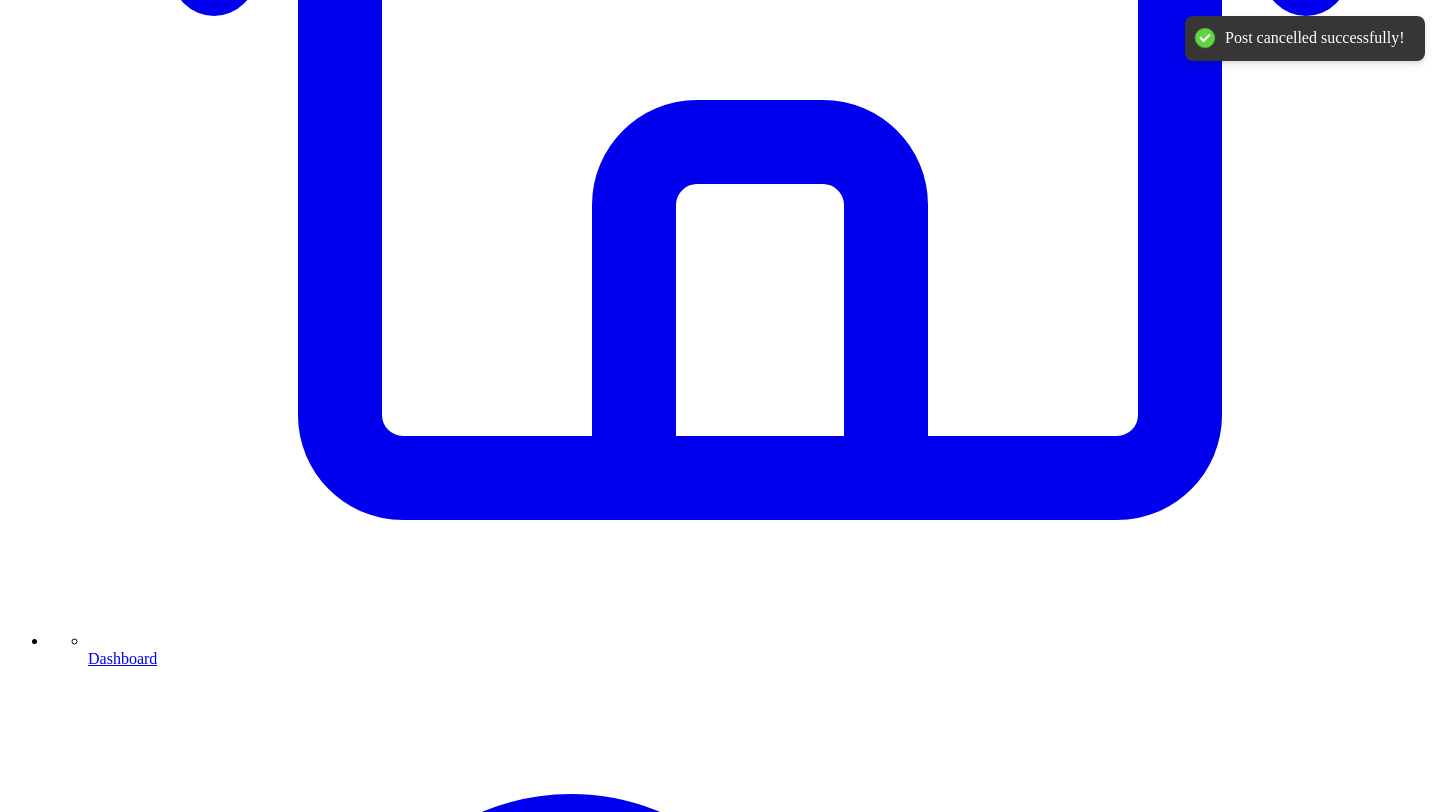 scroll, scrollTop: 834, scrollLeft: 0, axis: vertical 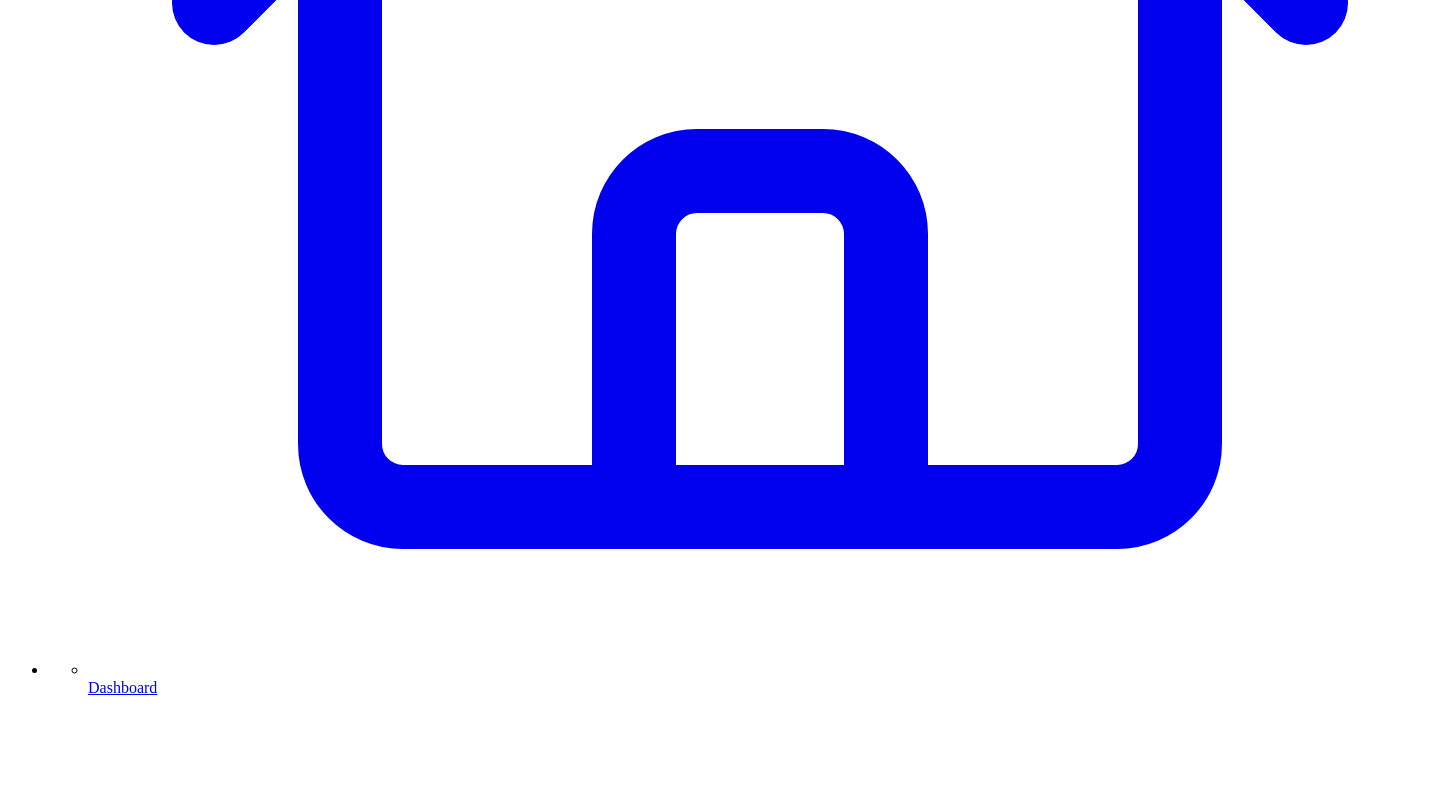 click on "Share on LinkedIn" at bounding box center [94, 7299] 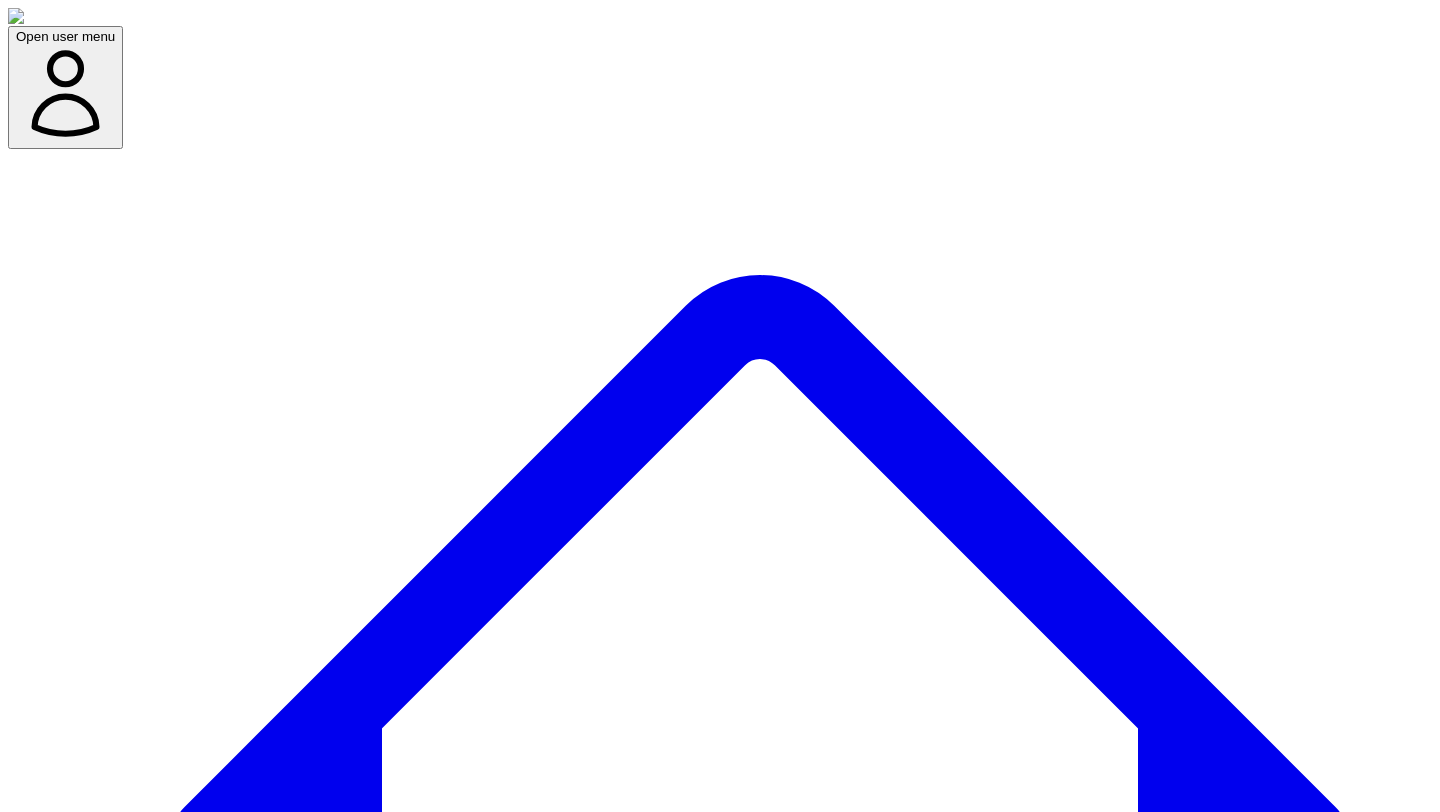 click at bounding box center [79, 11438] 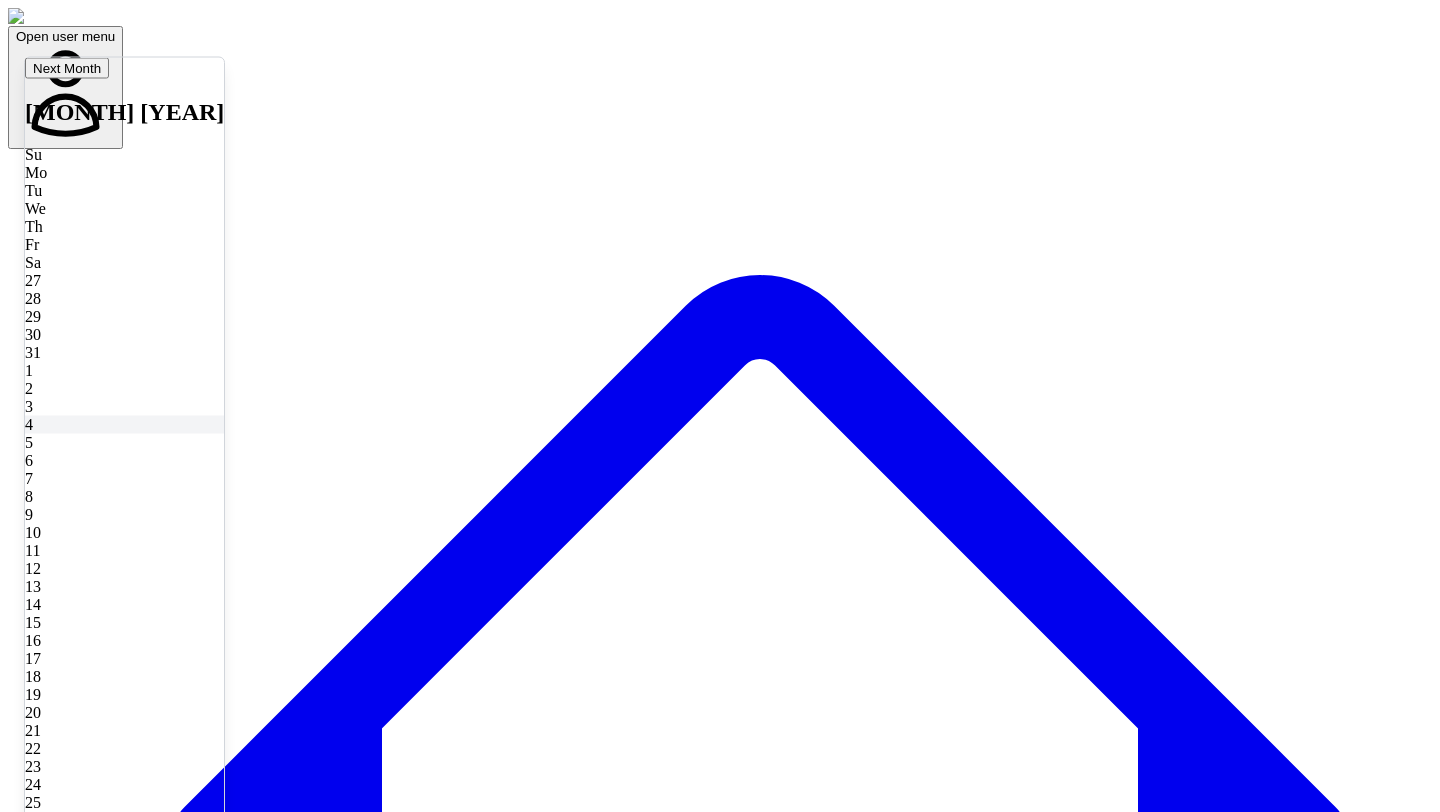 click on "4" at bounding box center (124, 424) 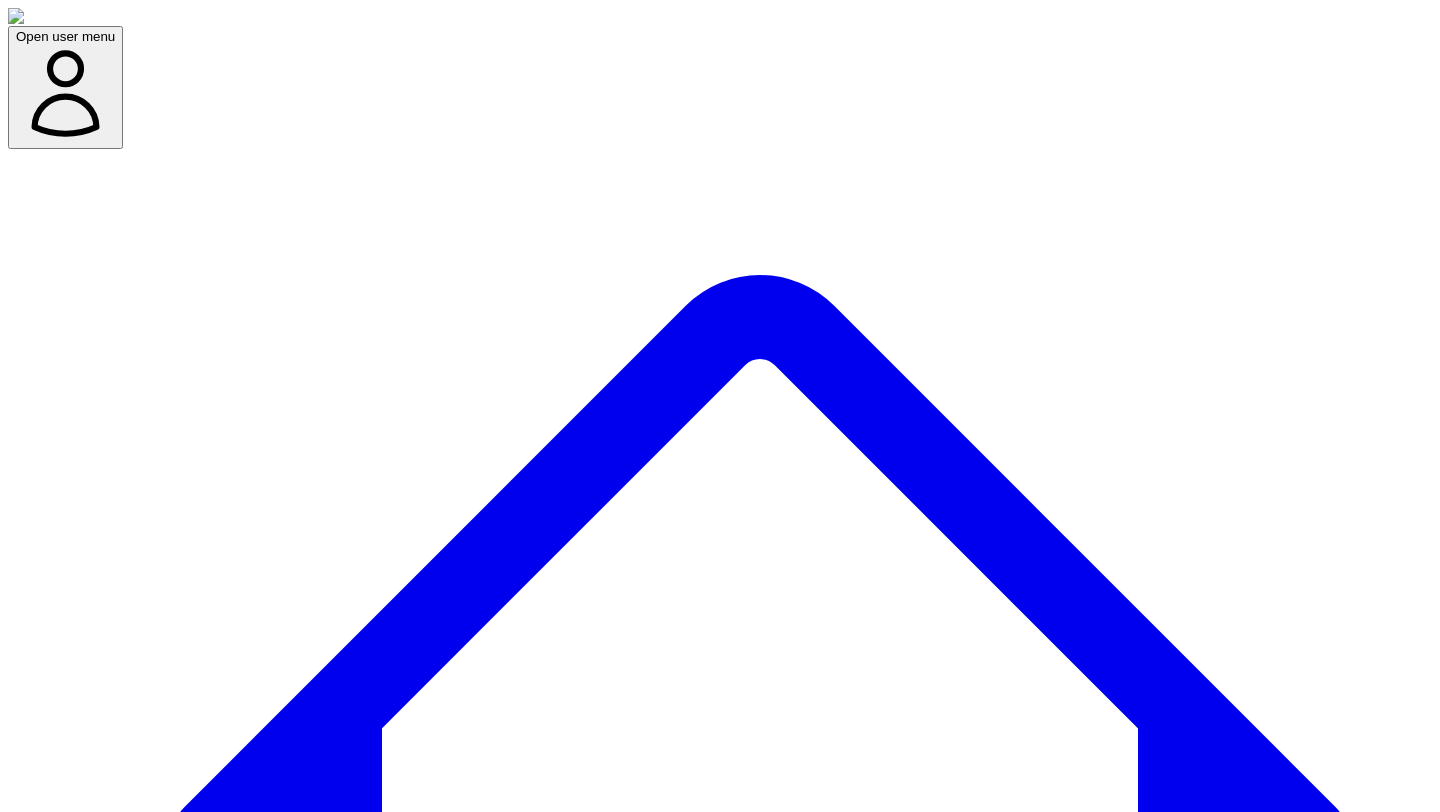 click at bounding box center [79, 11477] 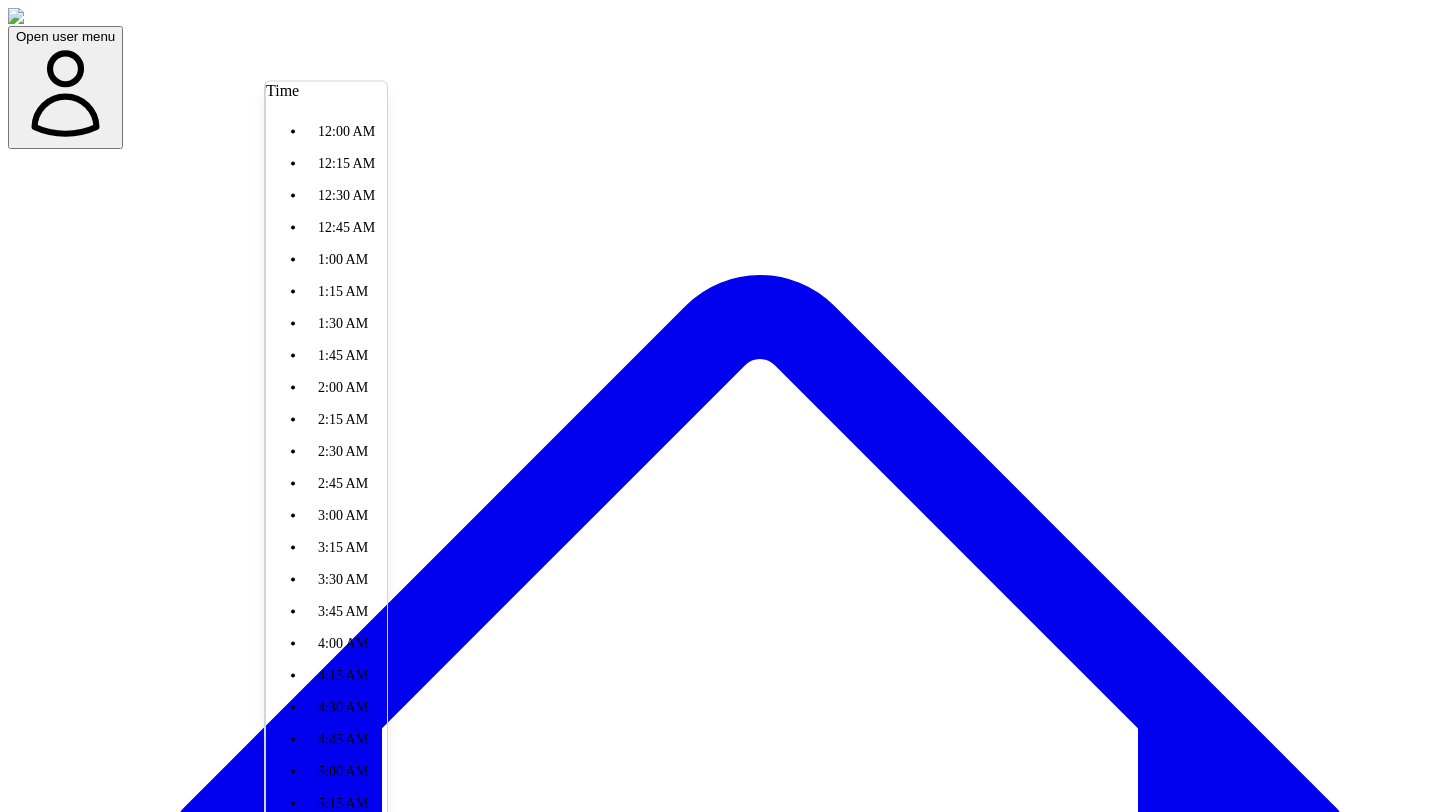 scroll, scrollTop: 1470, scrollLeft: 0, axis: vertical 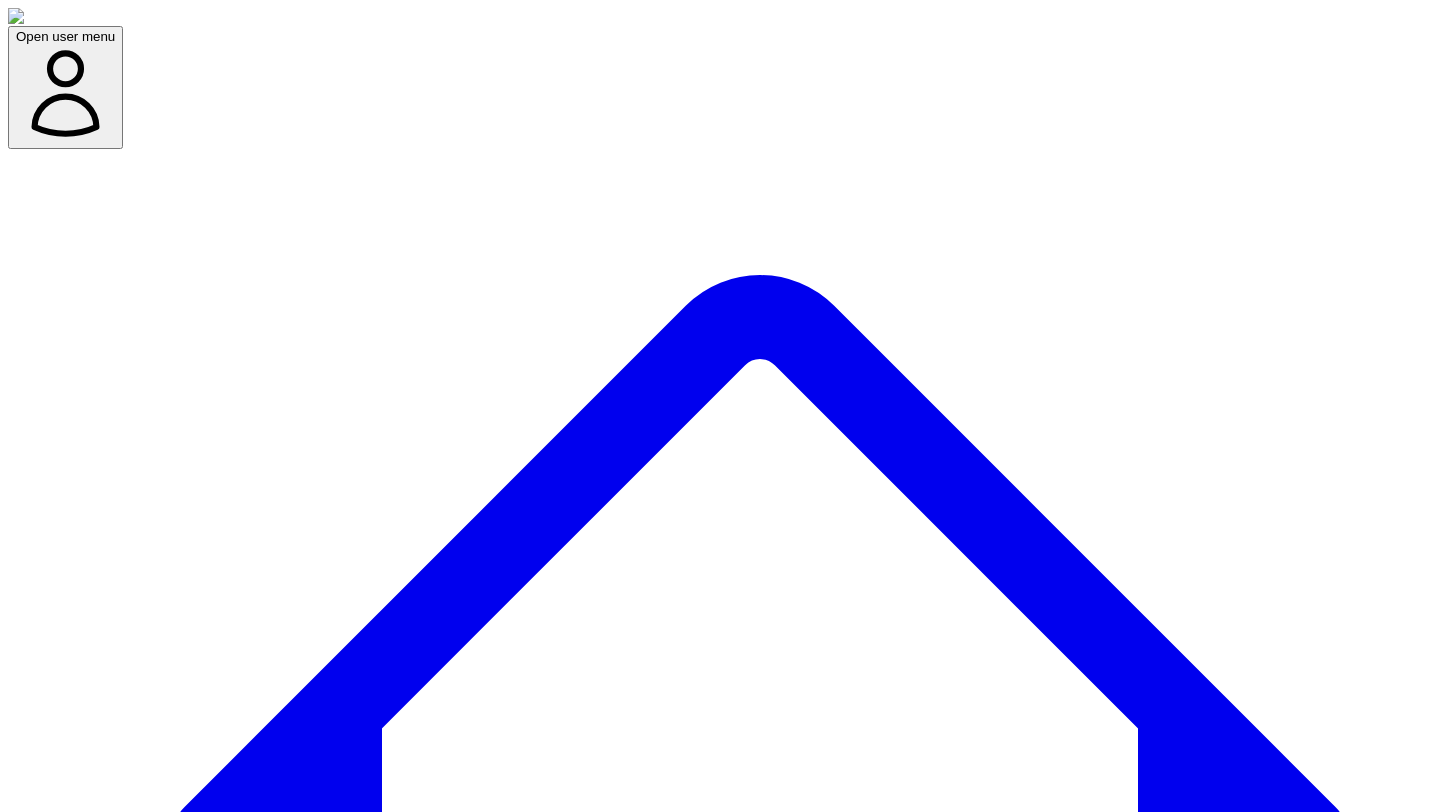 click on "**********" at bounding box center (720, 11353) 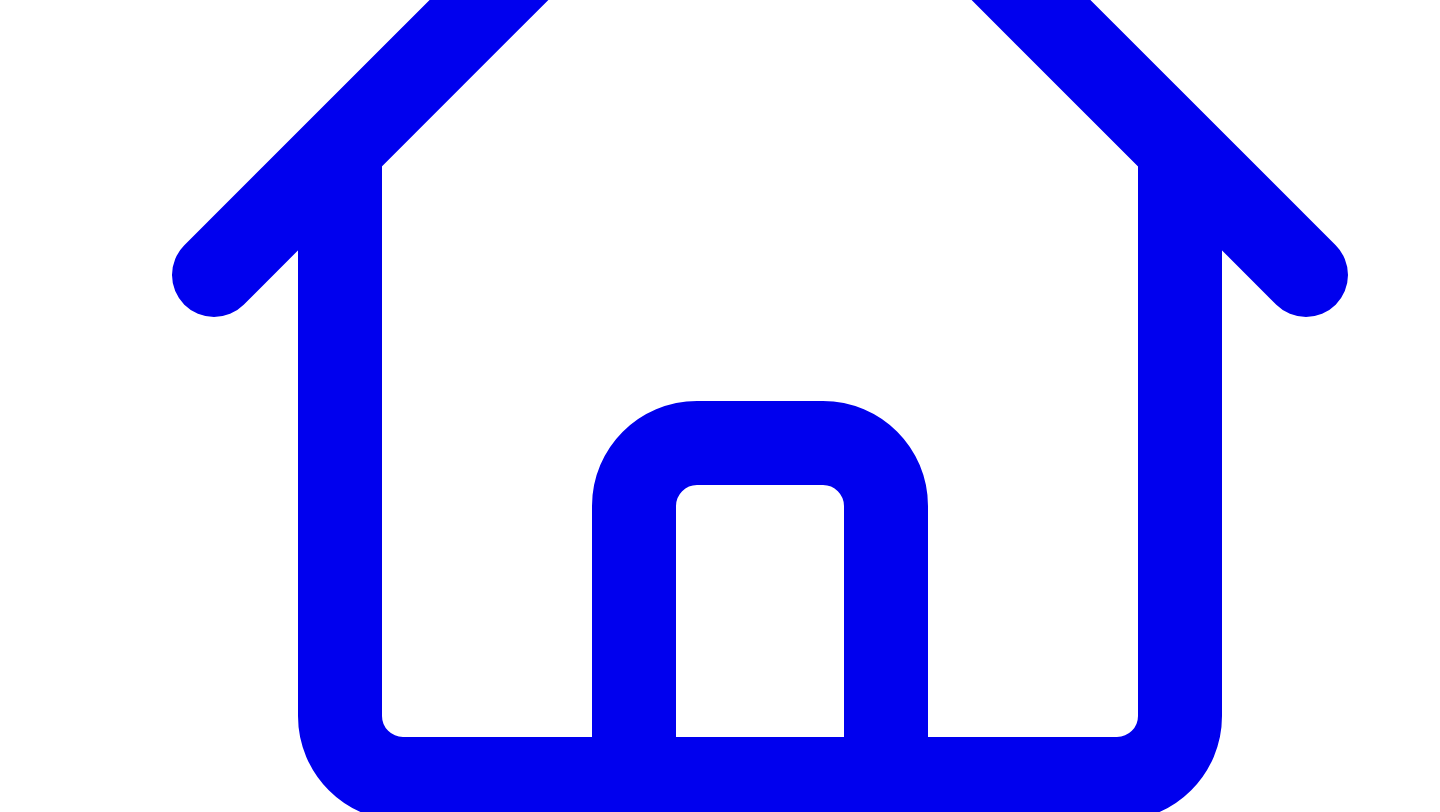 scroll, scrollTop: 586, scrollLeft: 0, axis: vertical 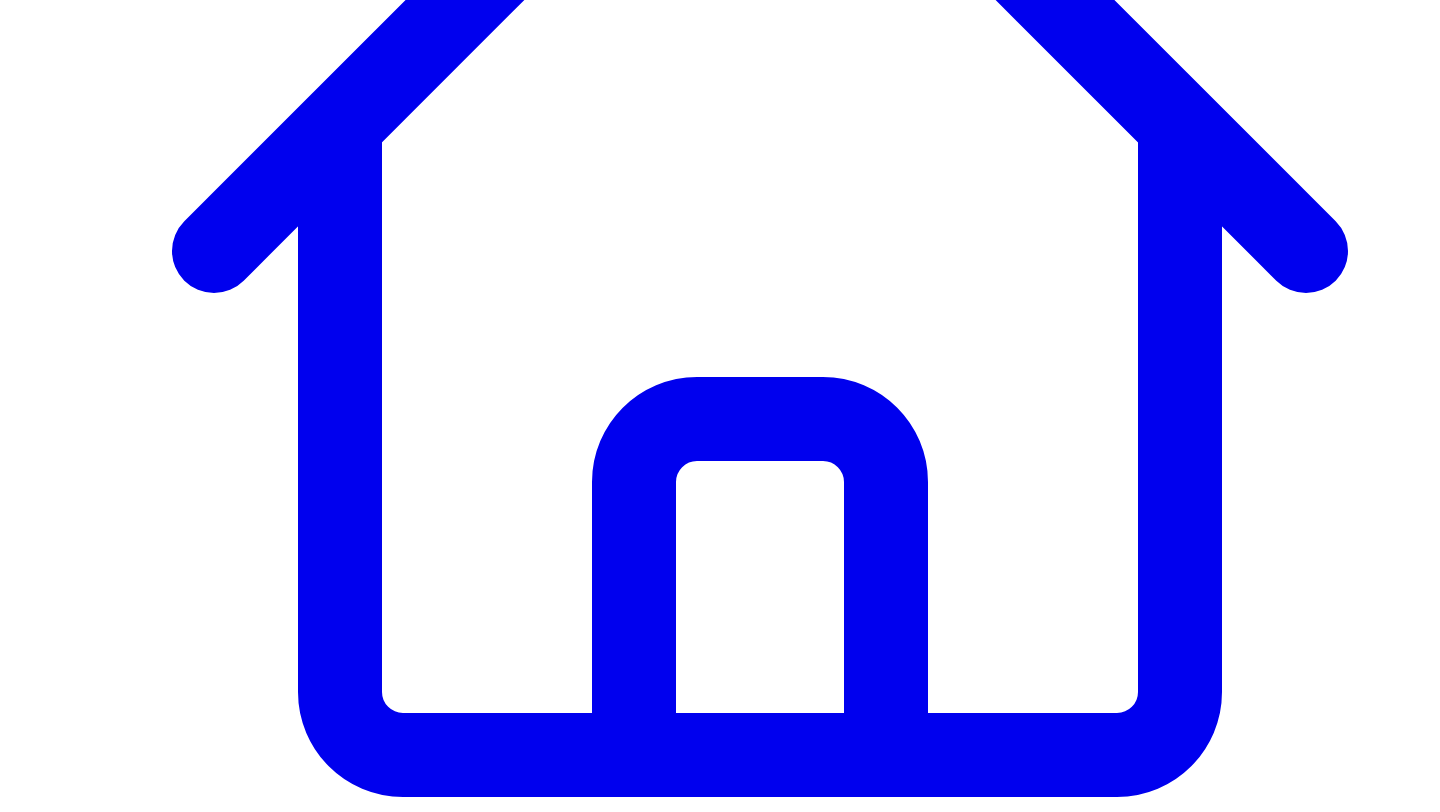 click on "Schedule for Later" at bounding box center [143, 7590] 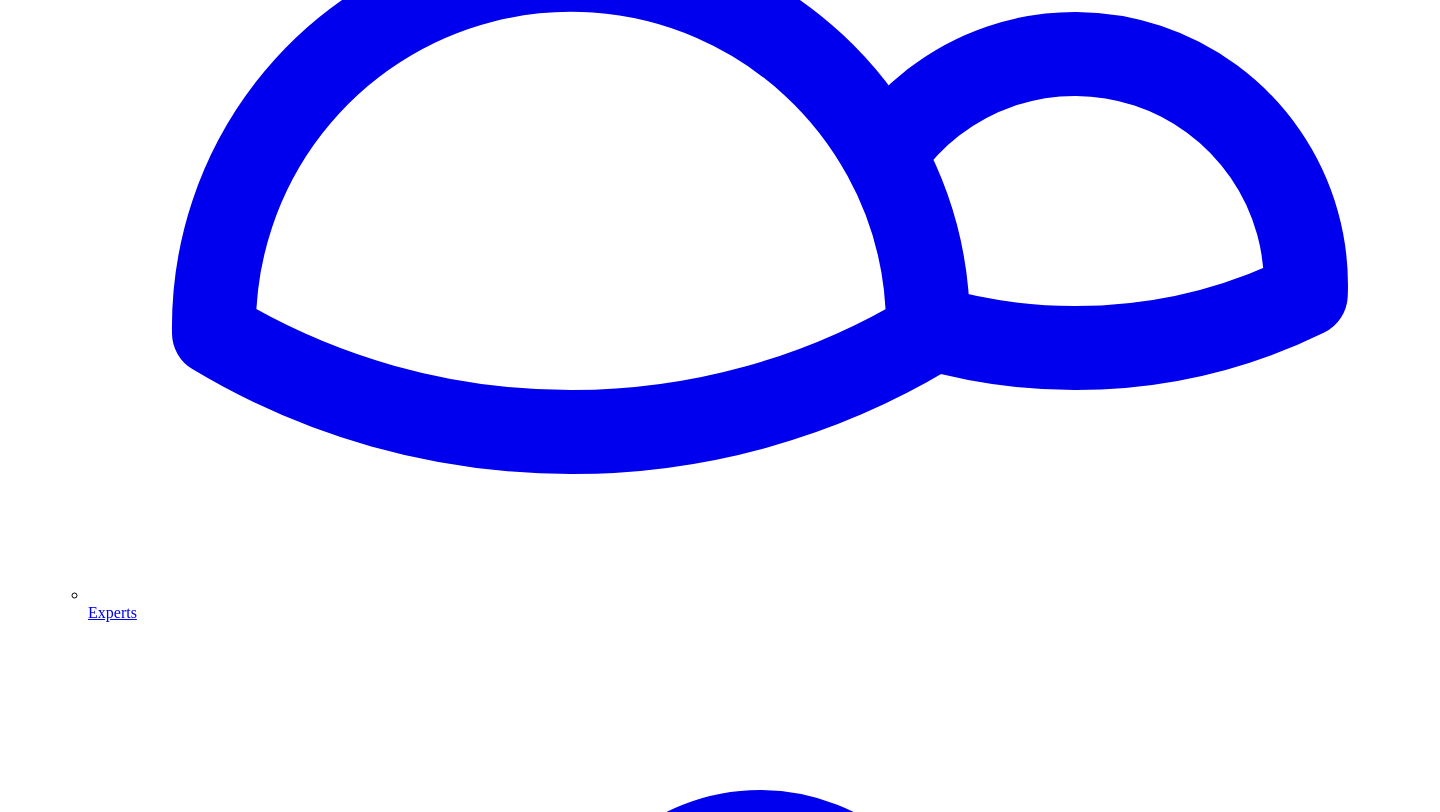 scroll, scrollTop: 2873, scrollLeft: 0, axis: vertical 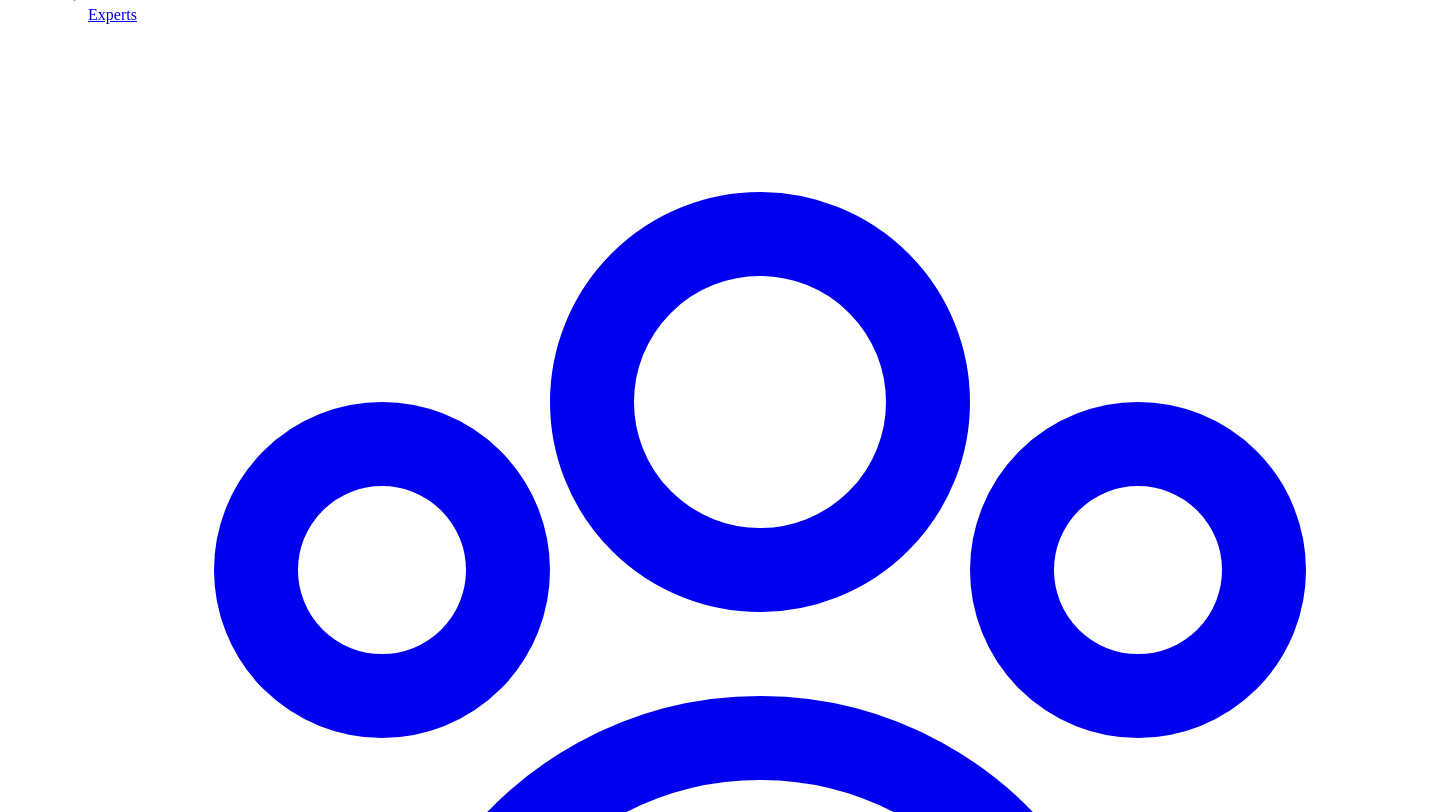 click on "Share on LinkedIn" at bounding box center (94, 6307) 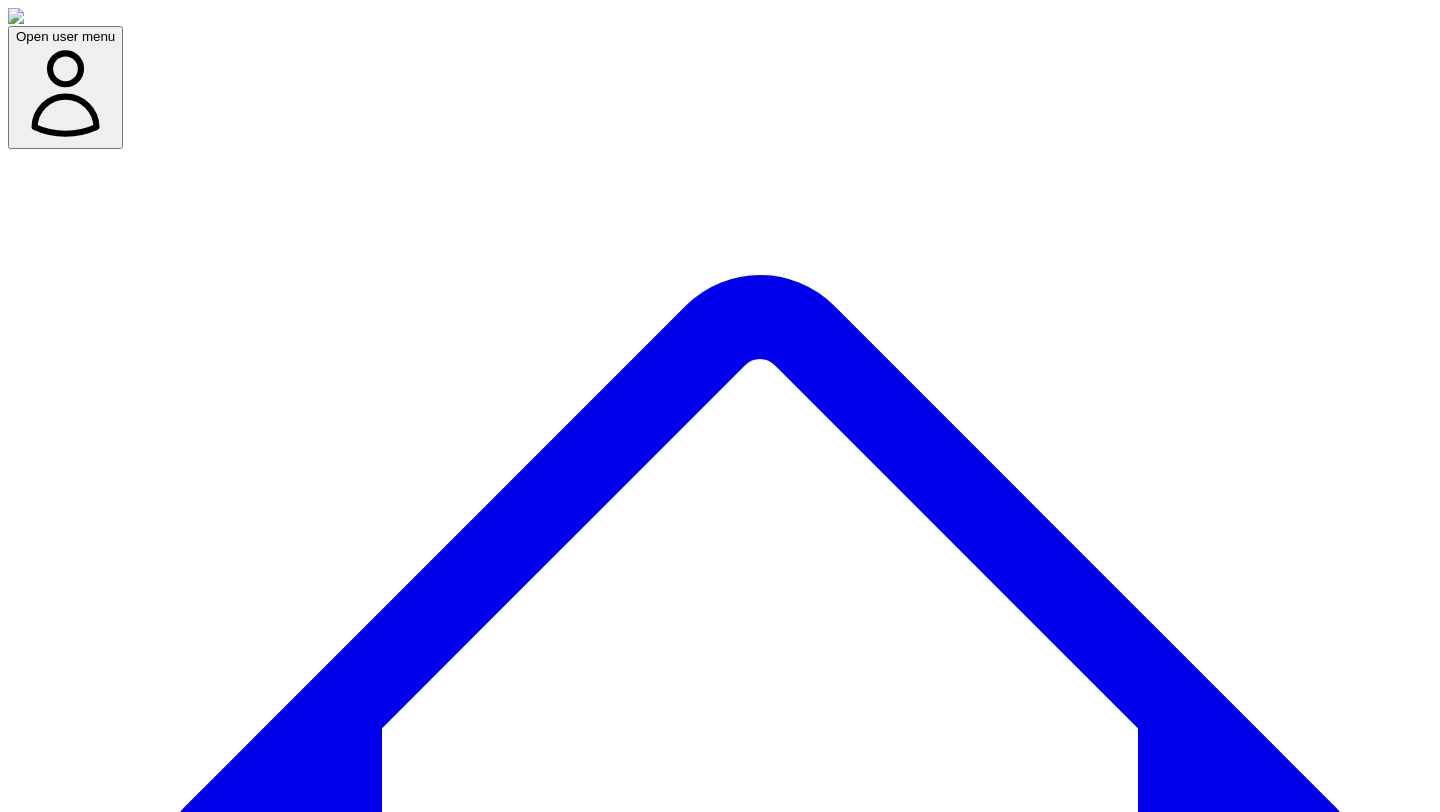 click on "Date" at bounding box center (720, 11392) 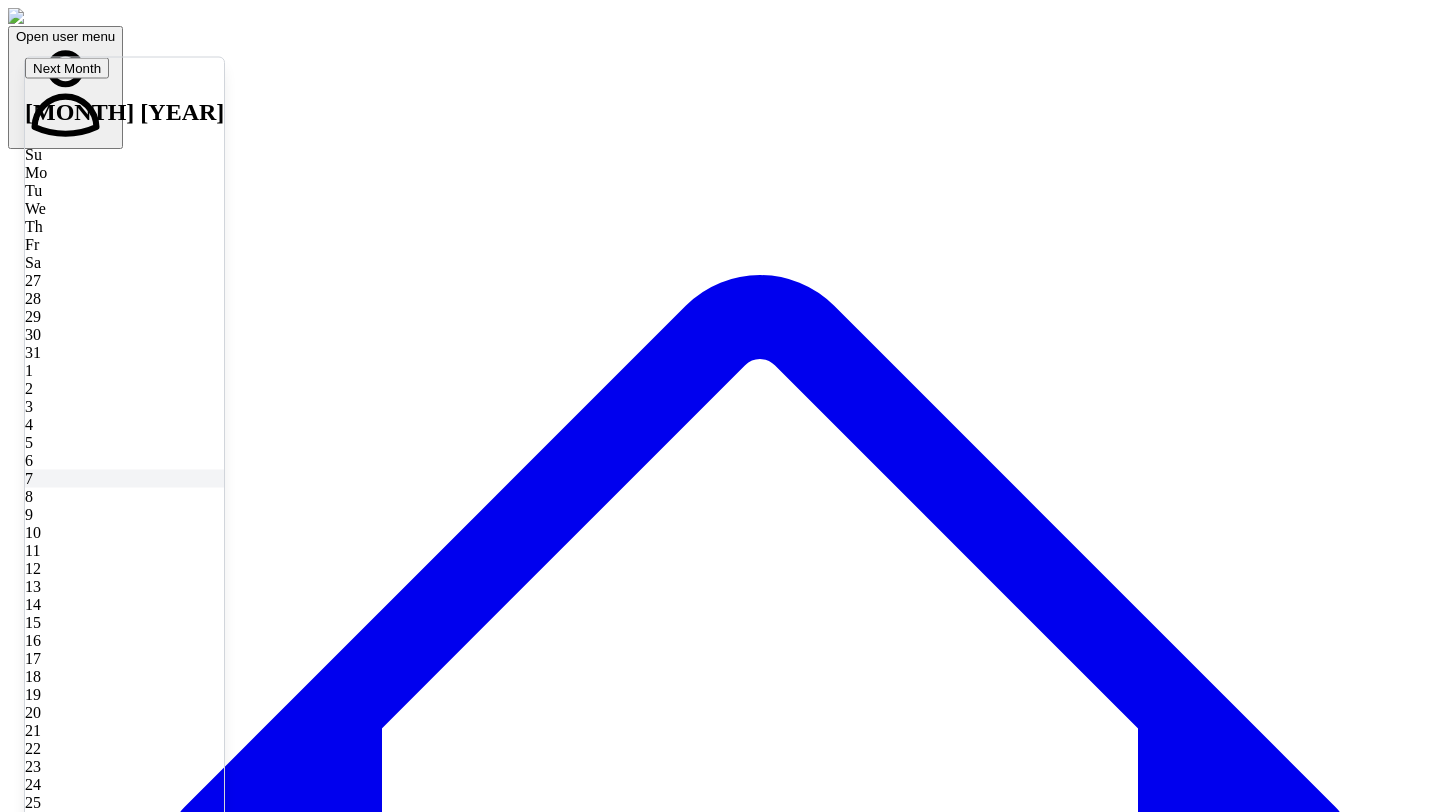click on "7" at bounding box center (124, 478) 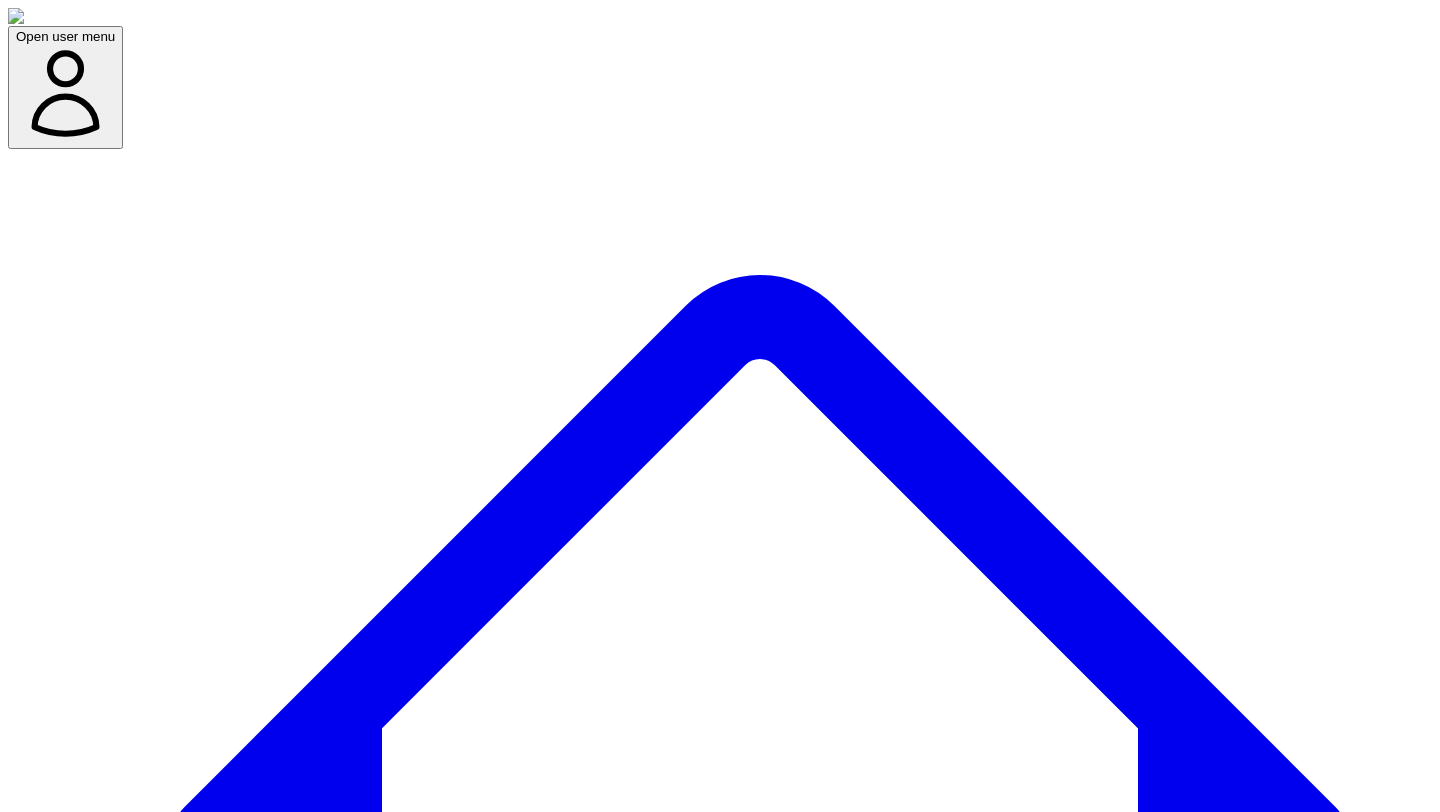 click at bounding box center [79, 11441] 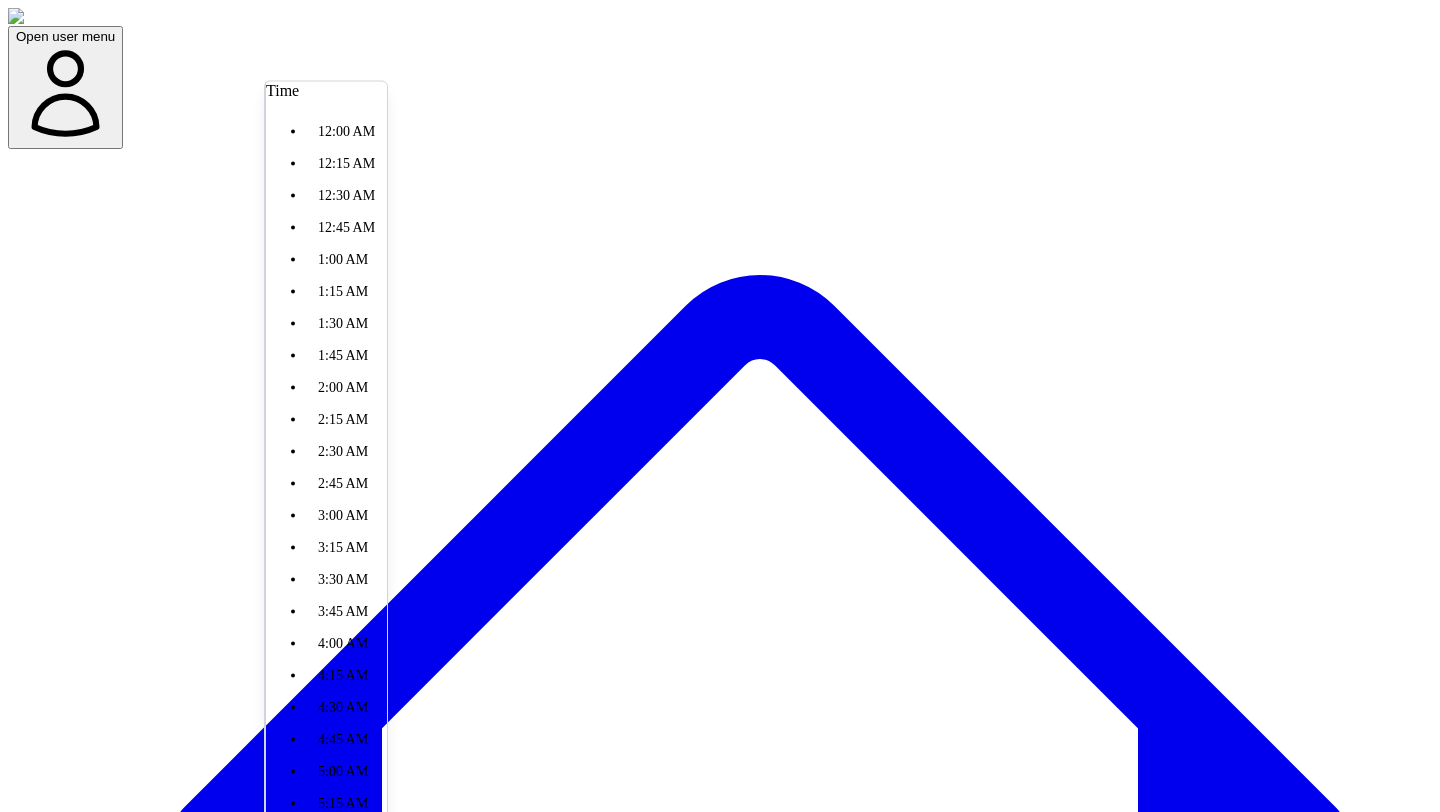 scroll, scrollTop: 1470, scrollLeft: 0, axis: vertical 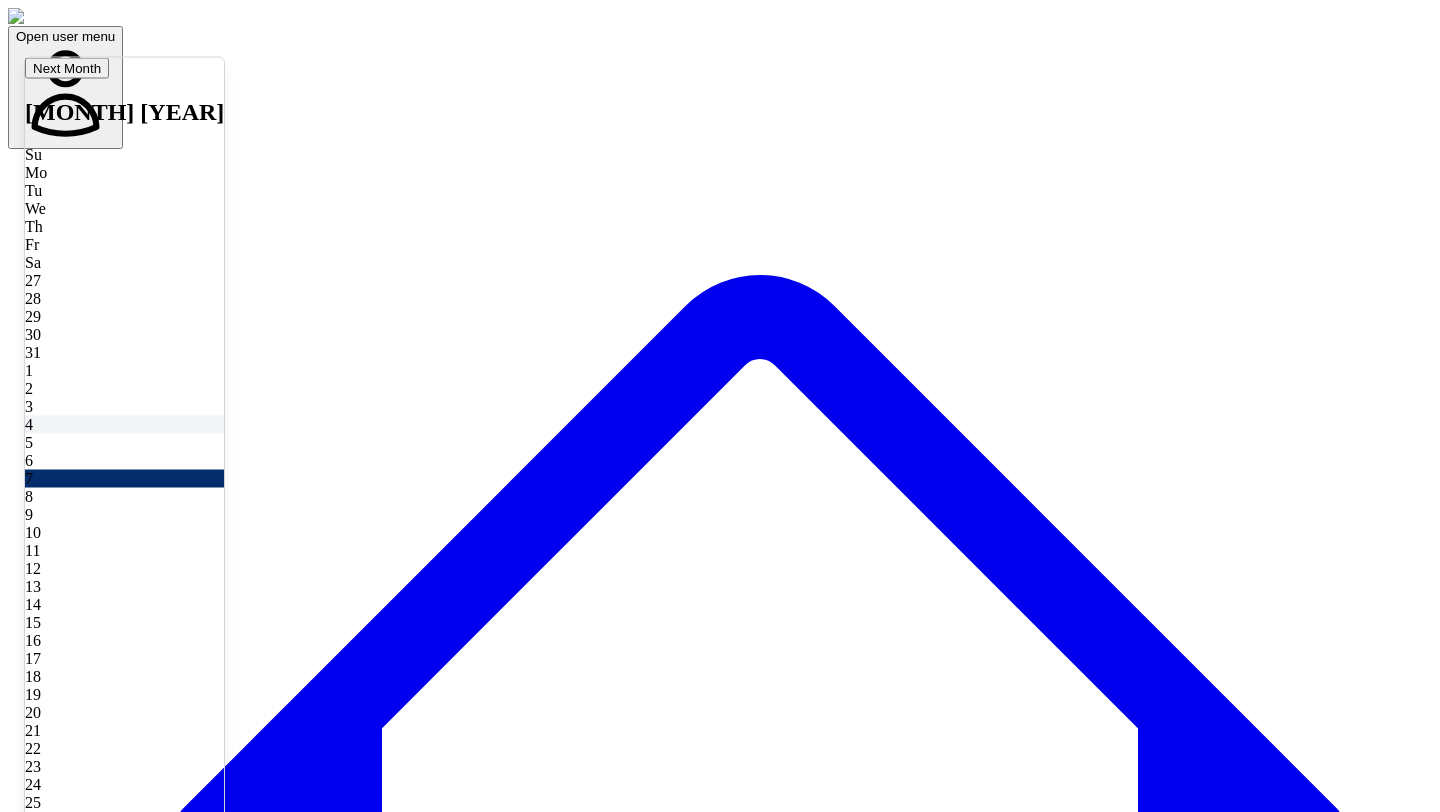 click on "4" at bounding box center [124, 424] 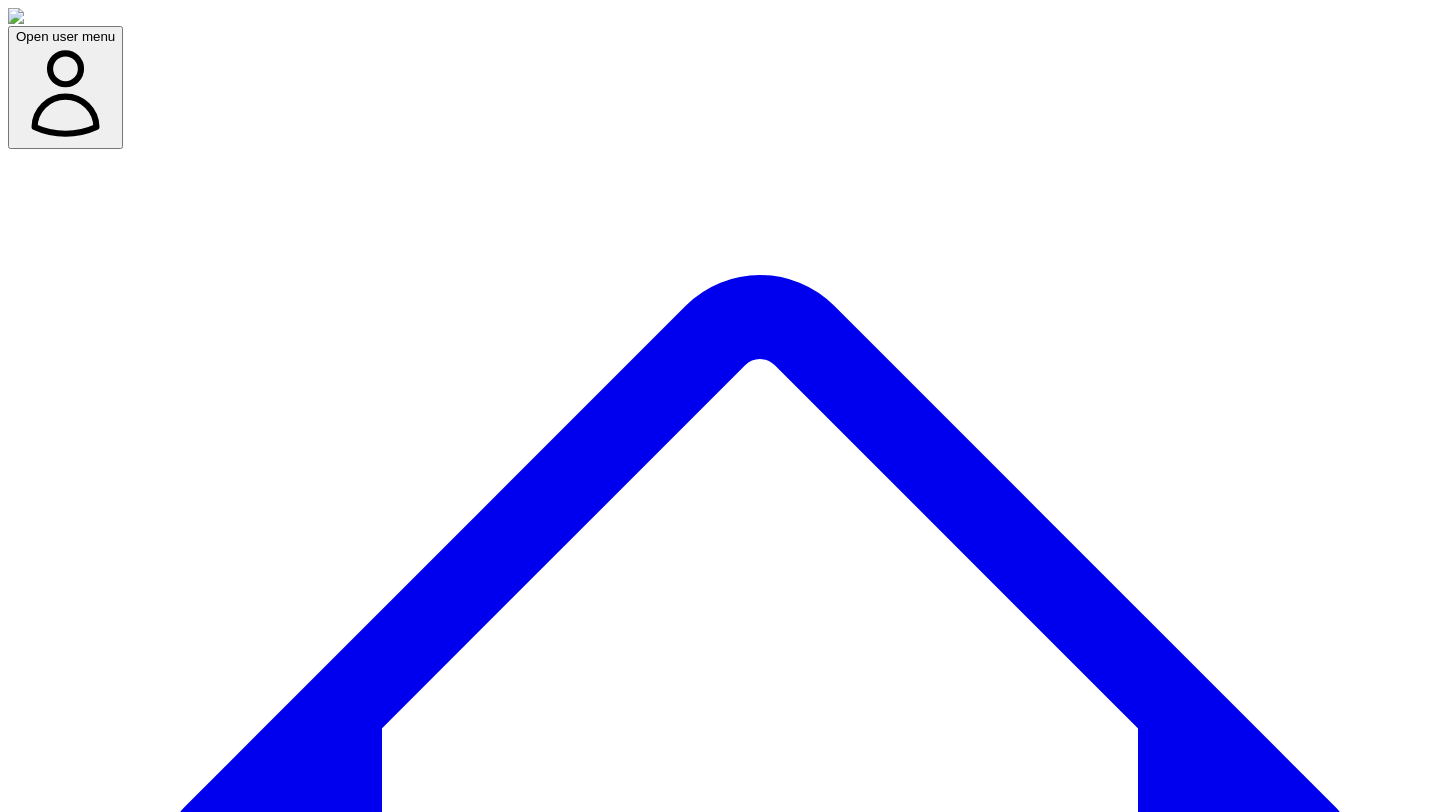 click at bounding box center (79, 11441) 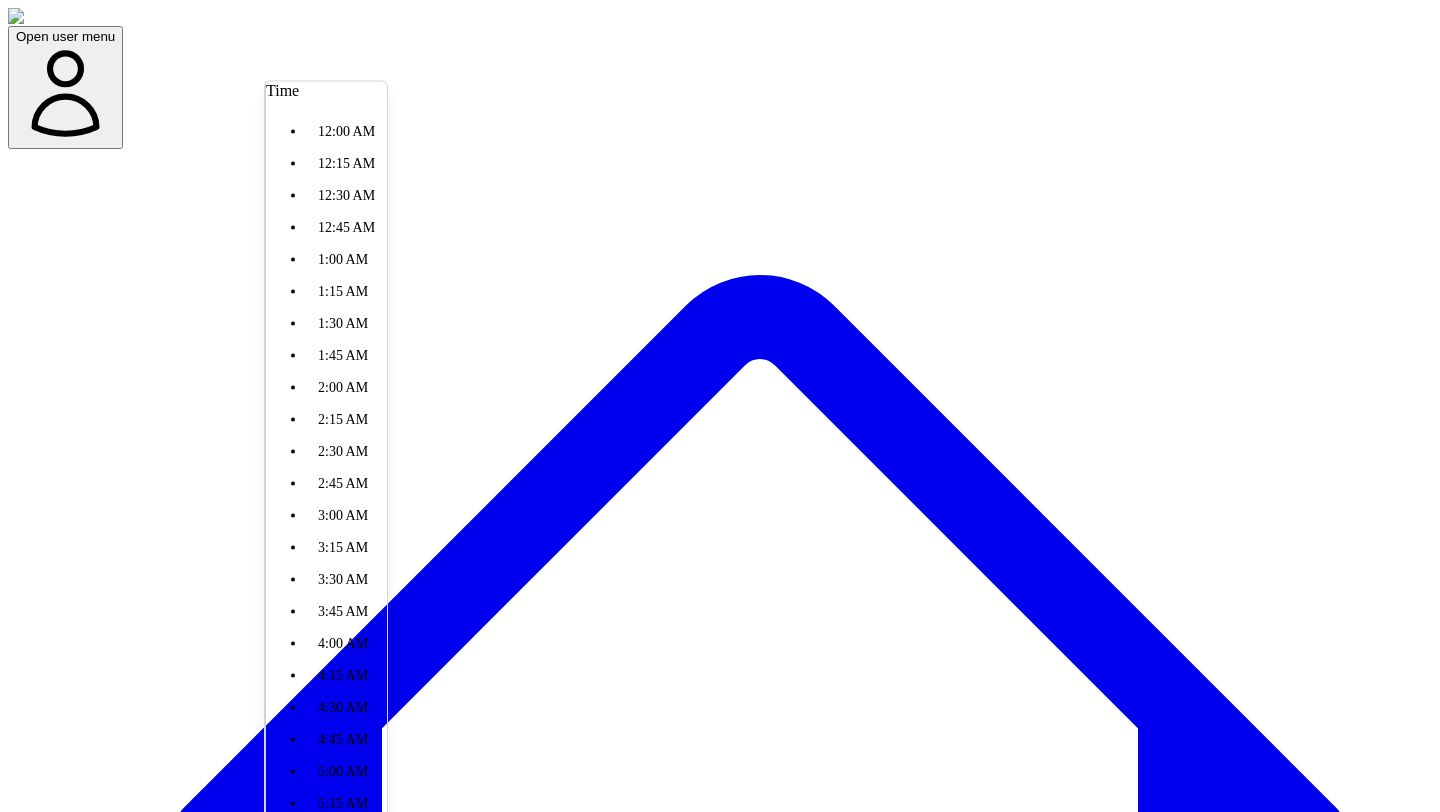 scroll, scrollTop: 1470, scrollLeft: 0, axis: vertical 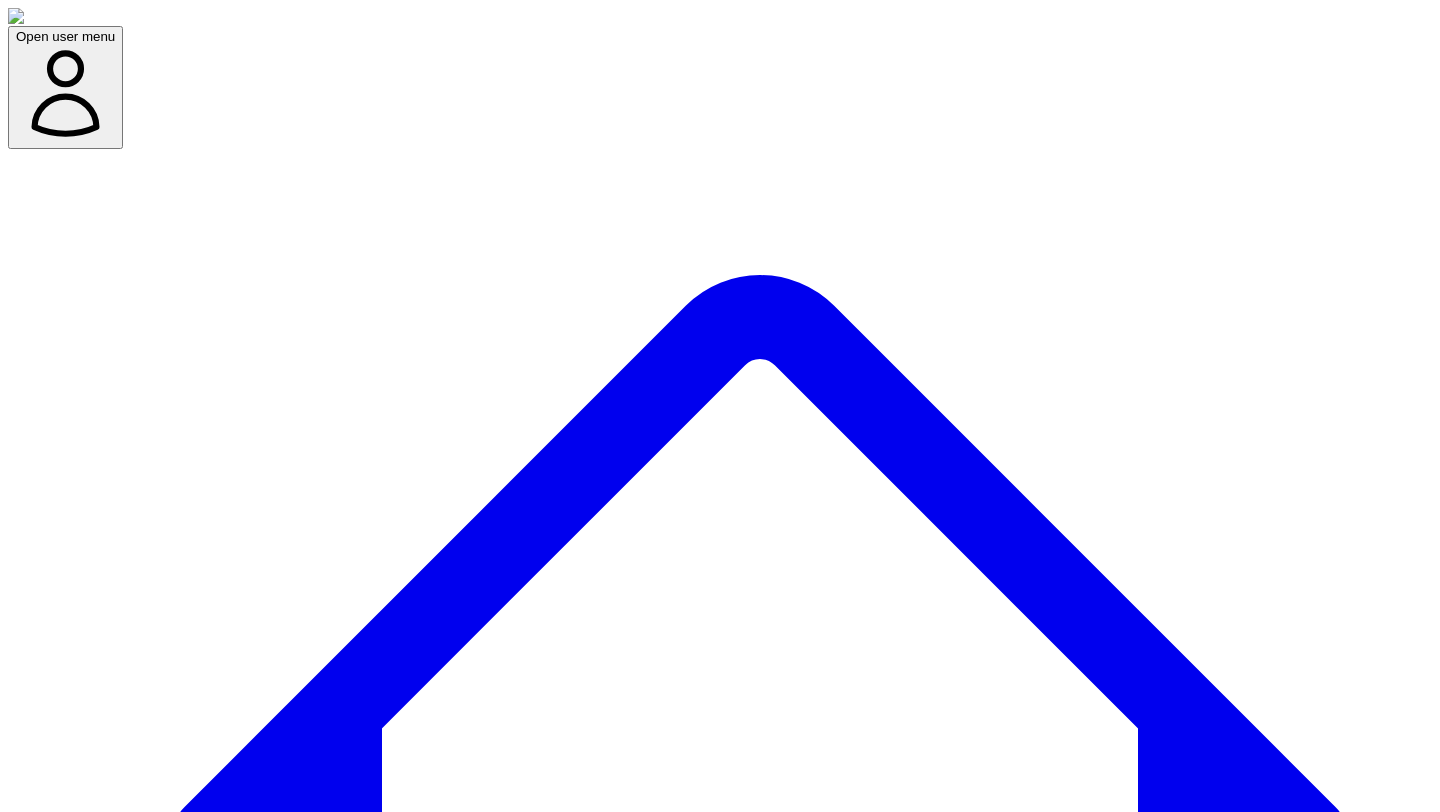 click on "Confirm Schedule" at bounding box center (69, 11461) 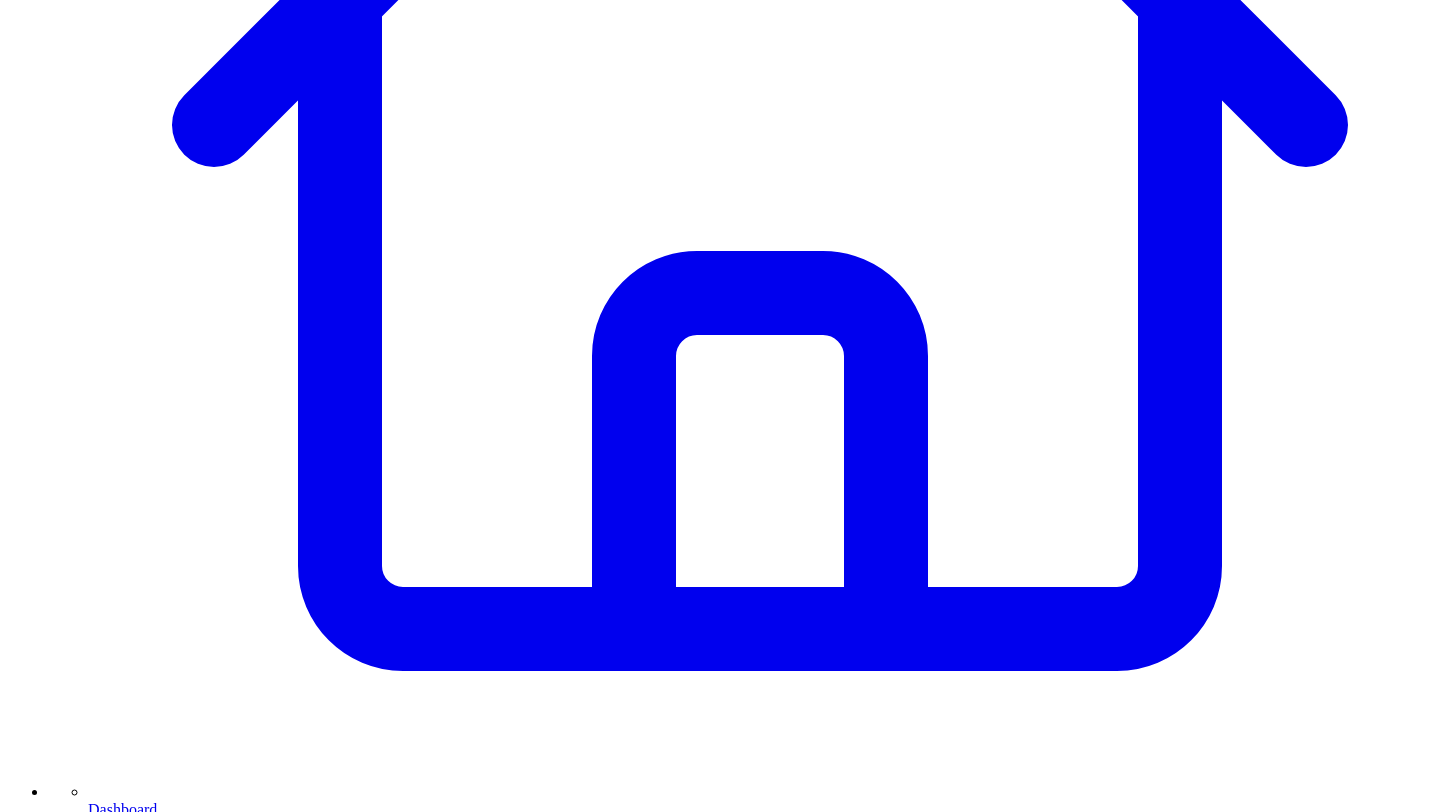 scroll, scrollTop: 769, scrollLeft: 0, axis: vertical 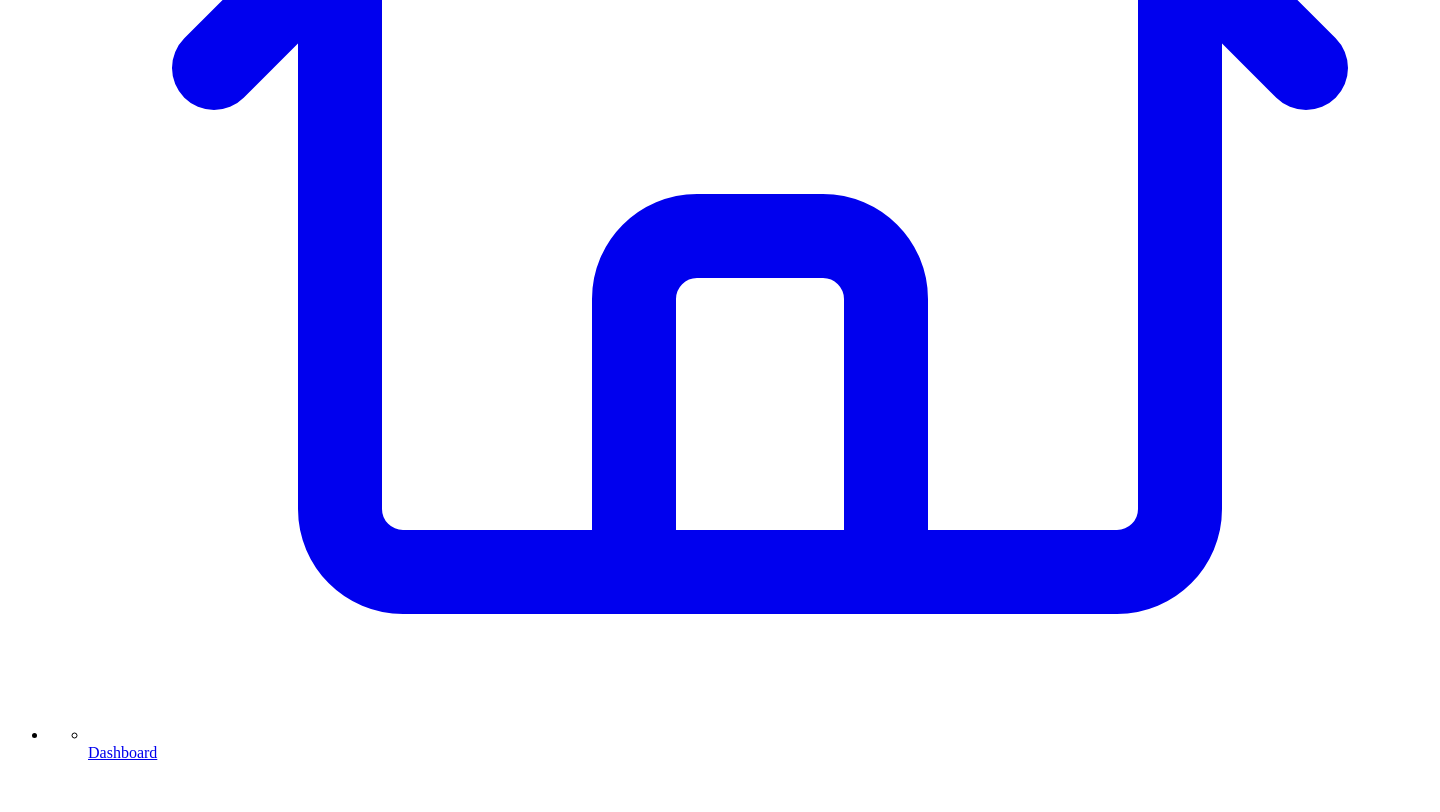click on "Share on LinkedIn" at bounding box center (94, 7364) 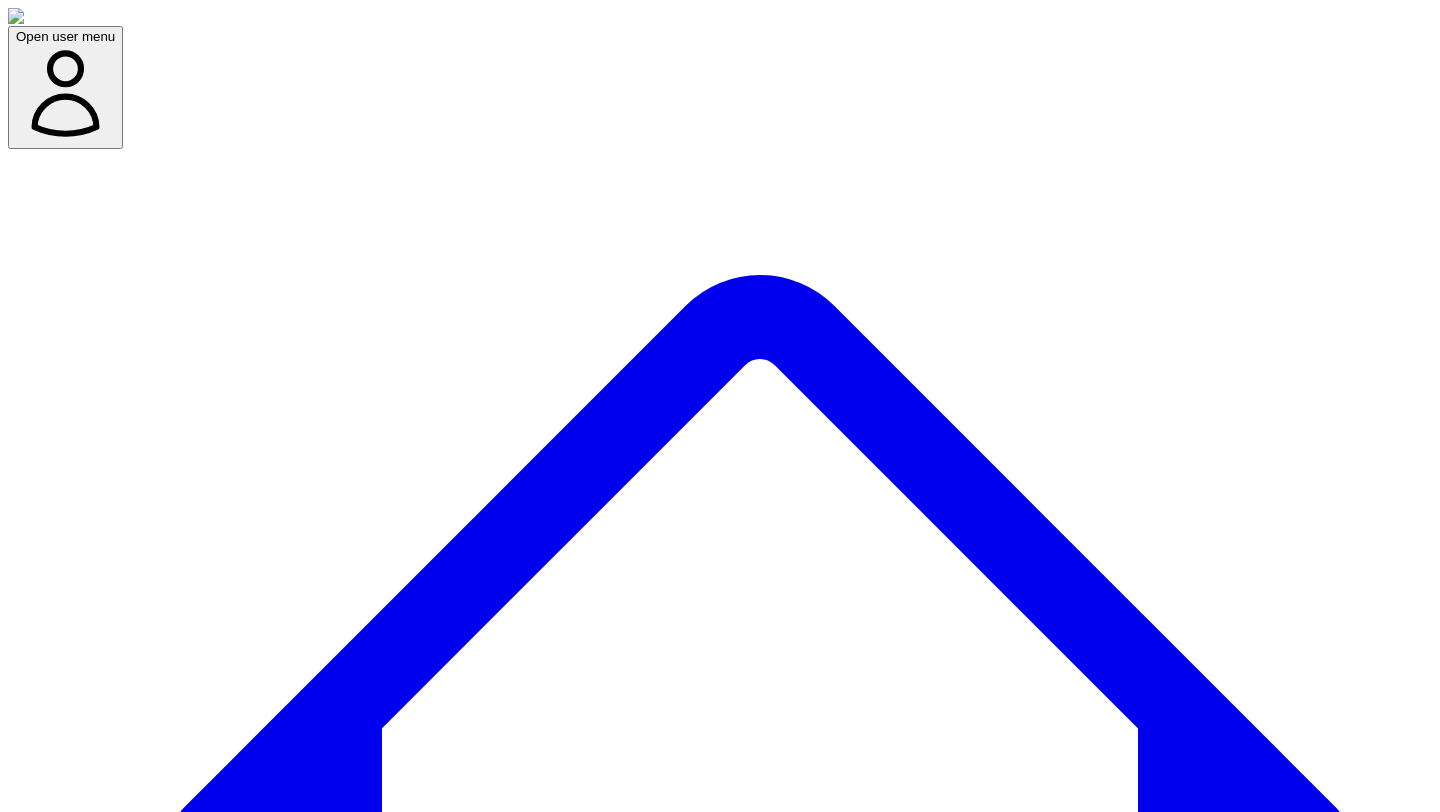 click at bounding box center [79, 11438] 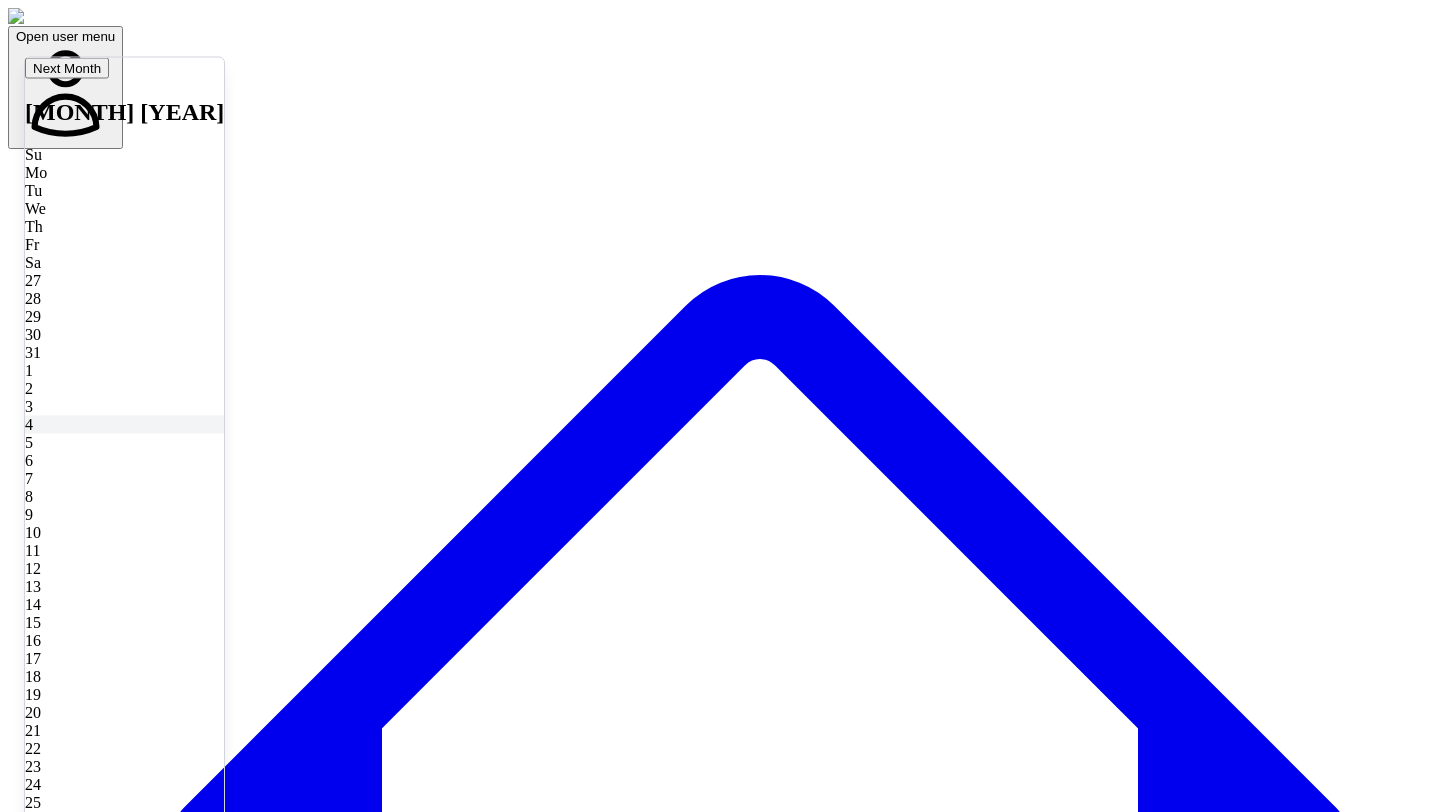click on "4" at bounding box center (124, 424) 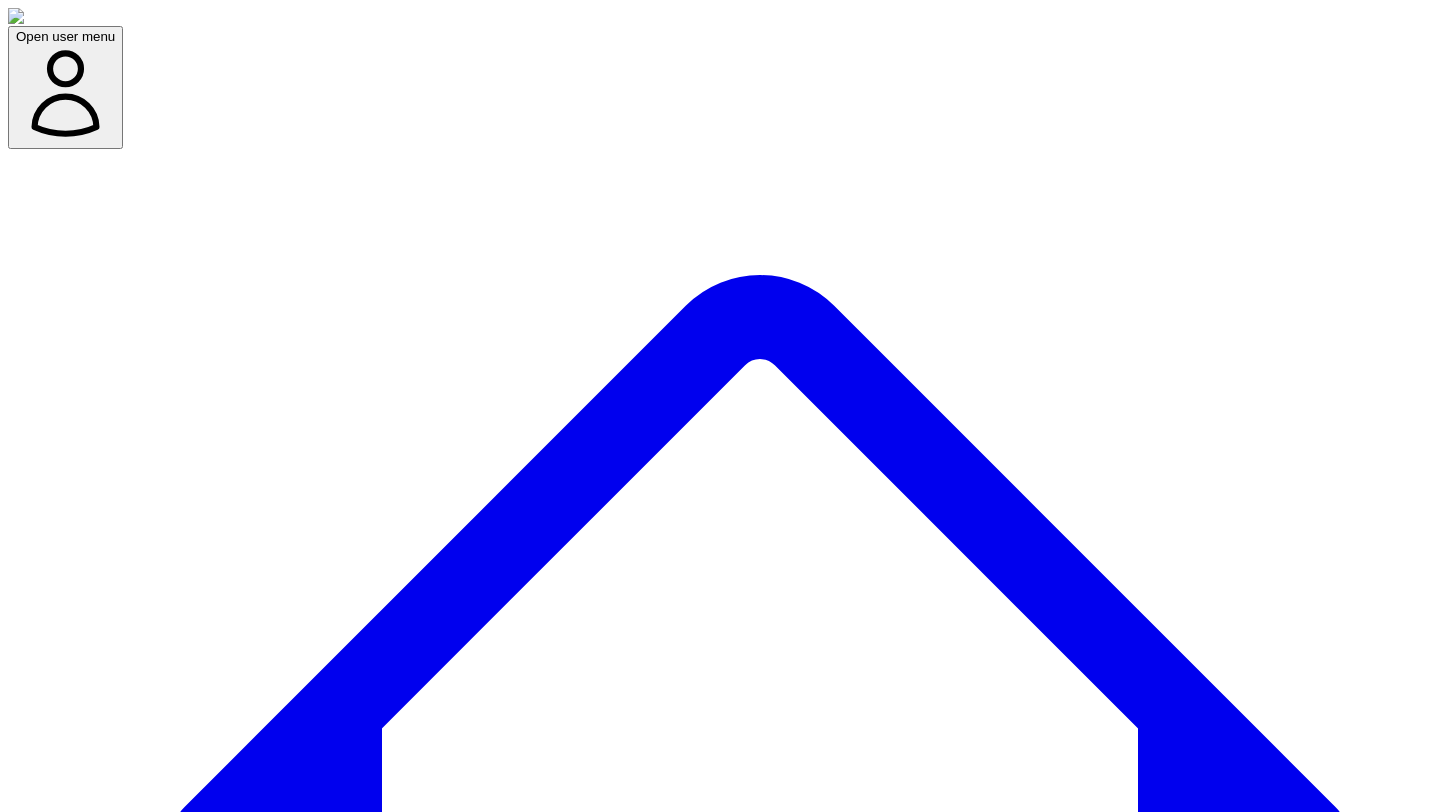 click at bounding box center [79, 11477] 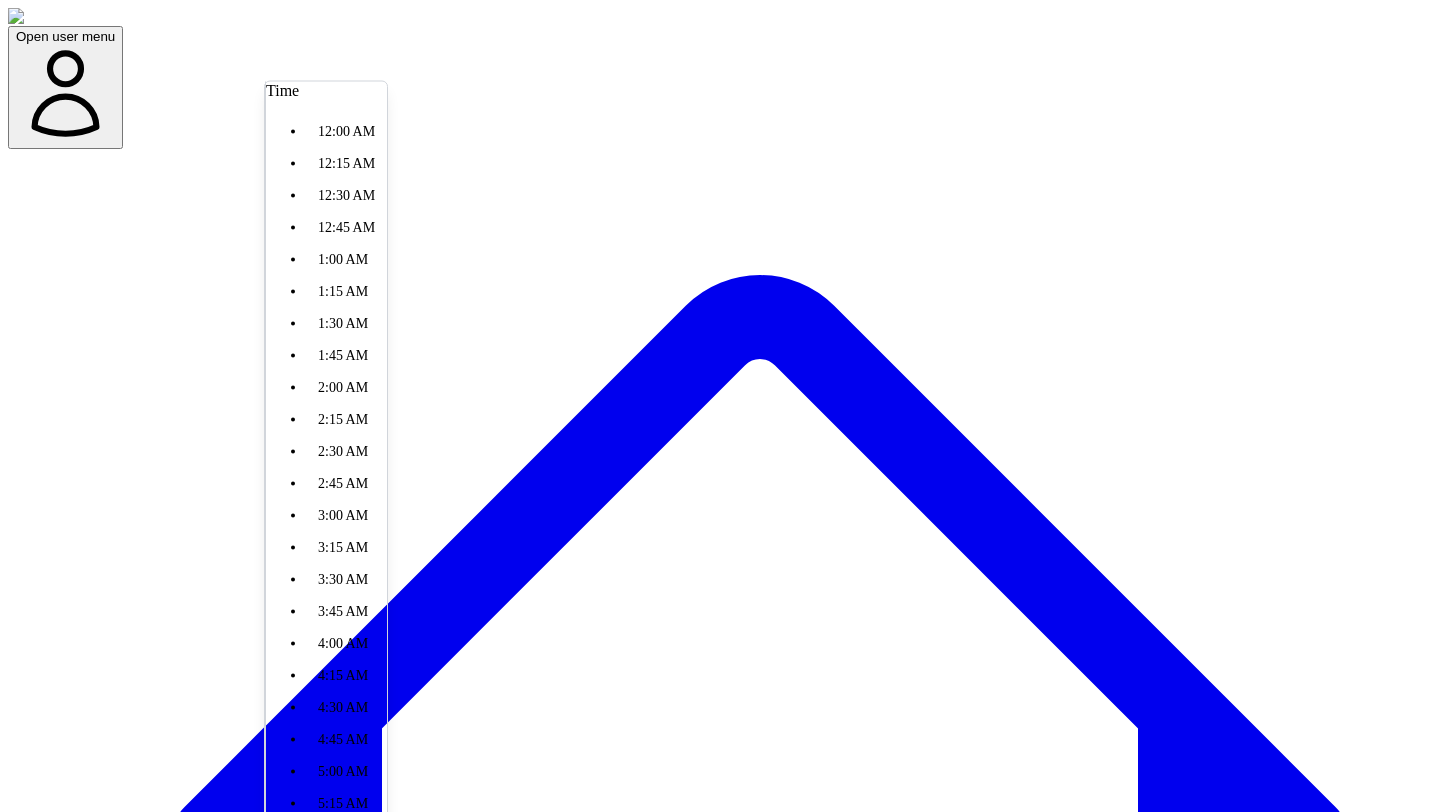 scroll, scrollTop: 1470, scrollLeft: 0, axis: vertical 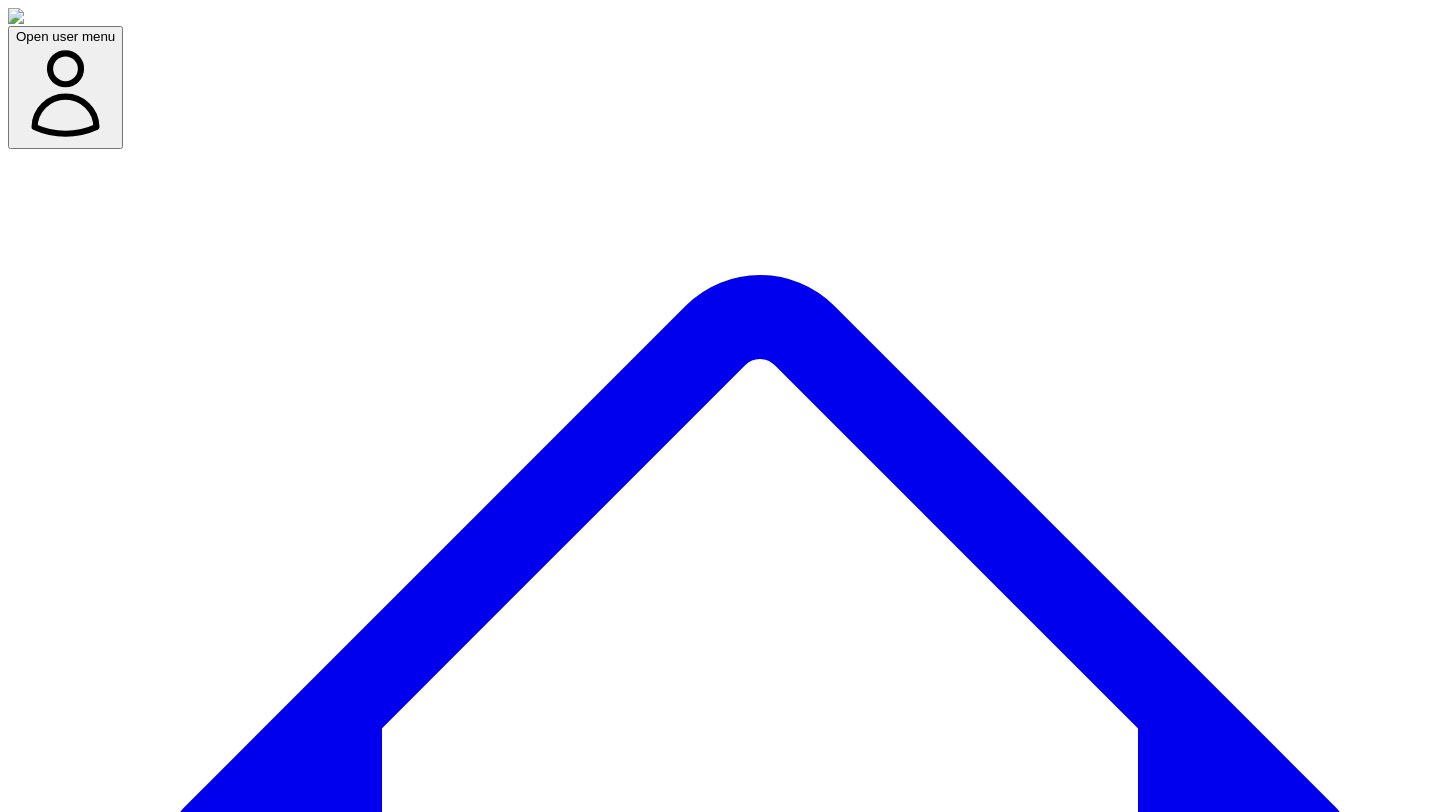 click on "Confirm Schedule" at bounding box center (69, 11497) 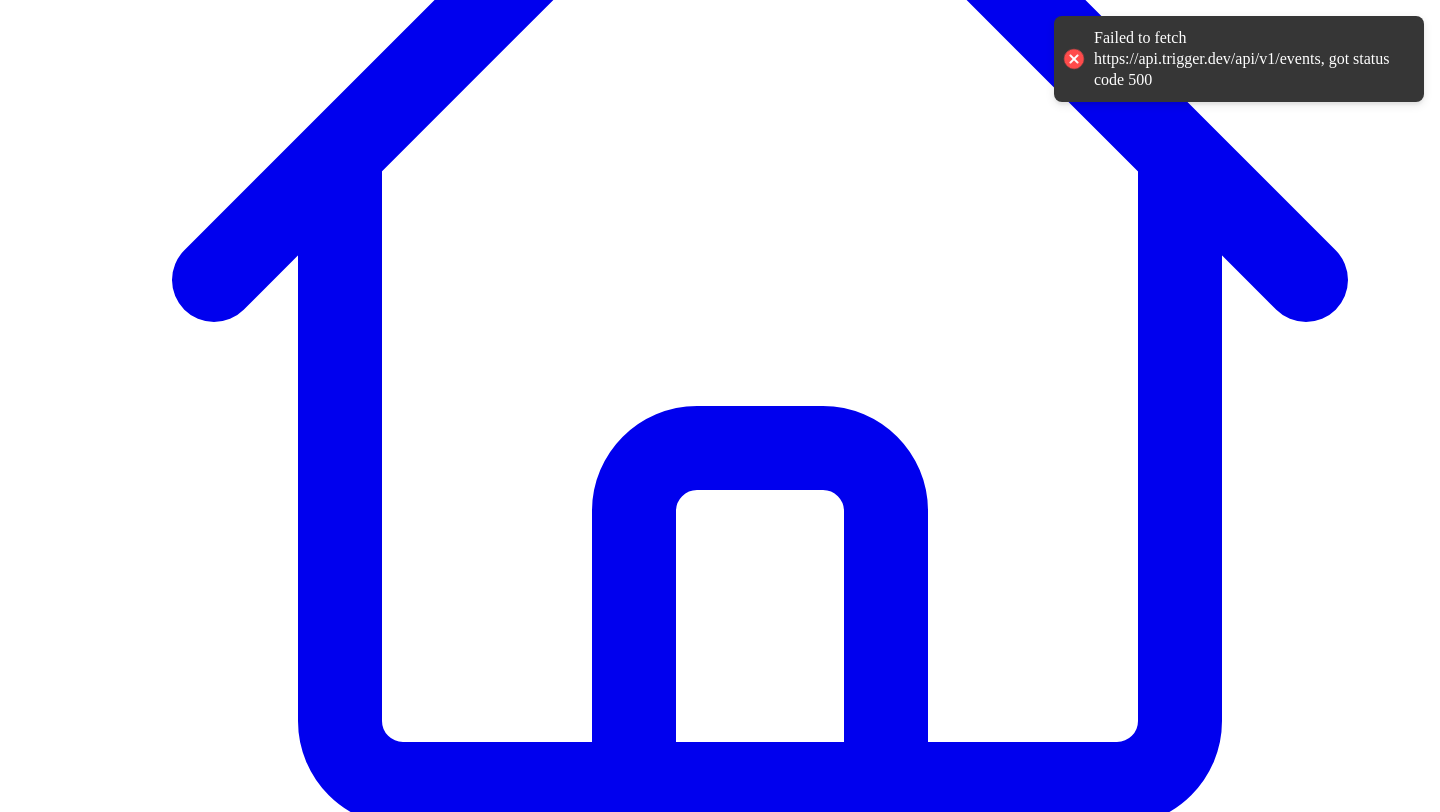 scroll, scrollTop: 559, scrollLeft: 0, axis: vertical 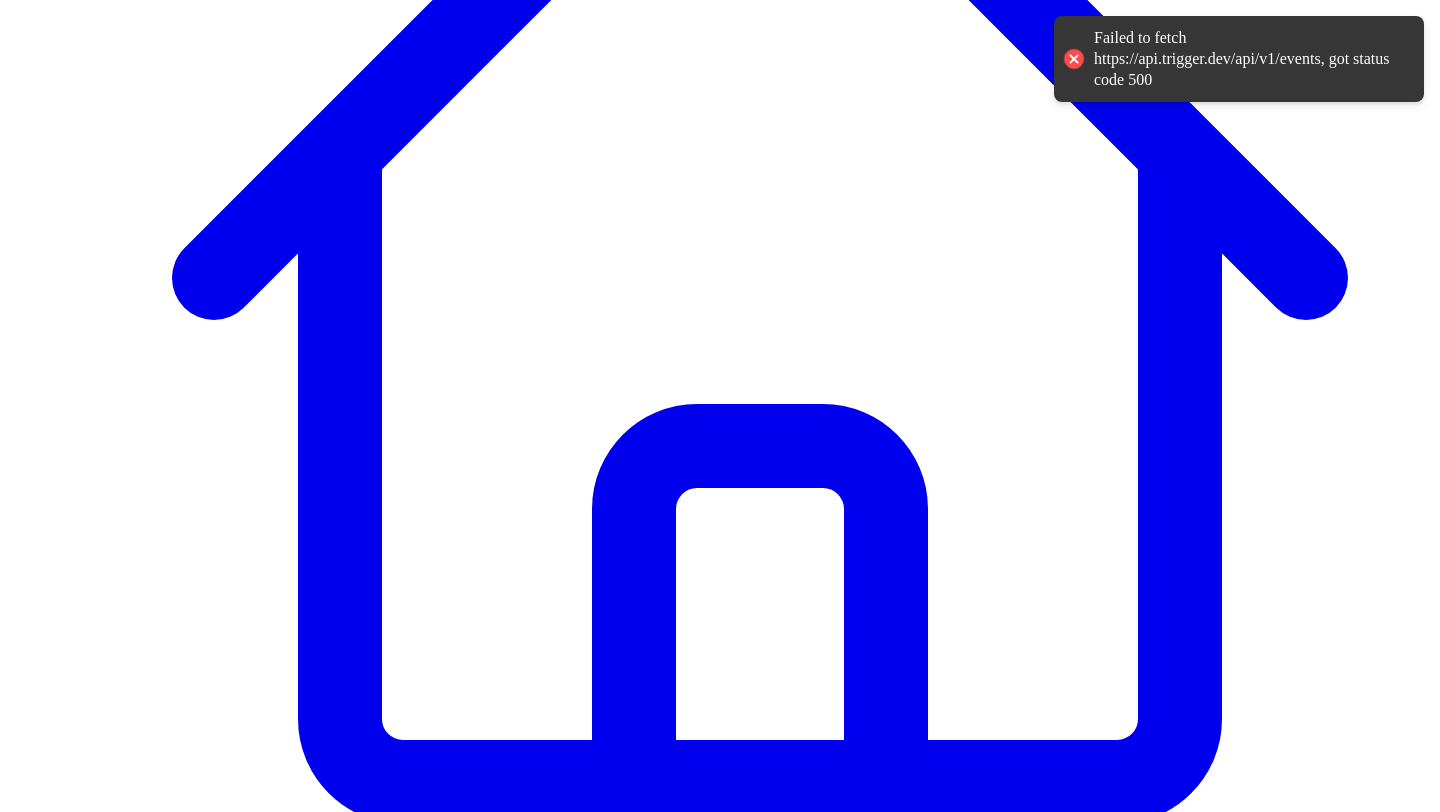type 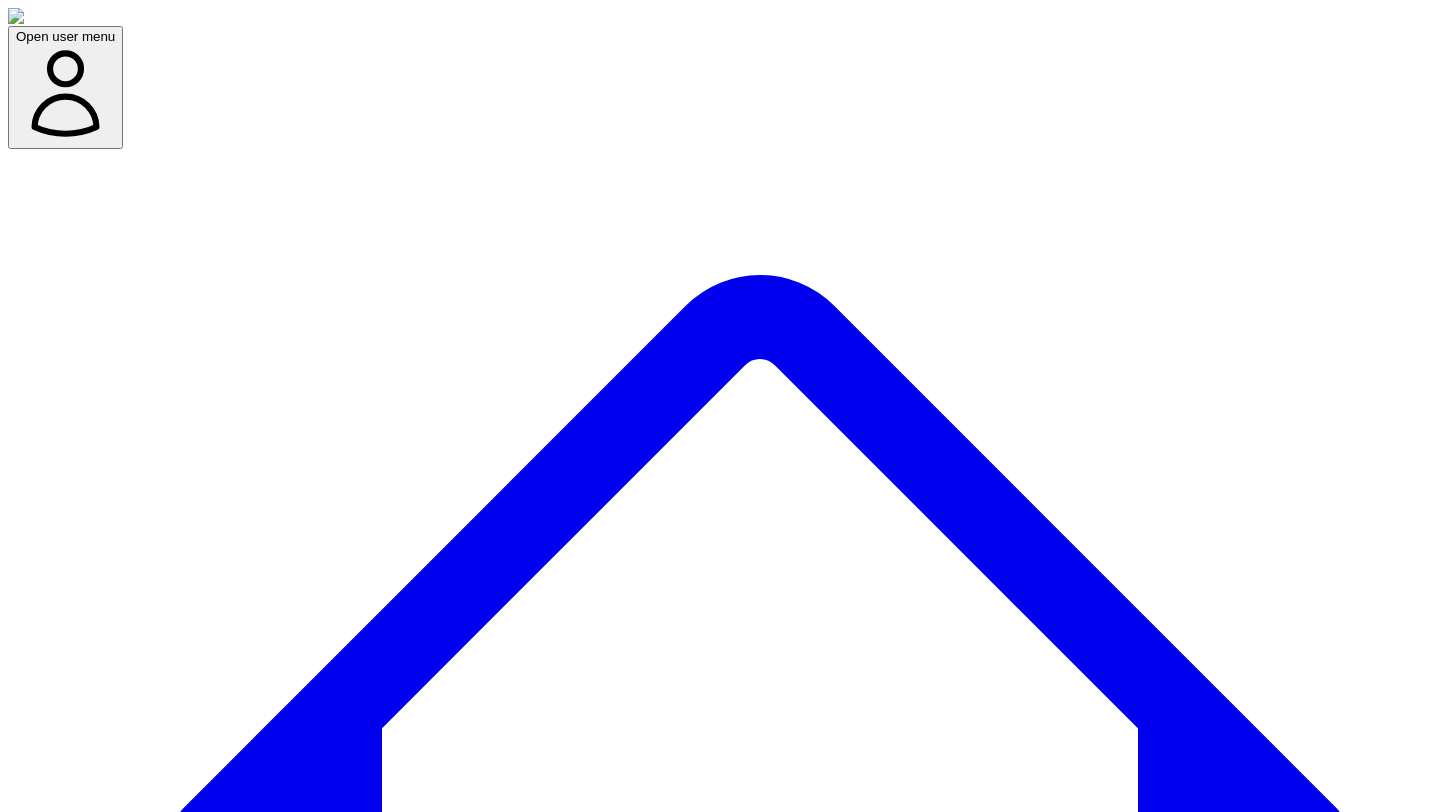 scroll, scrollTop: 144, scrollLeft: 0, axis: vertical 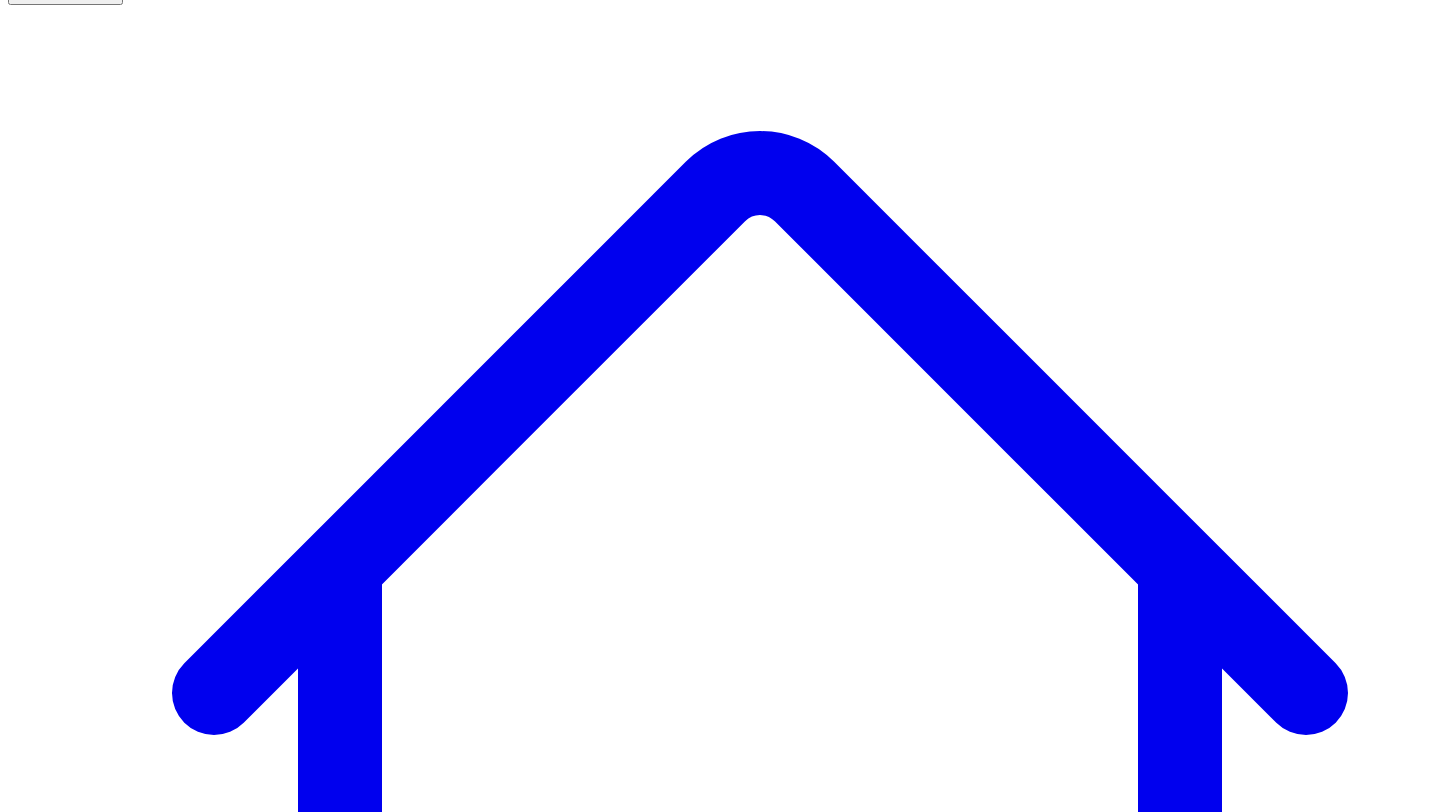 click on "Social Posts" at bounding box center (249, 7516) 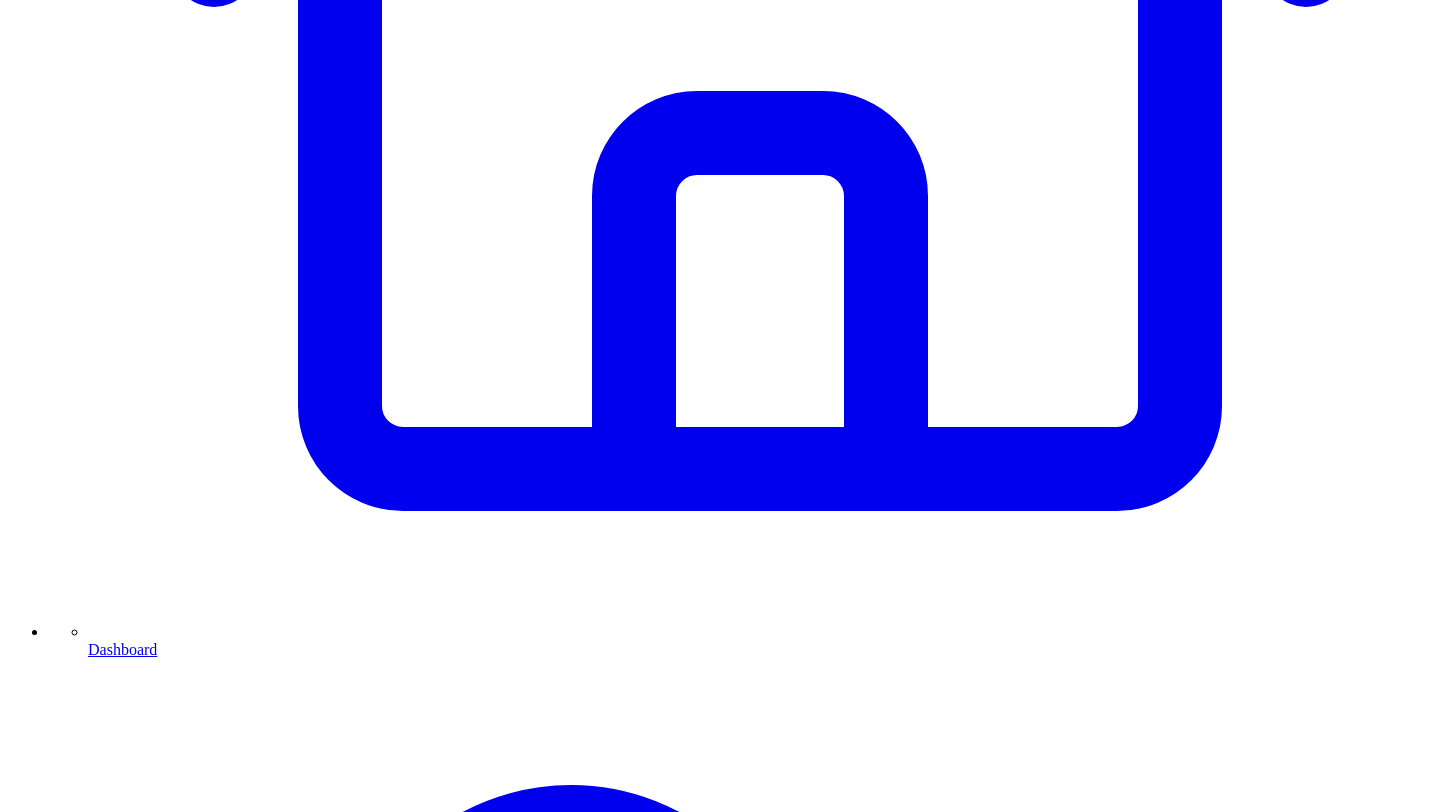 scroll, scrollTop: 859, scrollLeft: 0, axis: vertical 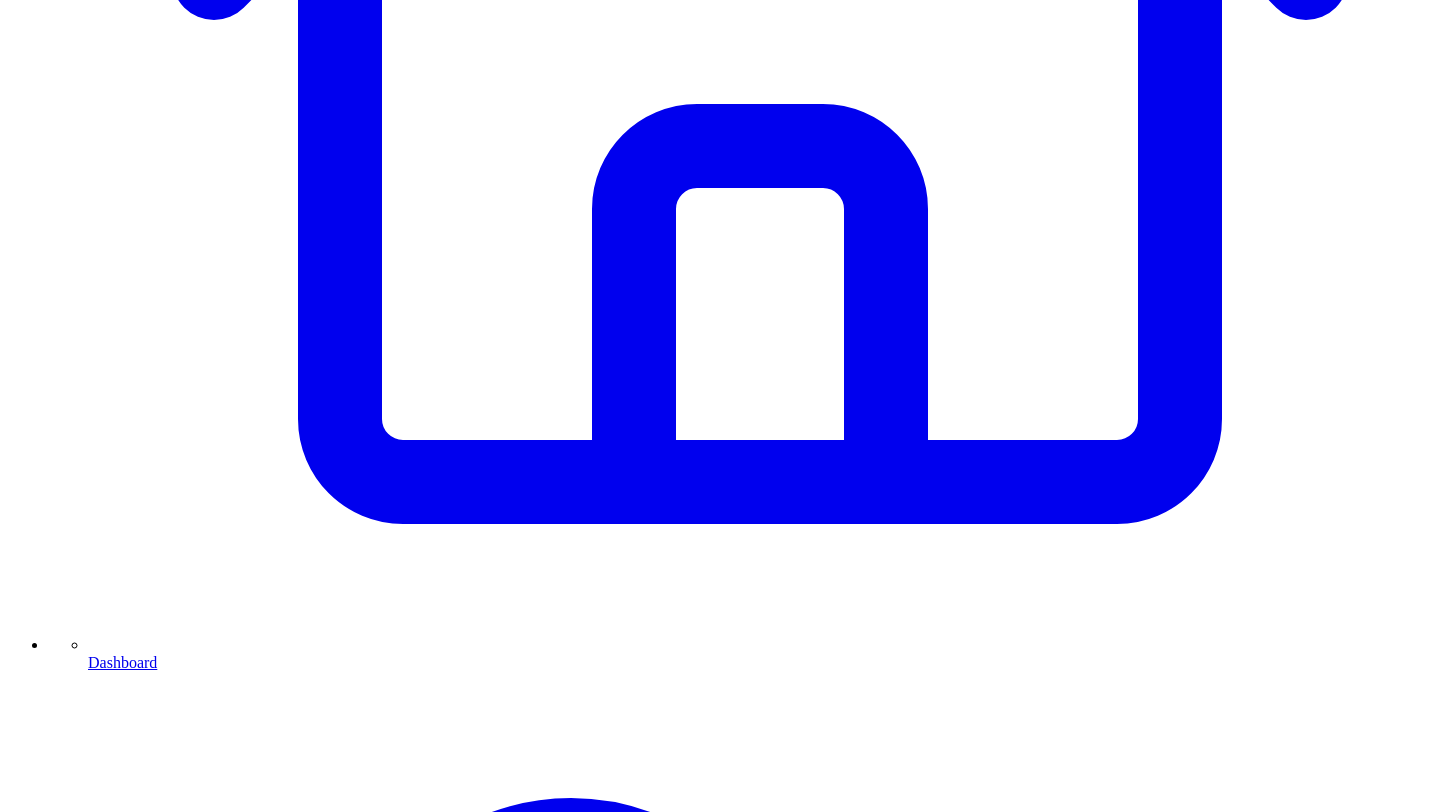 click on "Cancel" at bounding box center (49, 7274) 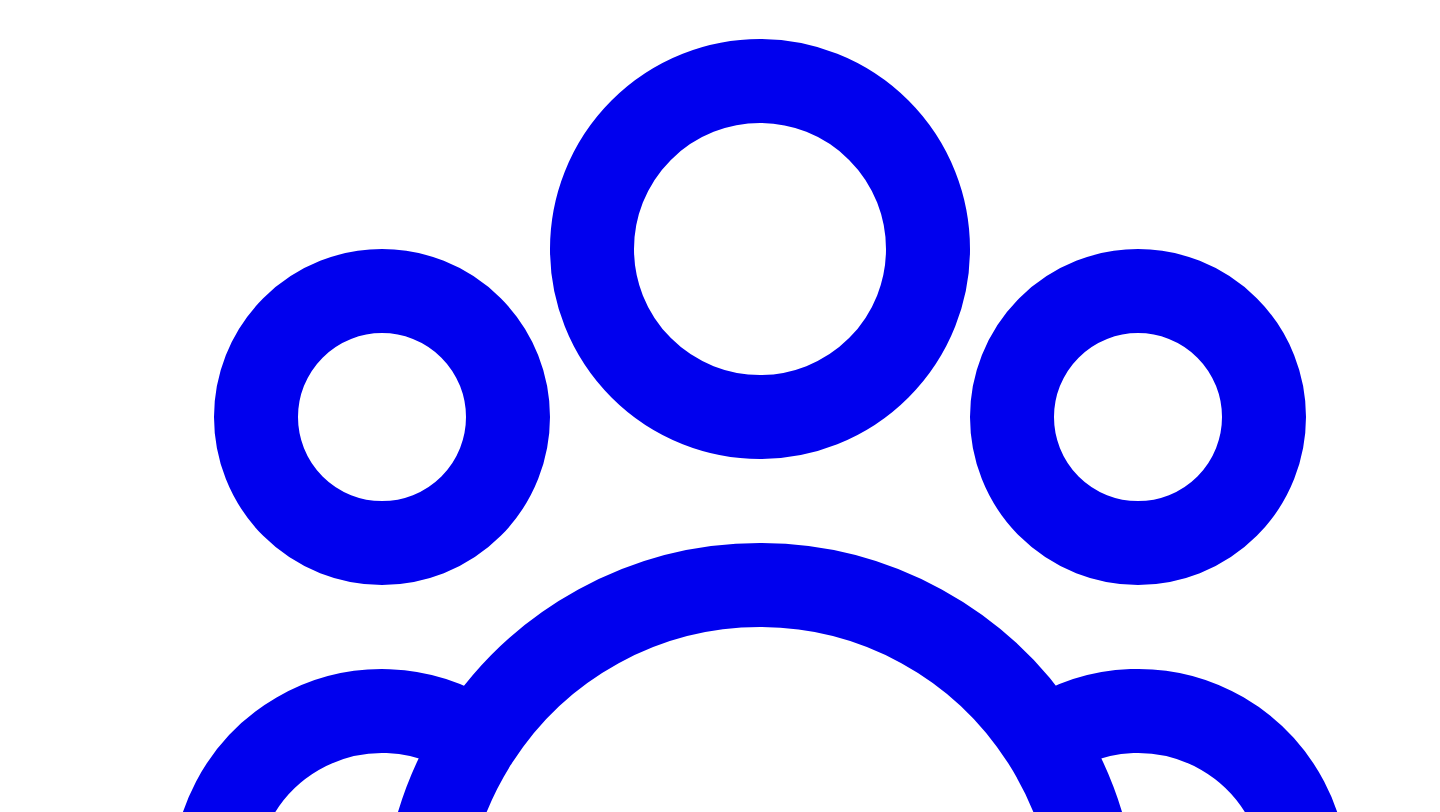 scroll, scrollTop: 3021, scrollLeft: 0, axis: vertical 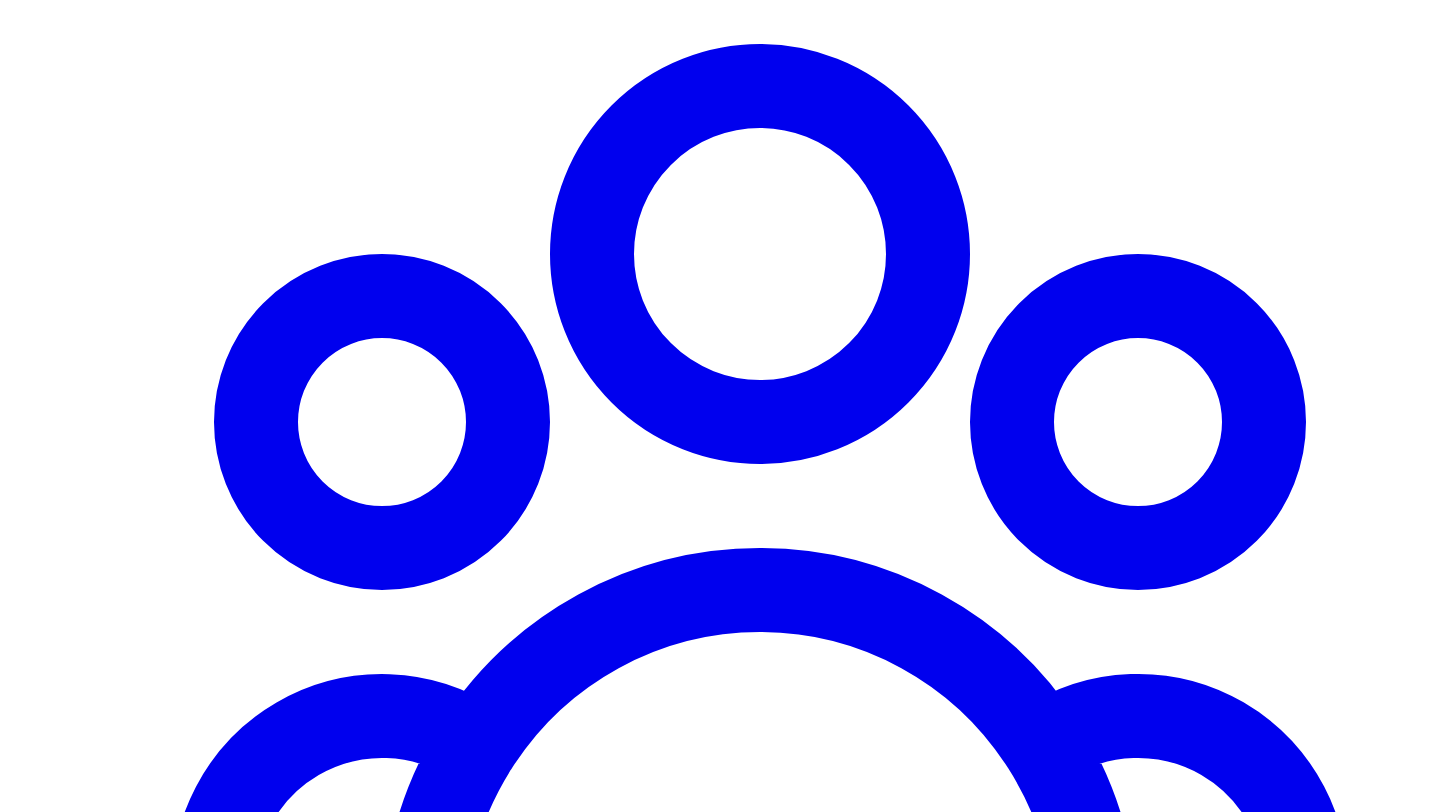 click on "Cancel" at bounding box center [61, 6128] 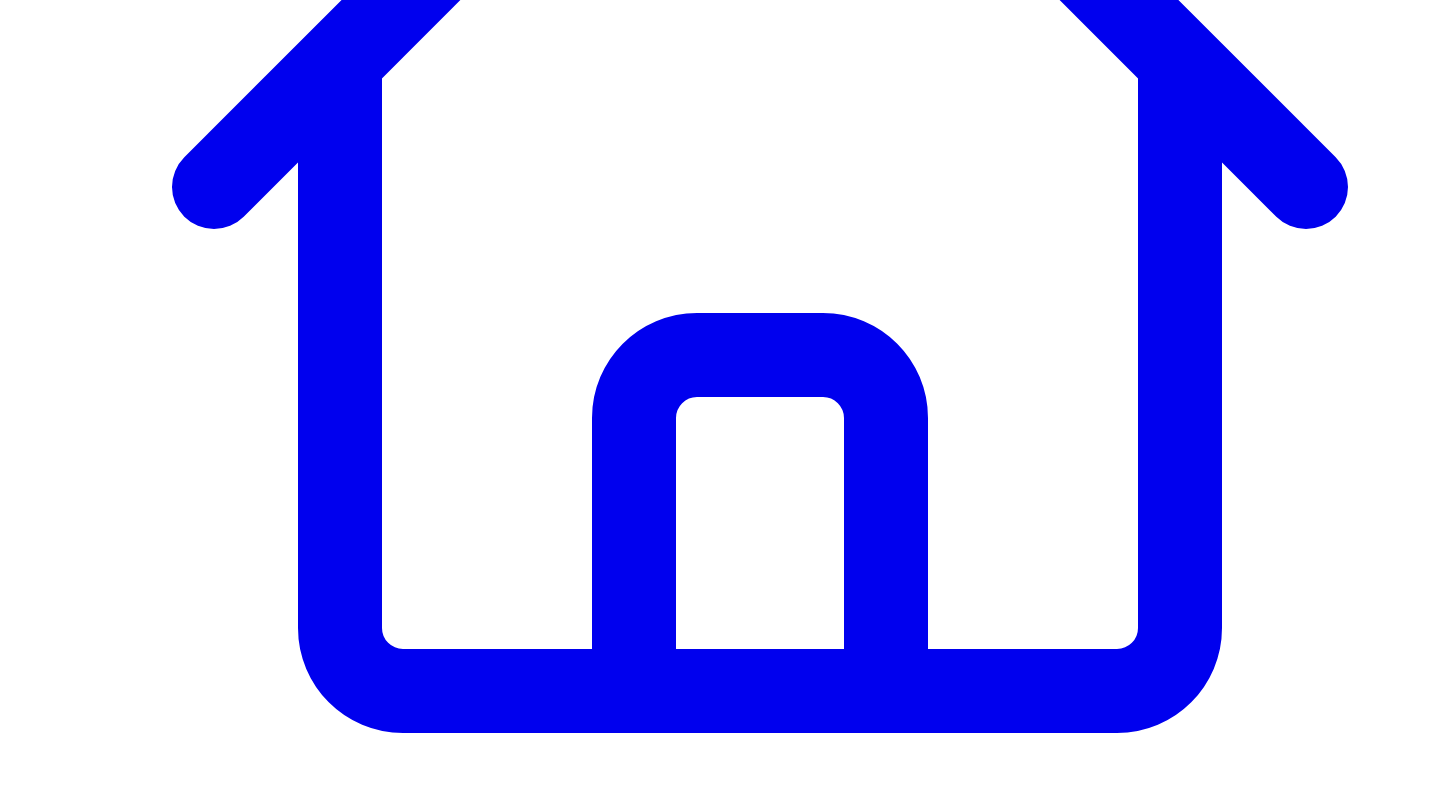 scroll, scrollTop: 692, scrollLeft: 0, axis: vertical 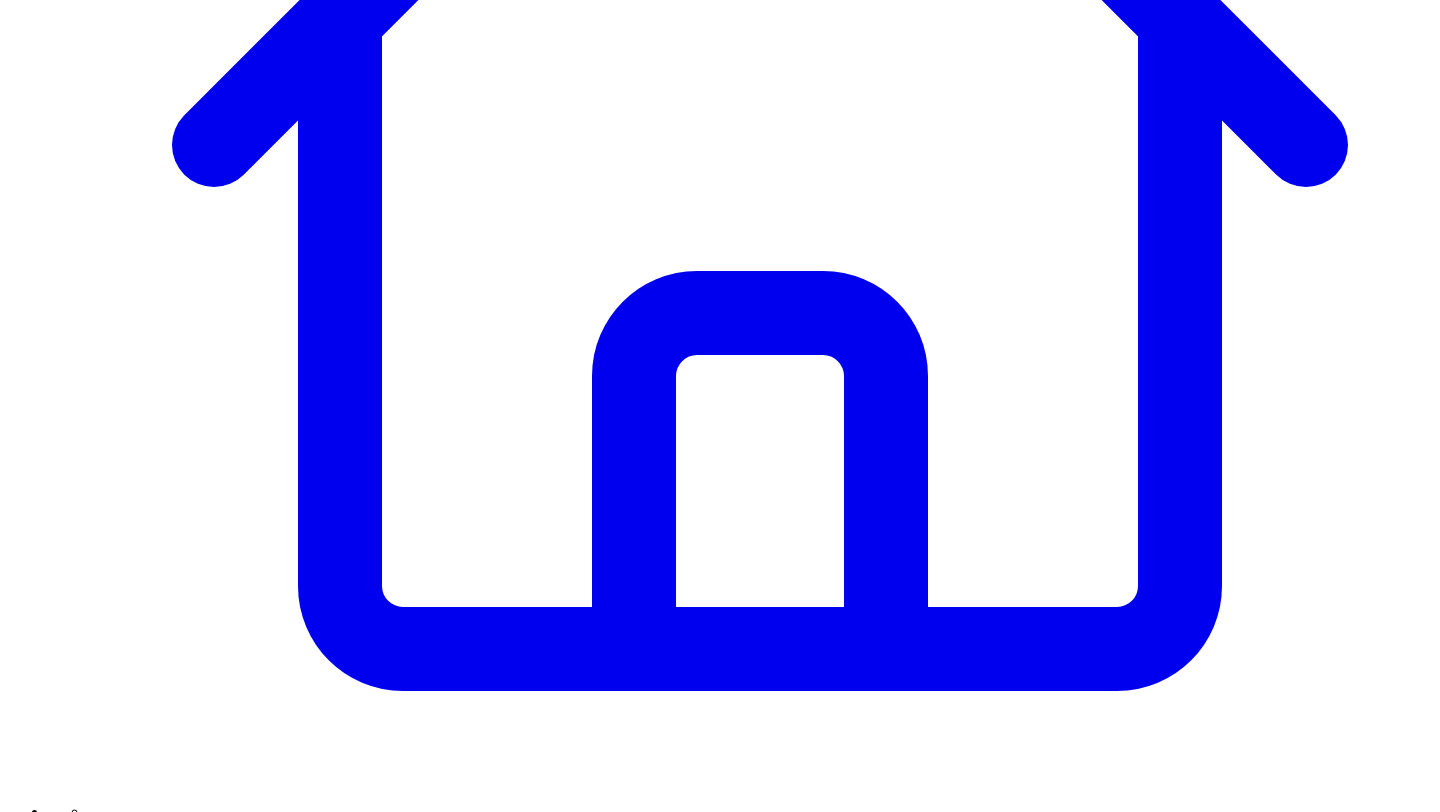 click on "Share on LinkedIn" at bounding box center (94, 7447) 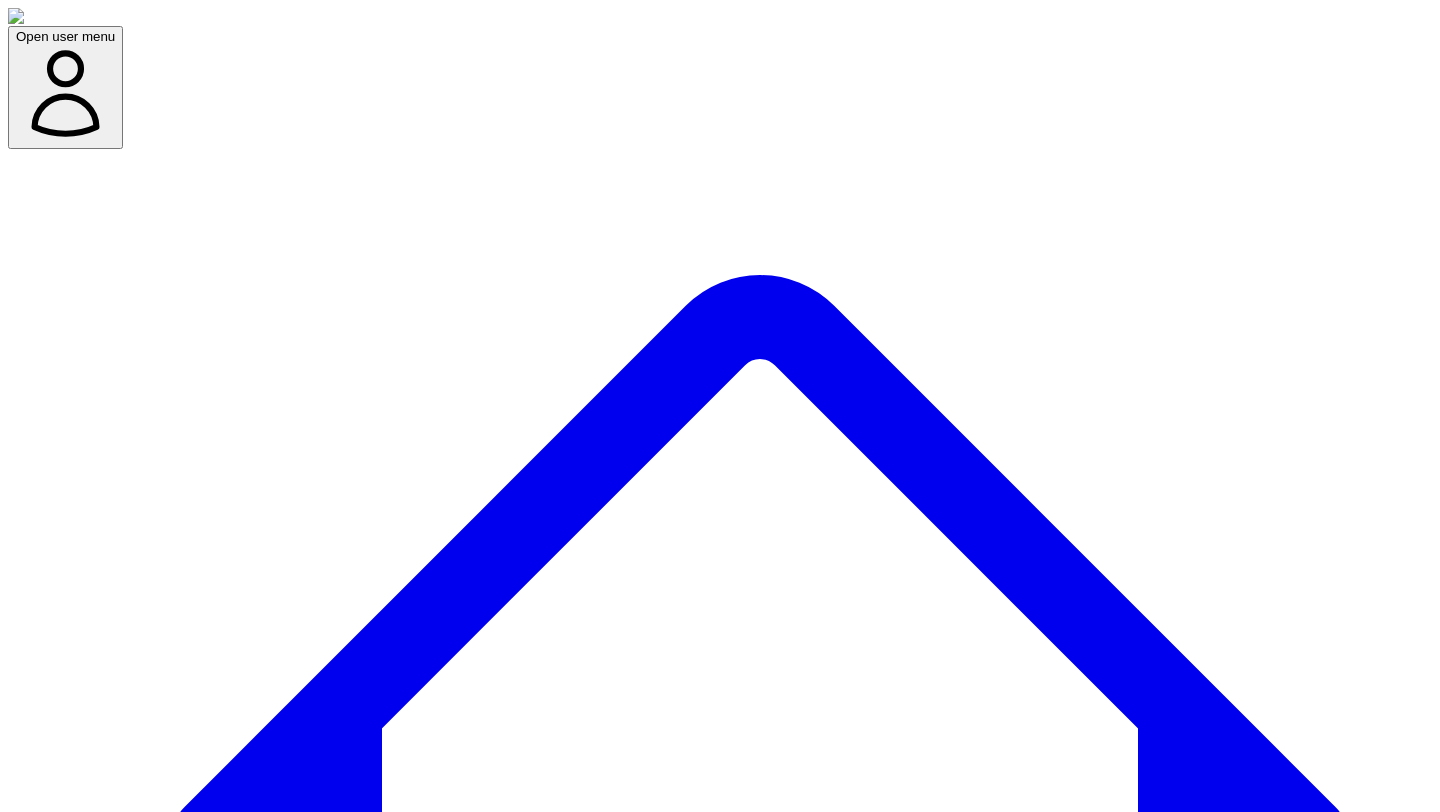click on "Cancel" at bounding box center (159, 11497) 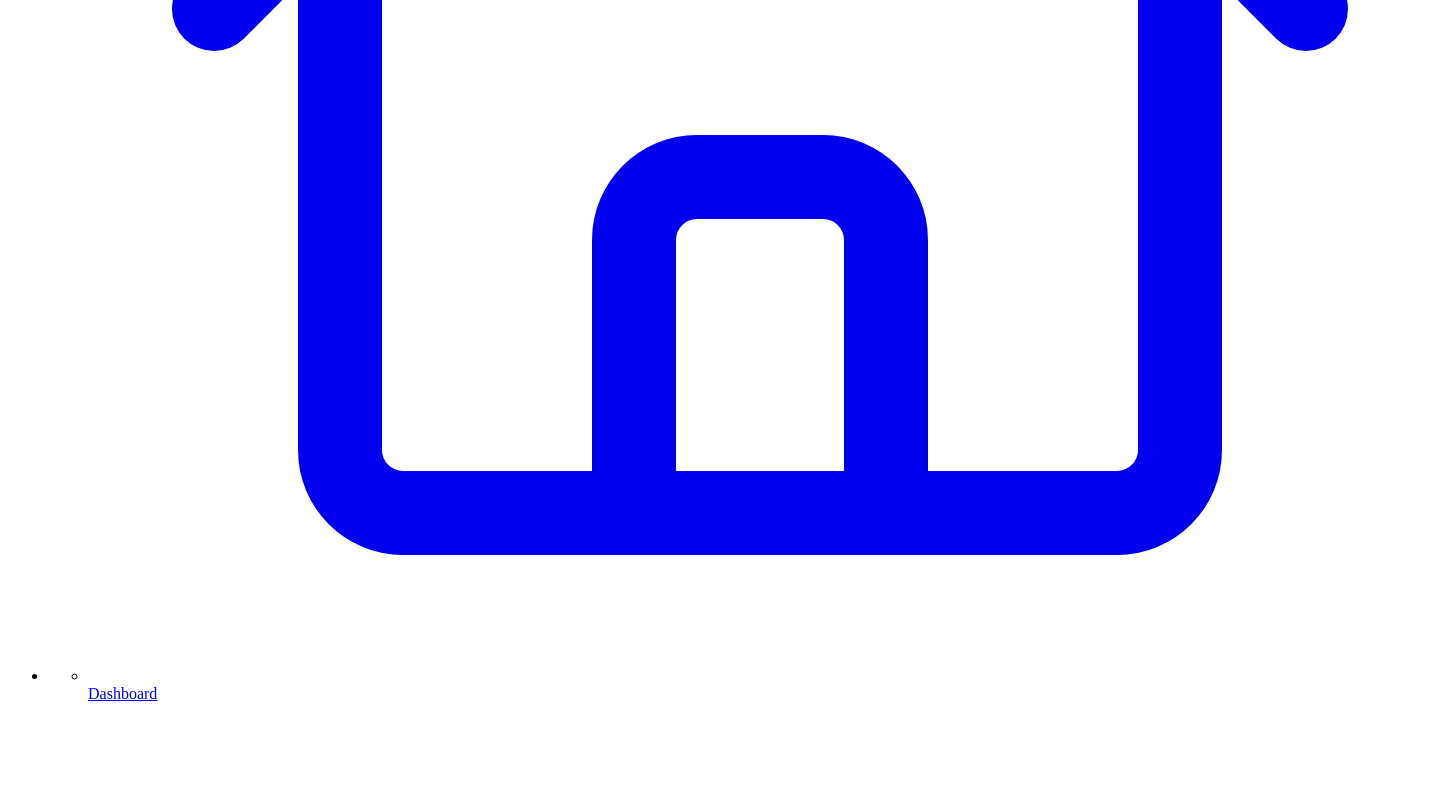 scroll, scrollTop: 851, scrollLeft: 0, axis: vertical 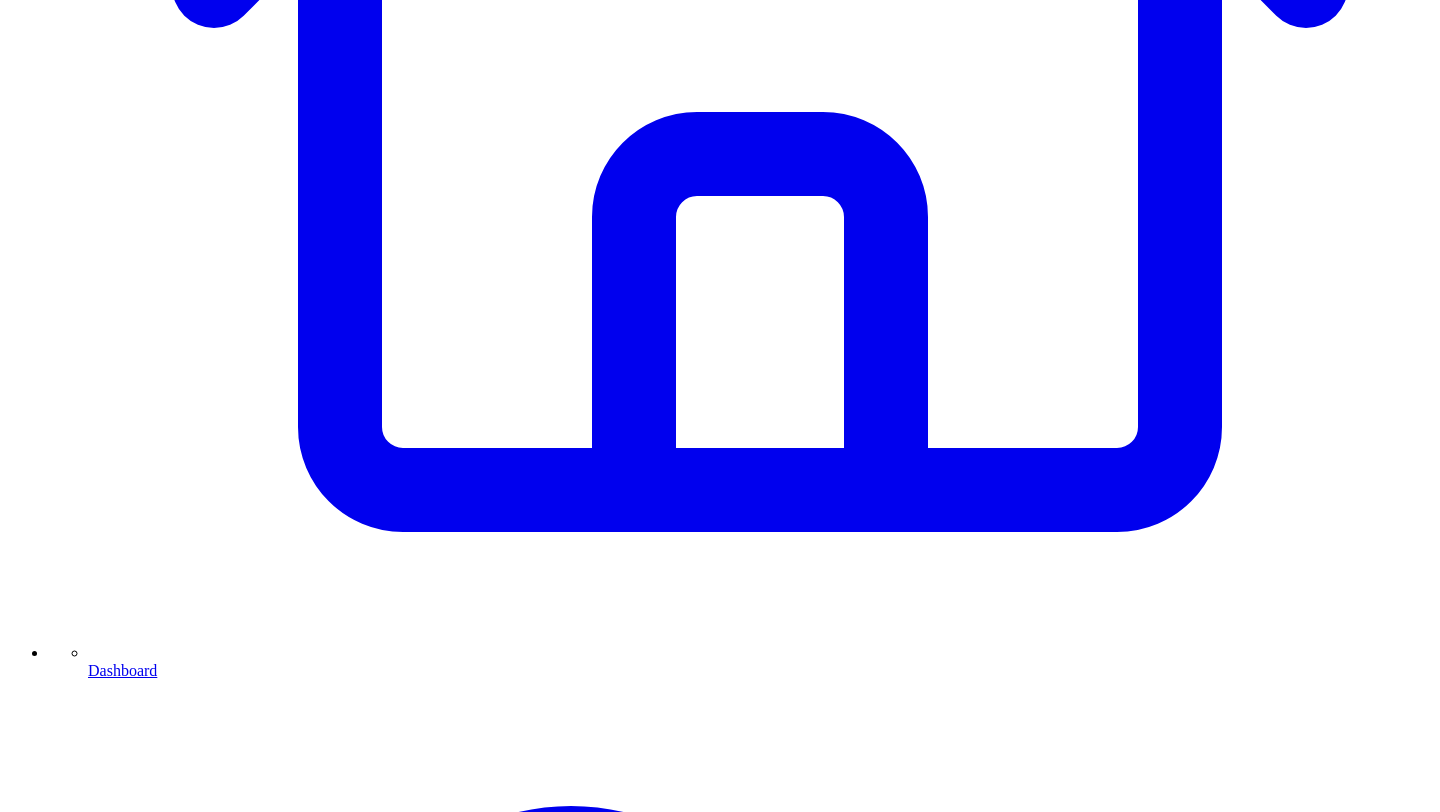 click on "Schedule for Later" at bounding box center [143, 7325] 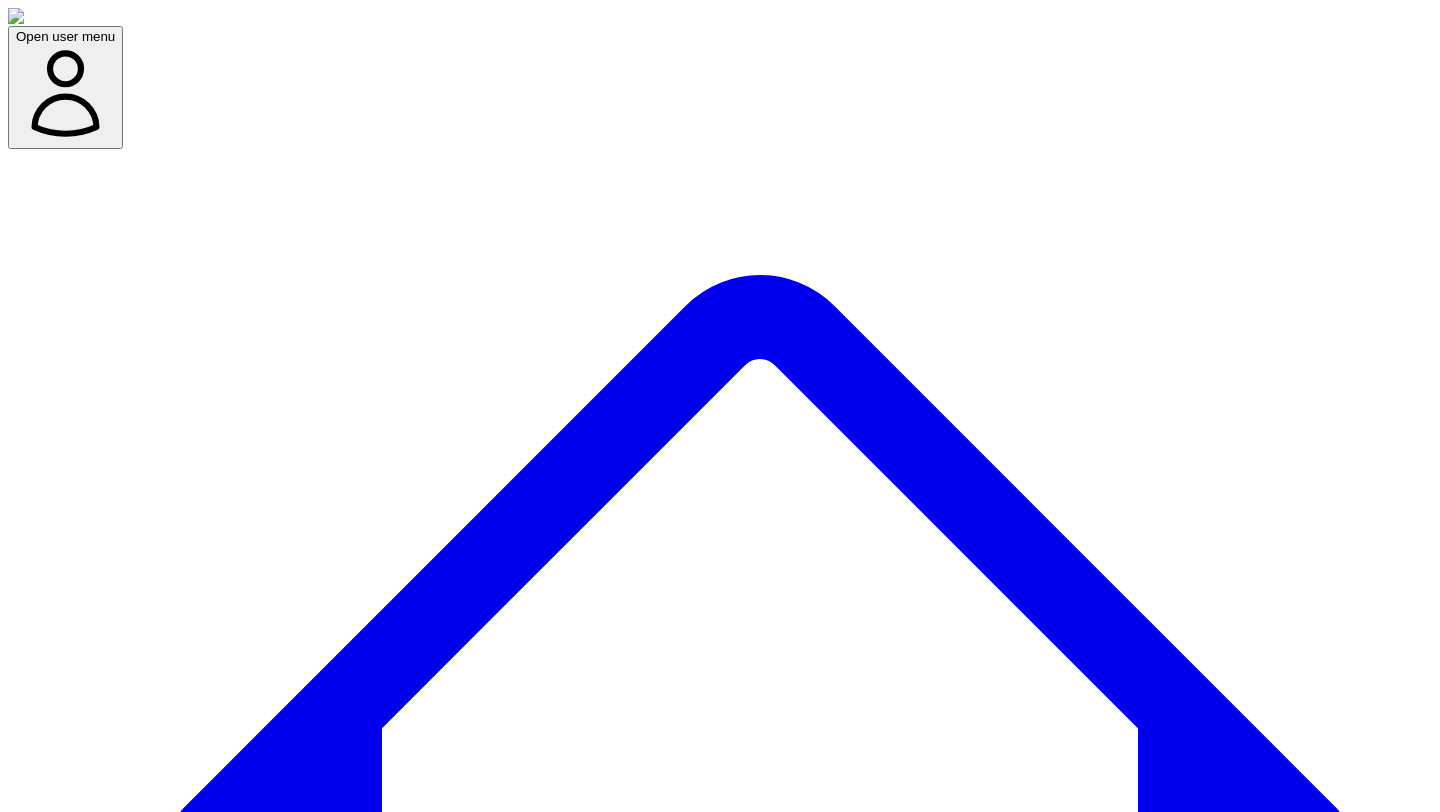 click at bounding box center [79, 11438] 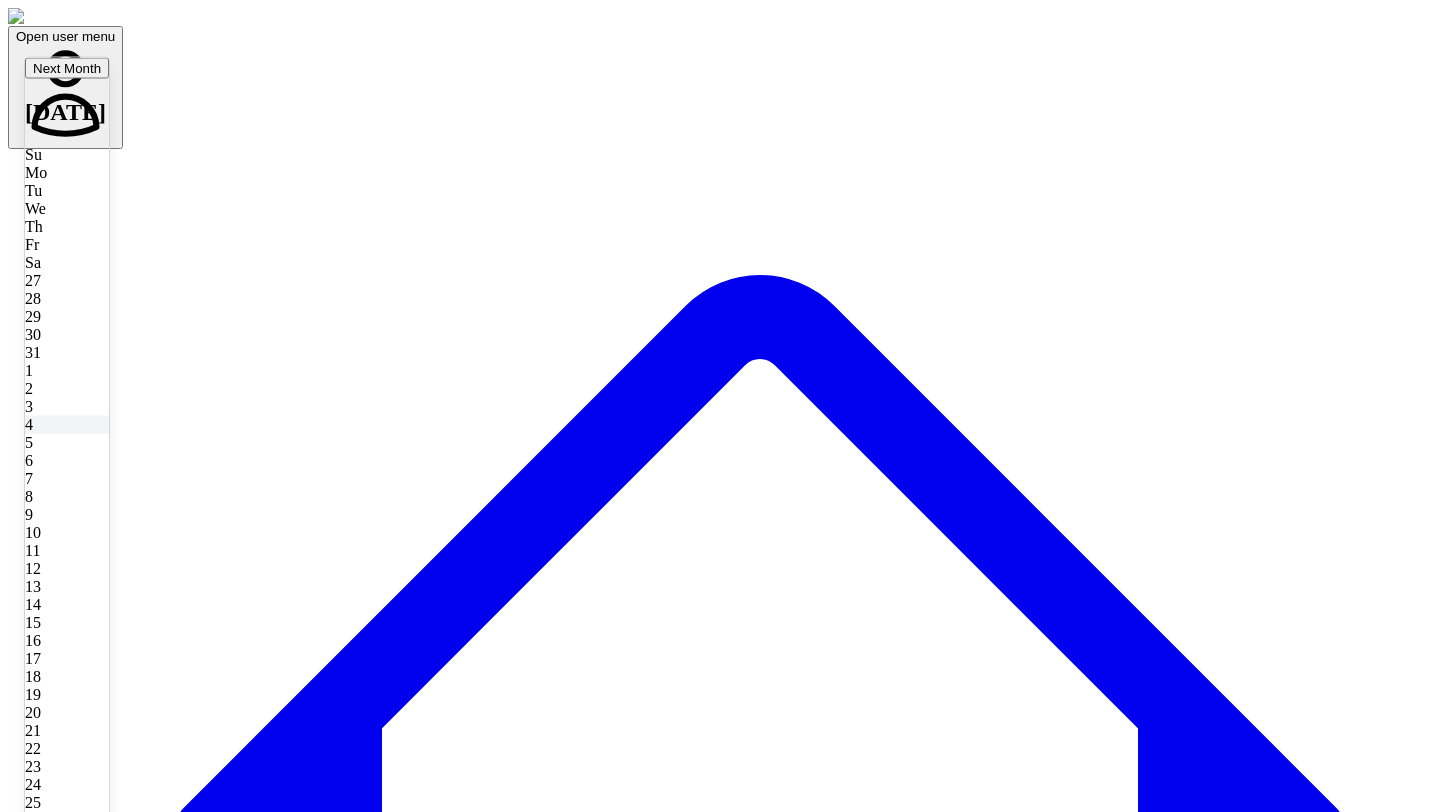 click on "4" at bounding box center (67, 424) 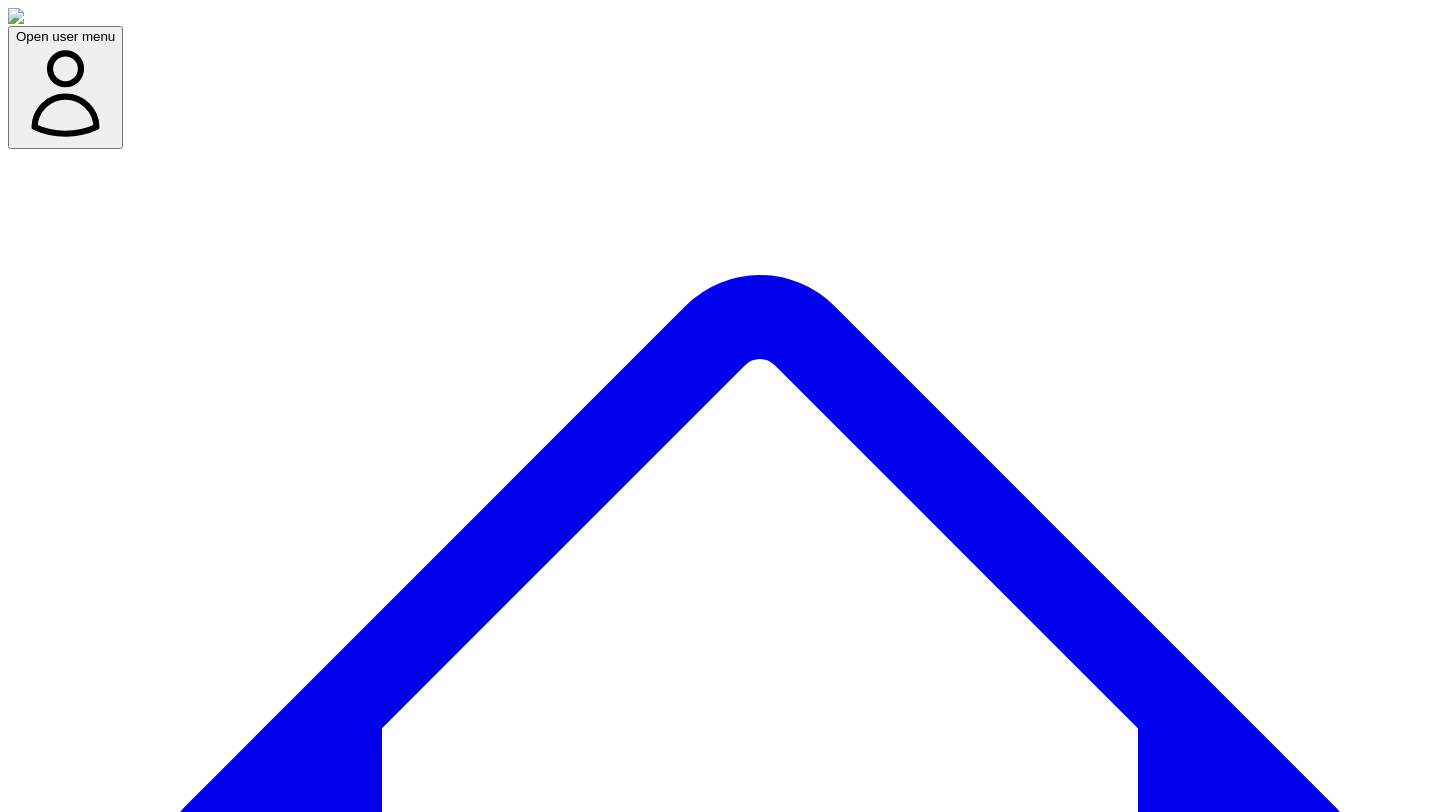 click at bounding box center (79, 11477) 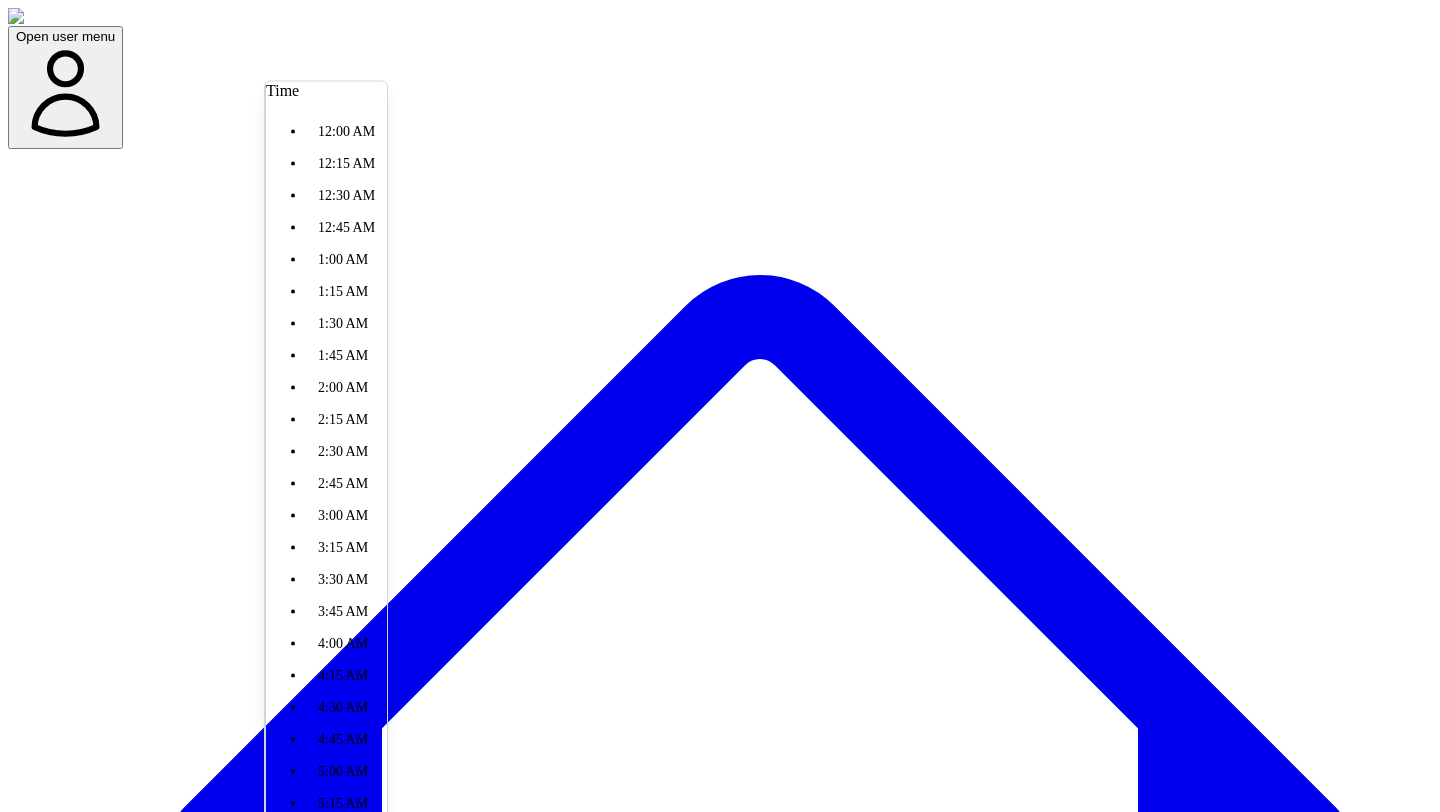 scroll, scrollTop: 1470, scrollLeft: 0, axis: vertical 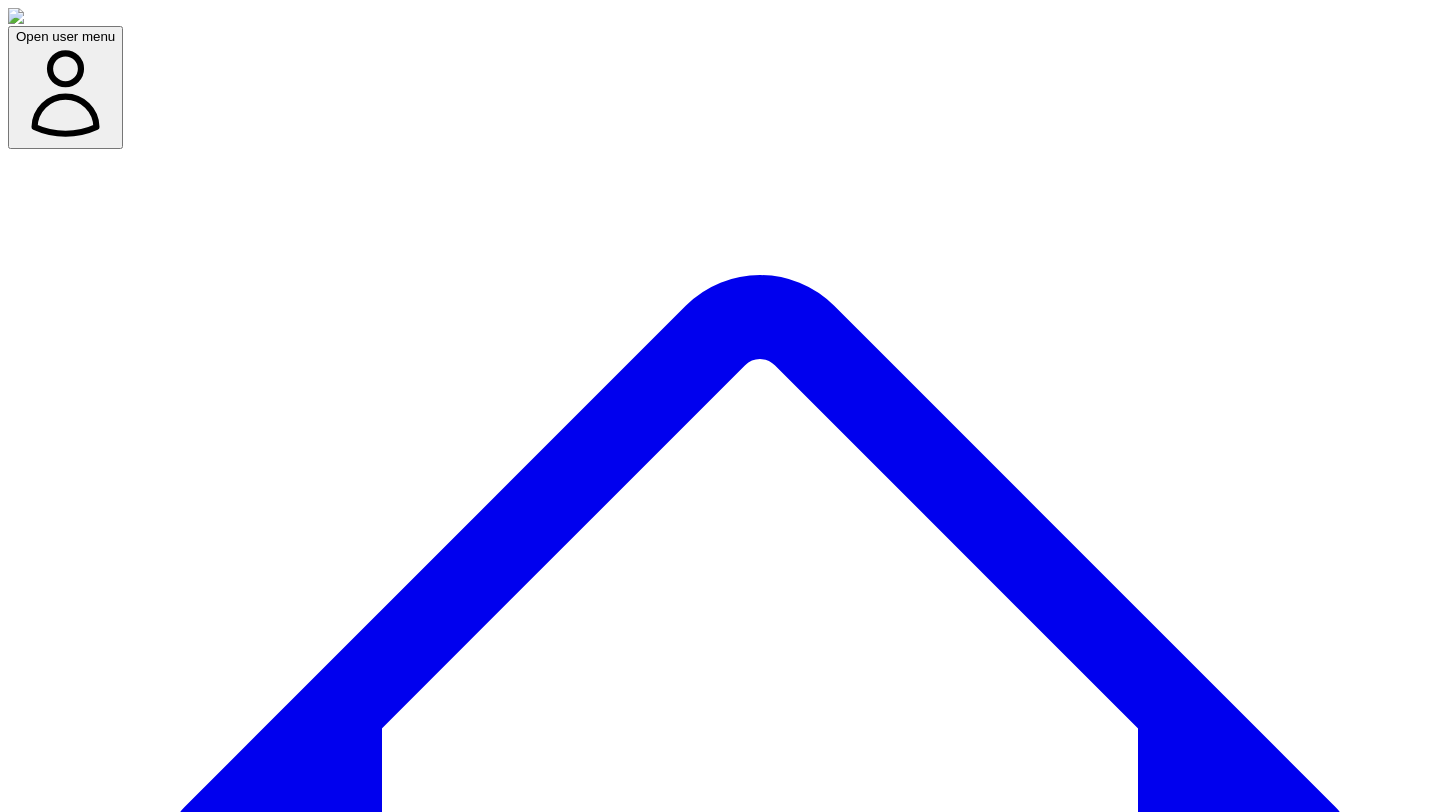 click on "Confirm Schedule" at bounding box center (69, 11497) 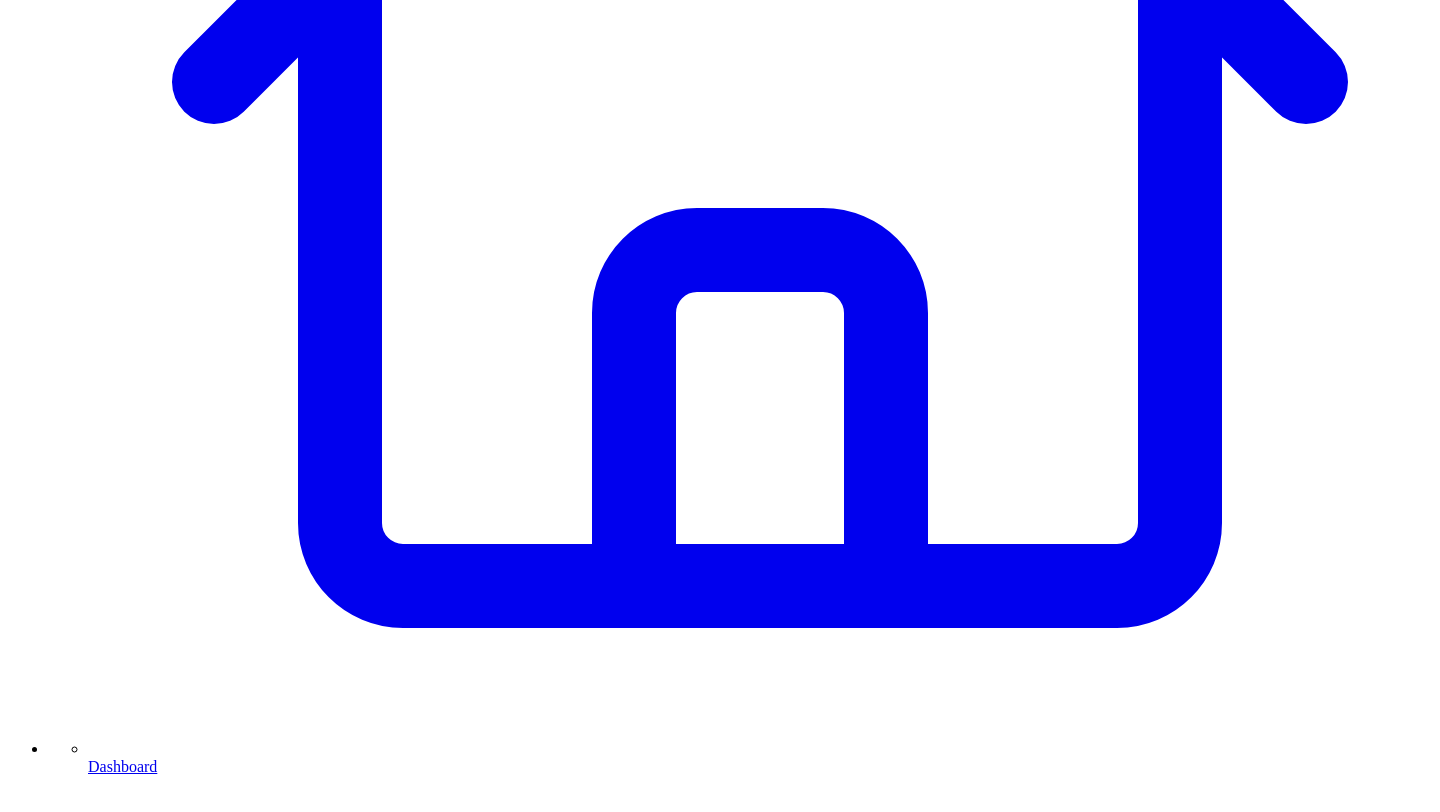 scroll, scrollTop: 763, scrollLeft: 0, axis: vertical 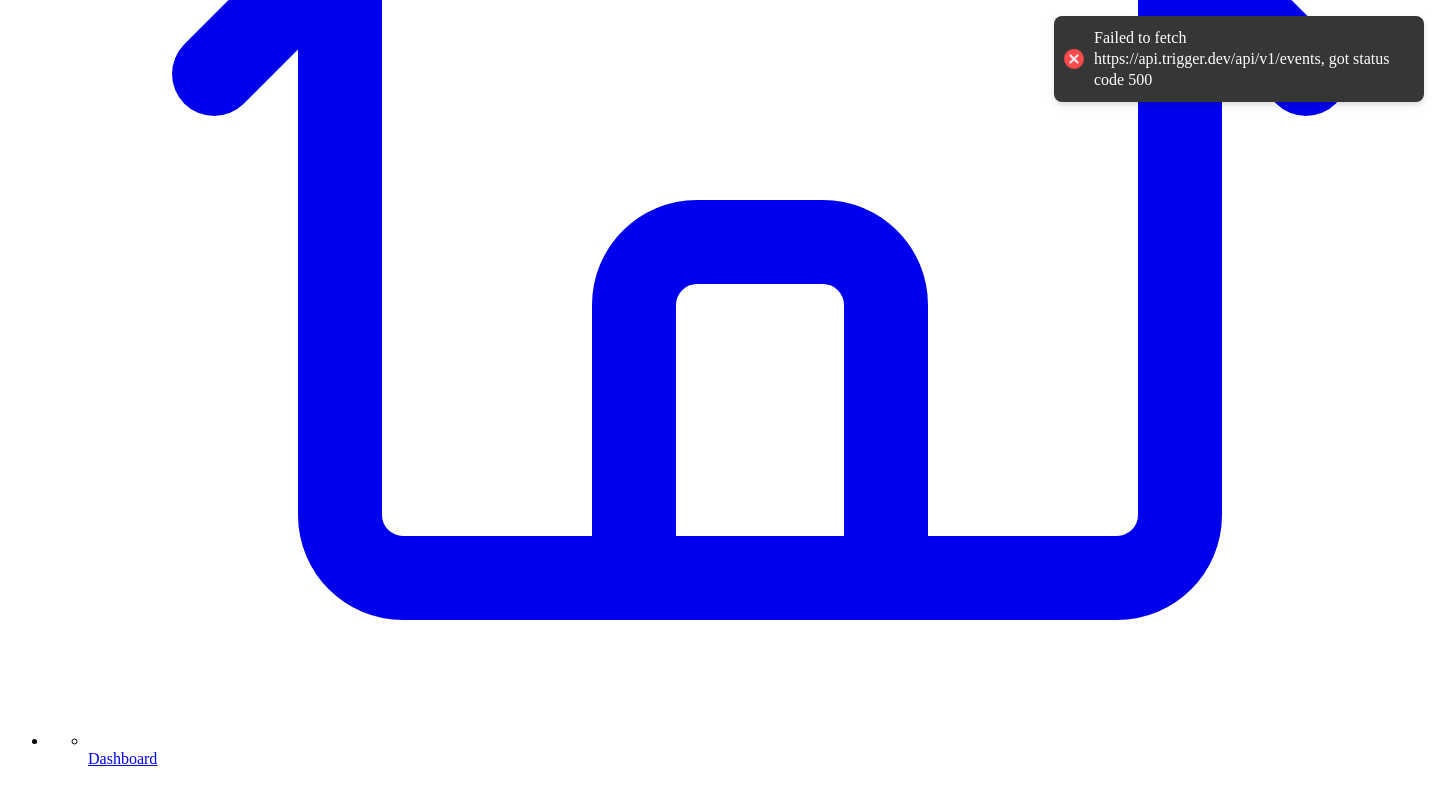 type 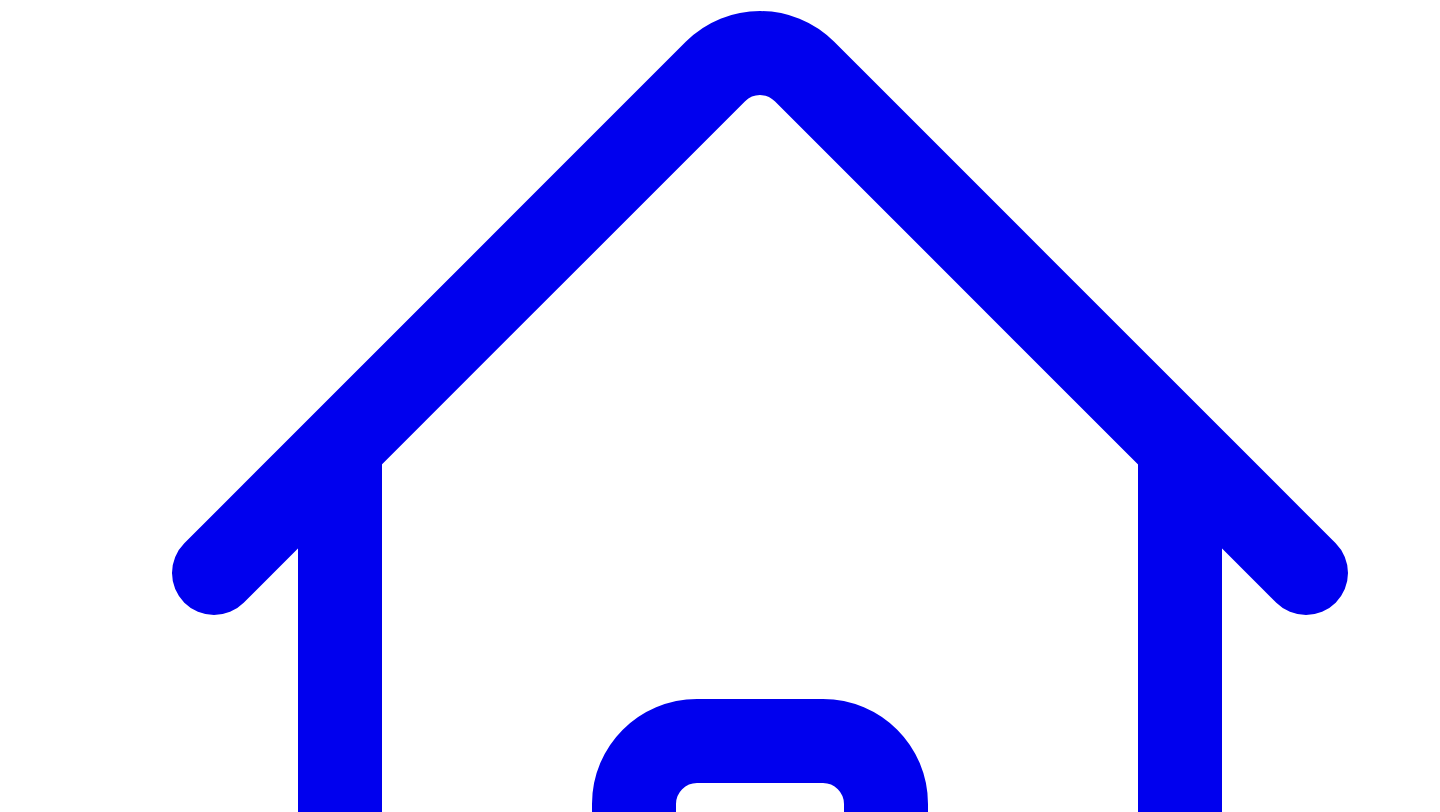scroll, scrollTop: 0, scrollLeft: 0, axis: both 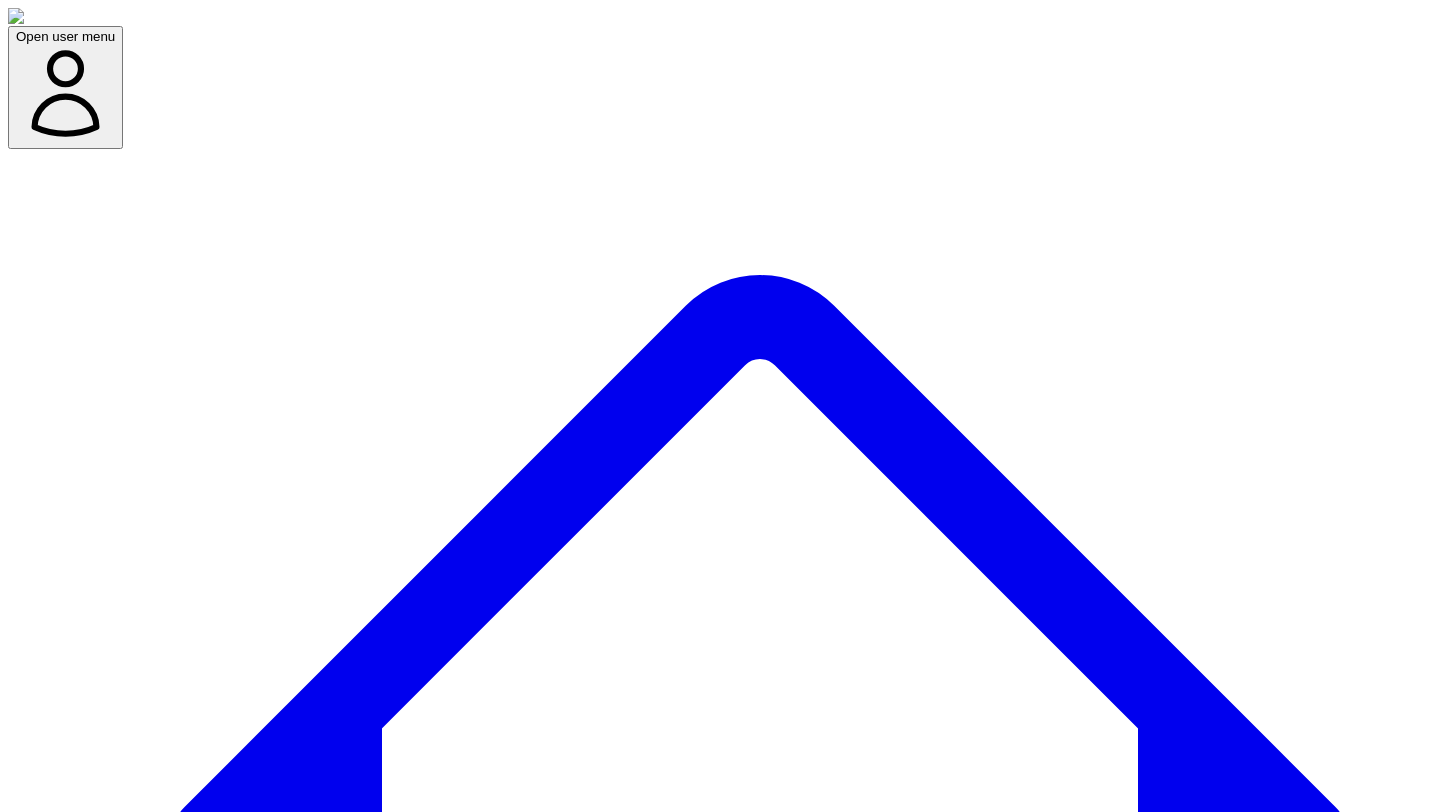 click on "Social Posts Social" at bounding box center [256, 7654] 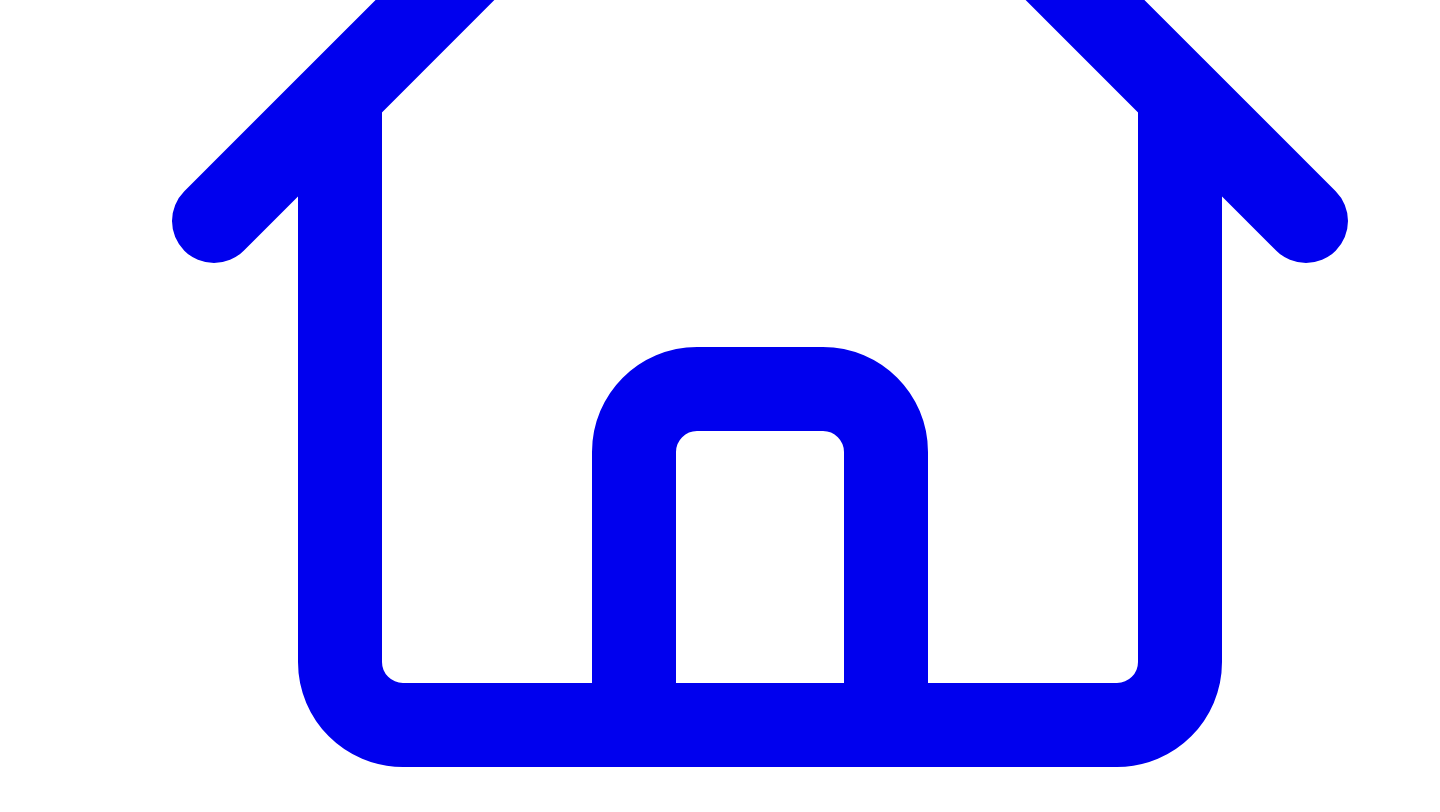 scroll, scrollTop: 646, scrollLeft: 0, axis: vertical 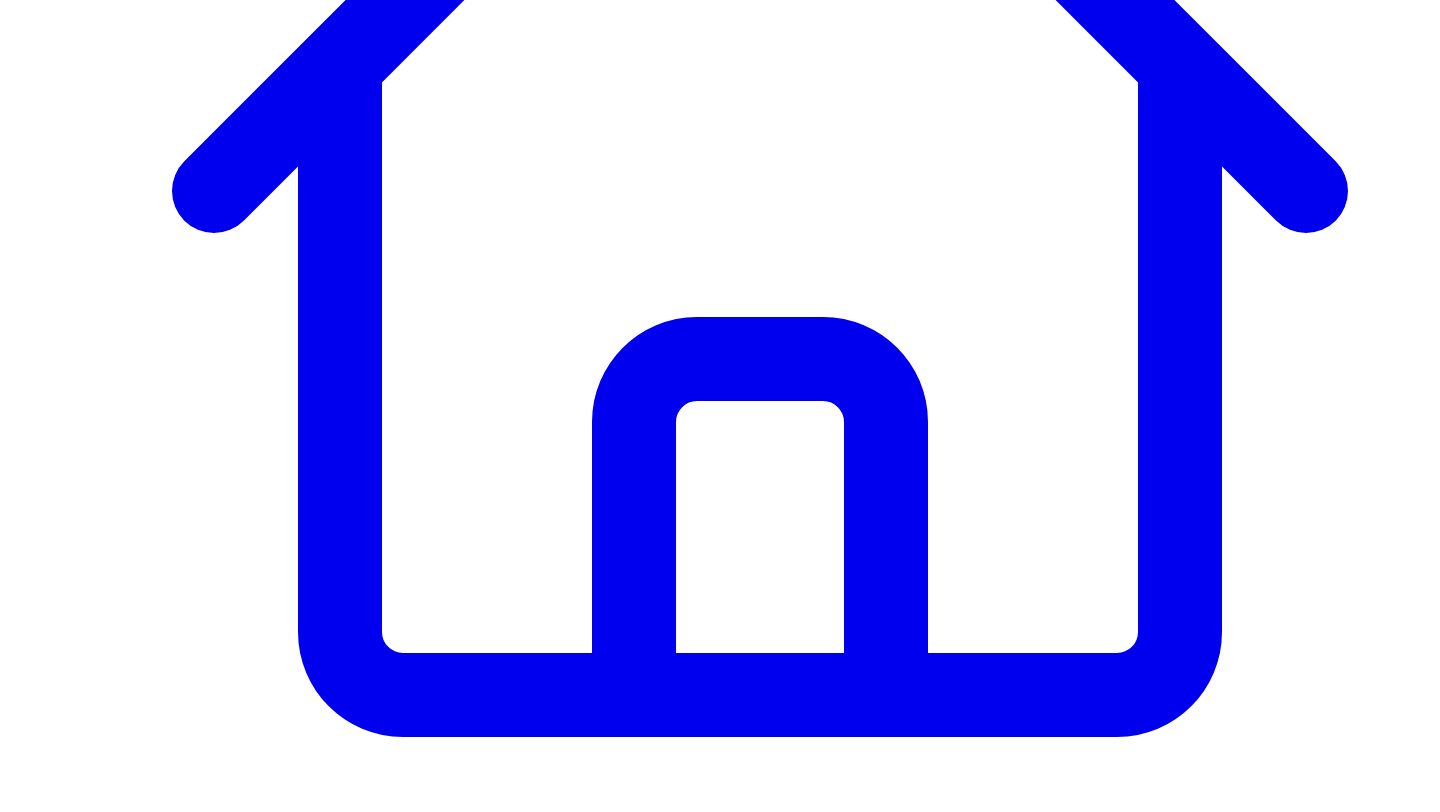 click on "View 3 more responses" at bounding box center [109, 7845] 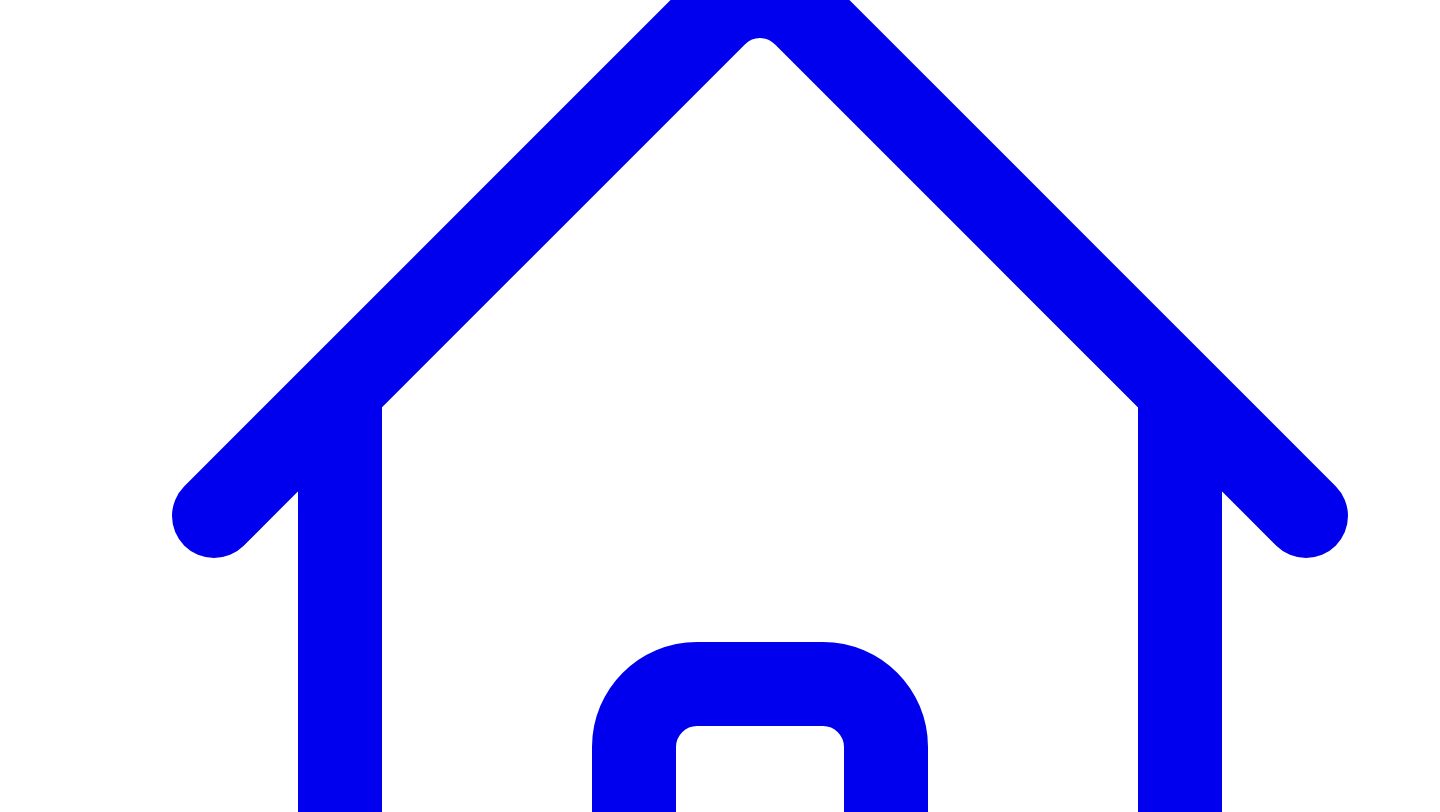 scroll, scrollTop: 320, scrollLeft: 0, axis: vertical 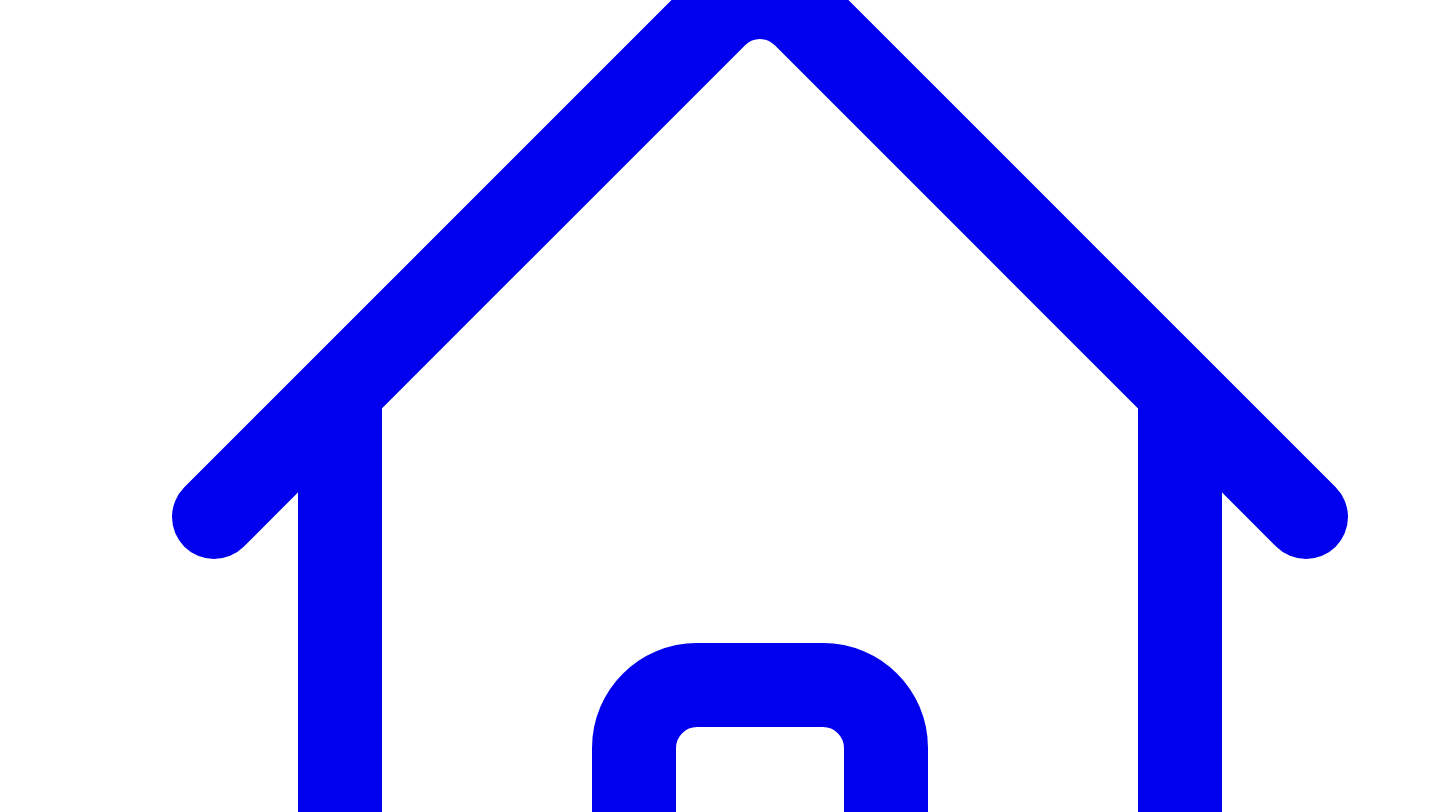 click on "Social Posts" at bounding box center [249, 7340] 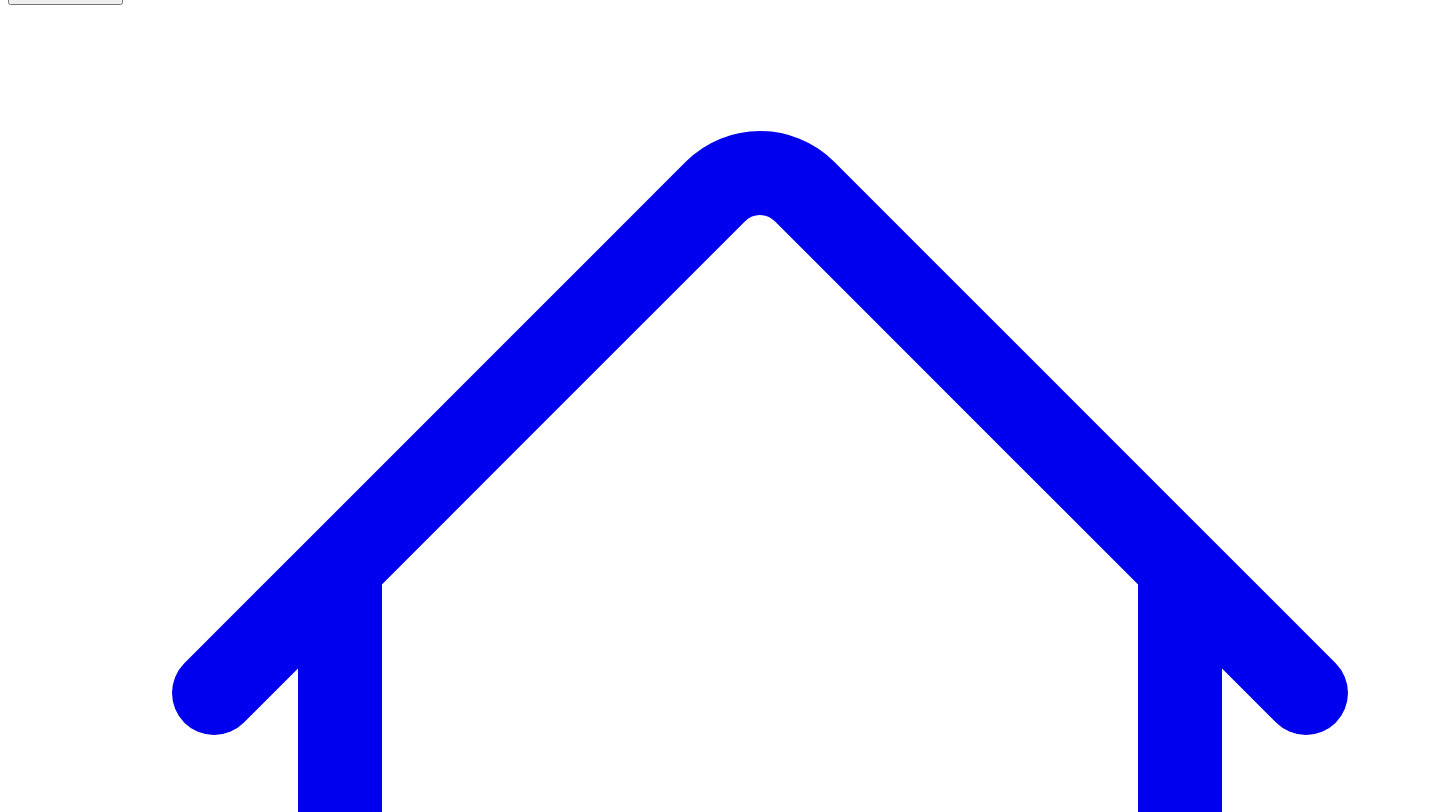 click on "Responses" at bounding box center [73, 7516] 